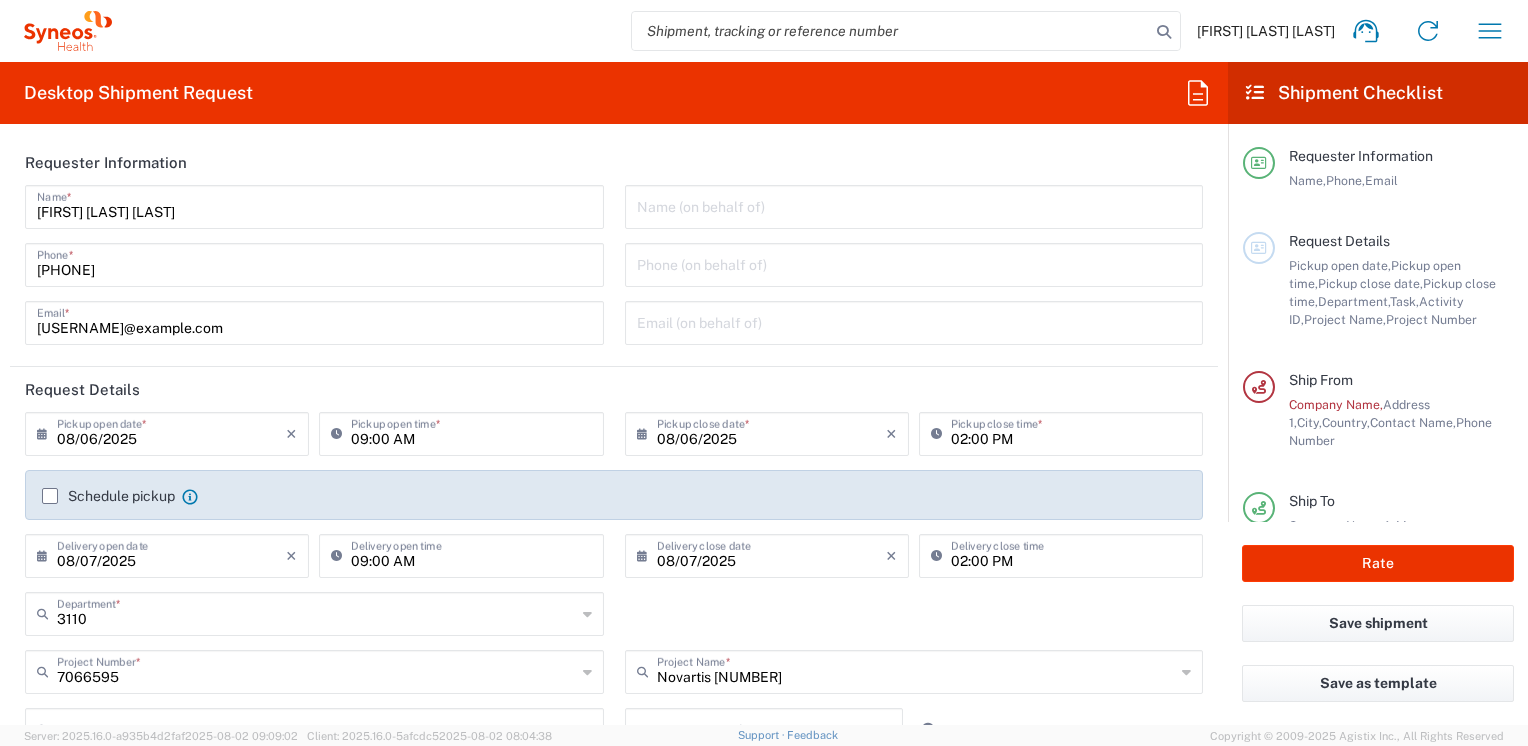 scroll, scrollTop: 0, scrollLeft: 0, axis: both 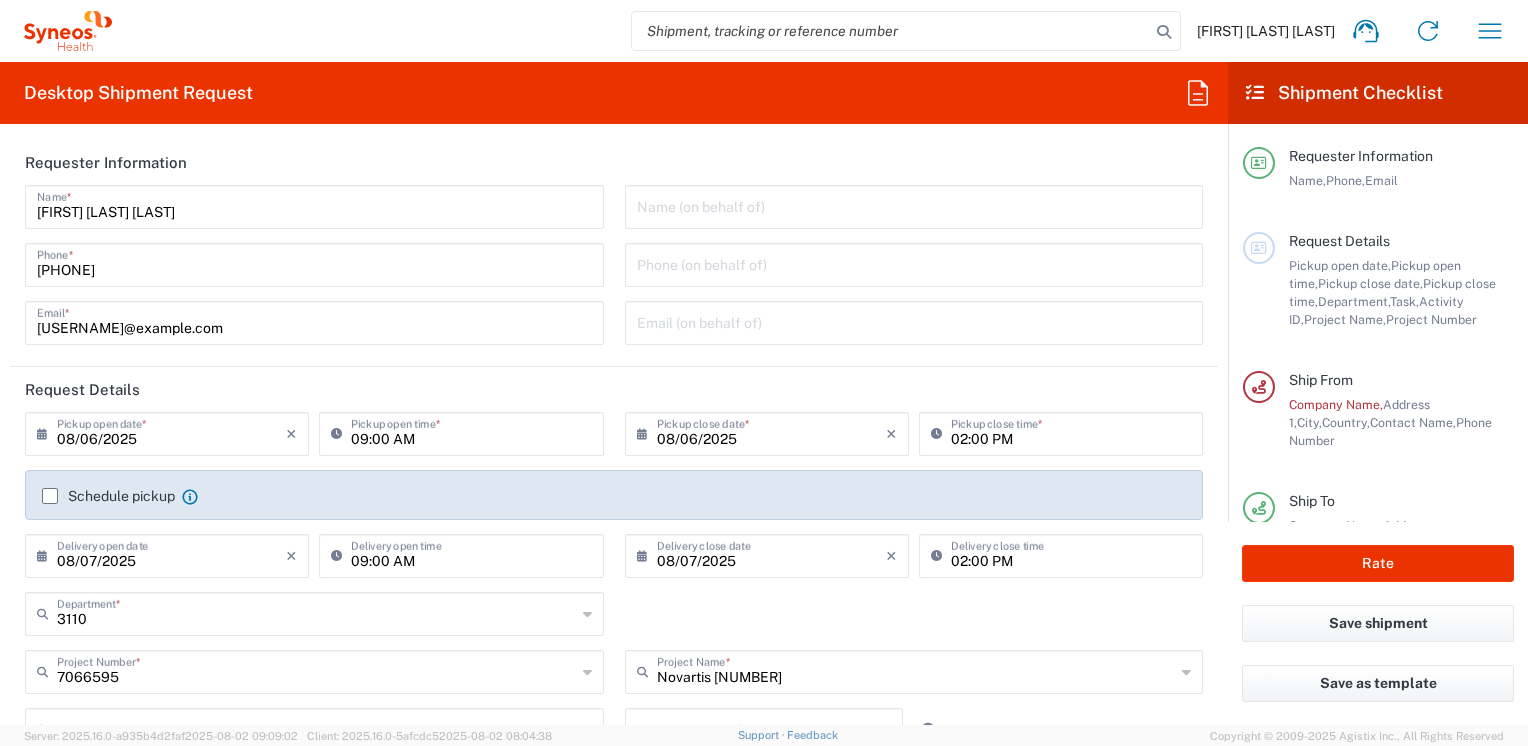 click 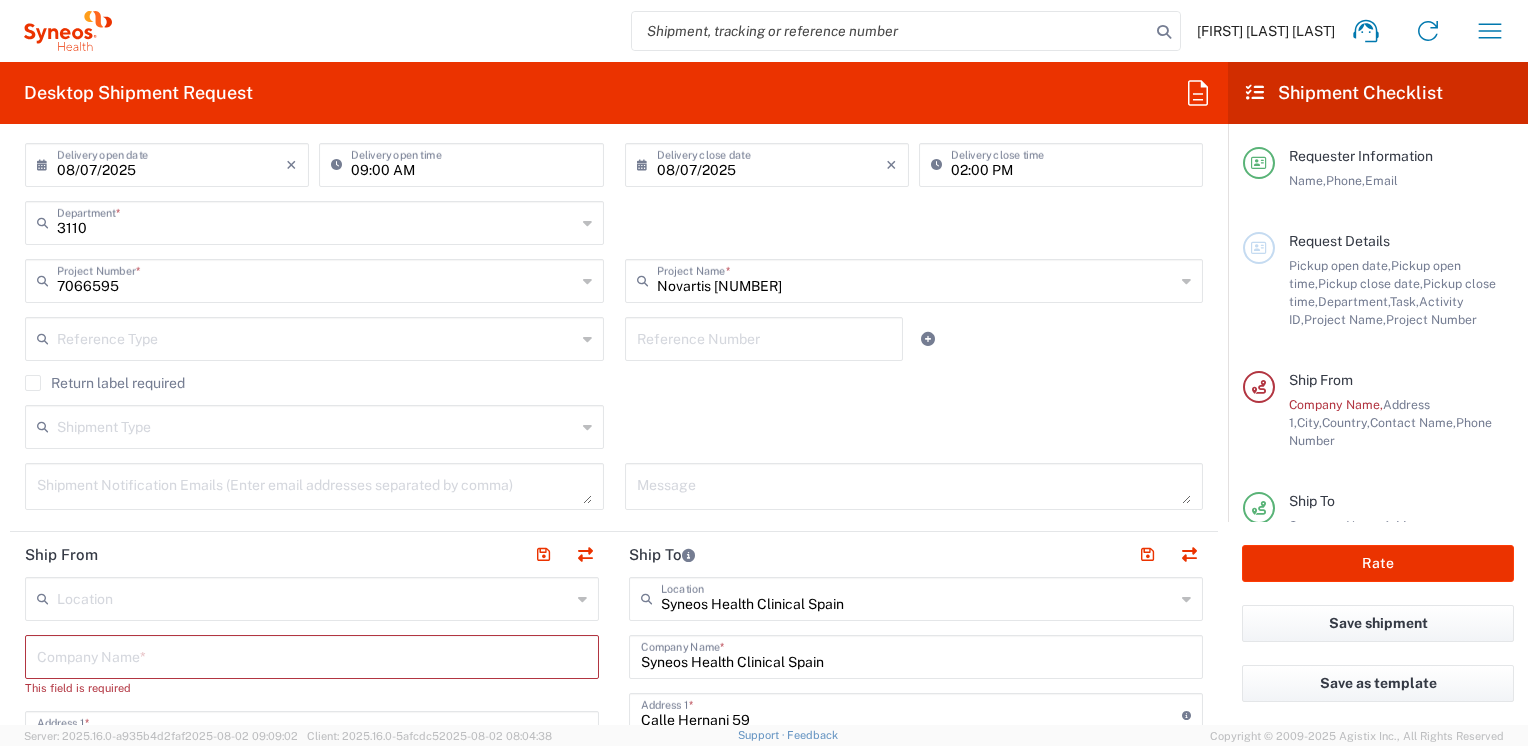 scroll, scrollTop: 500, scrollLeft: 0, axis: vertical 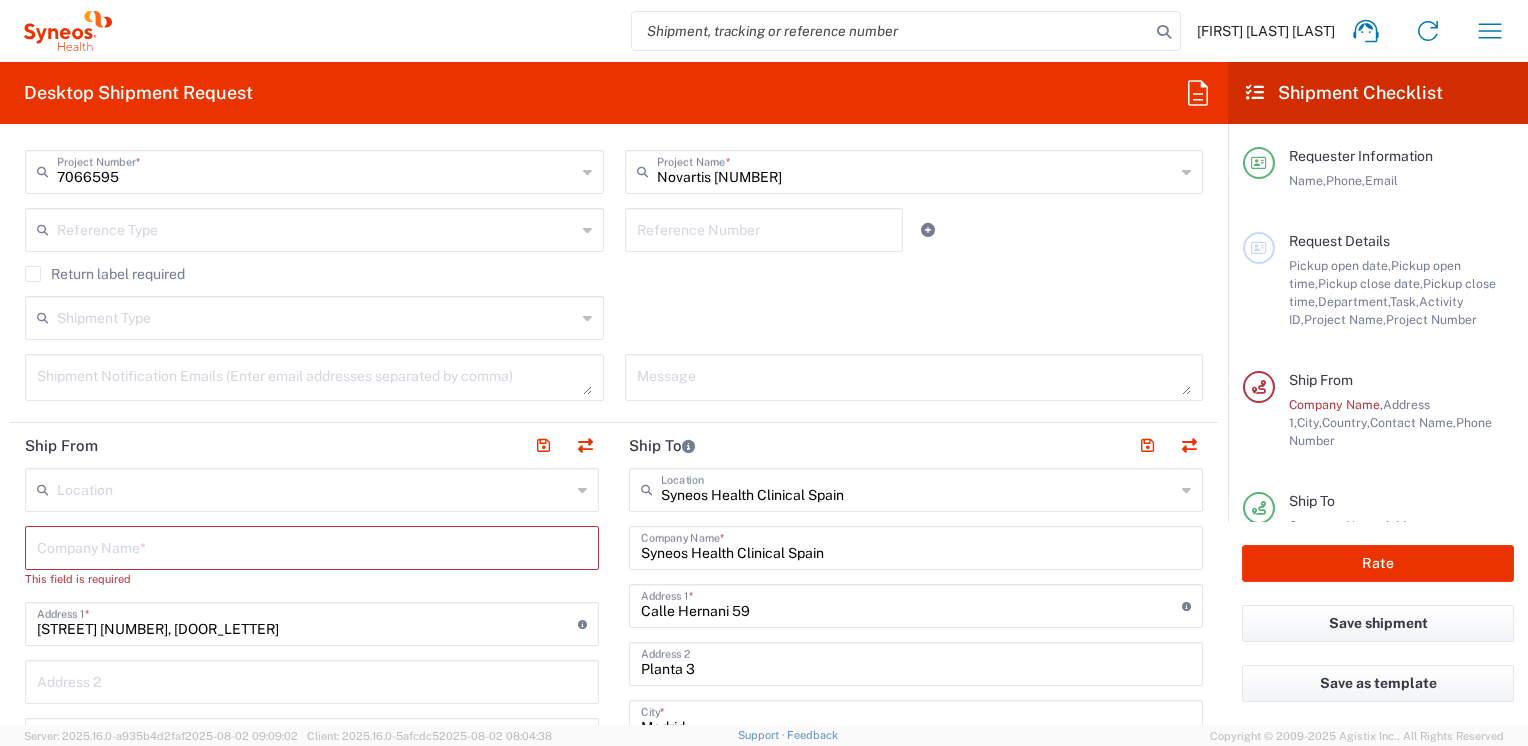 click at bounding box center (314, 488) 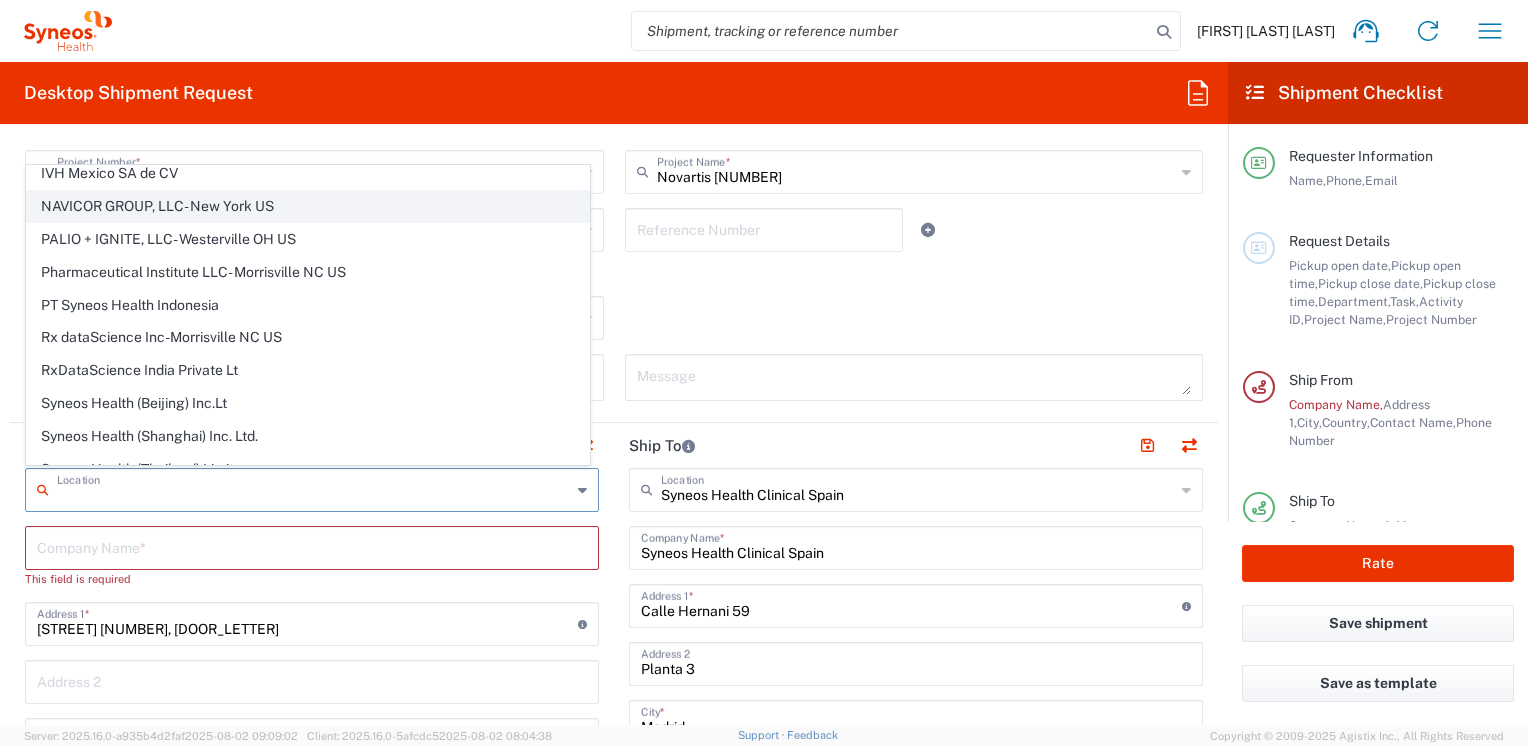 scroll, scrollTop: 700, scrollLeft: 0, axis: vertical 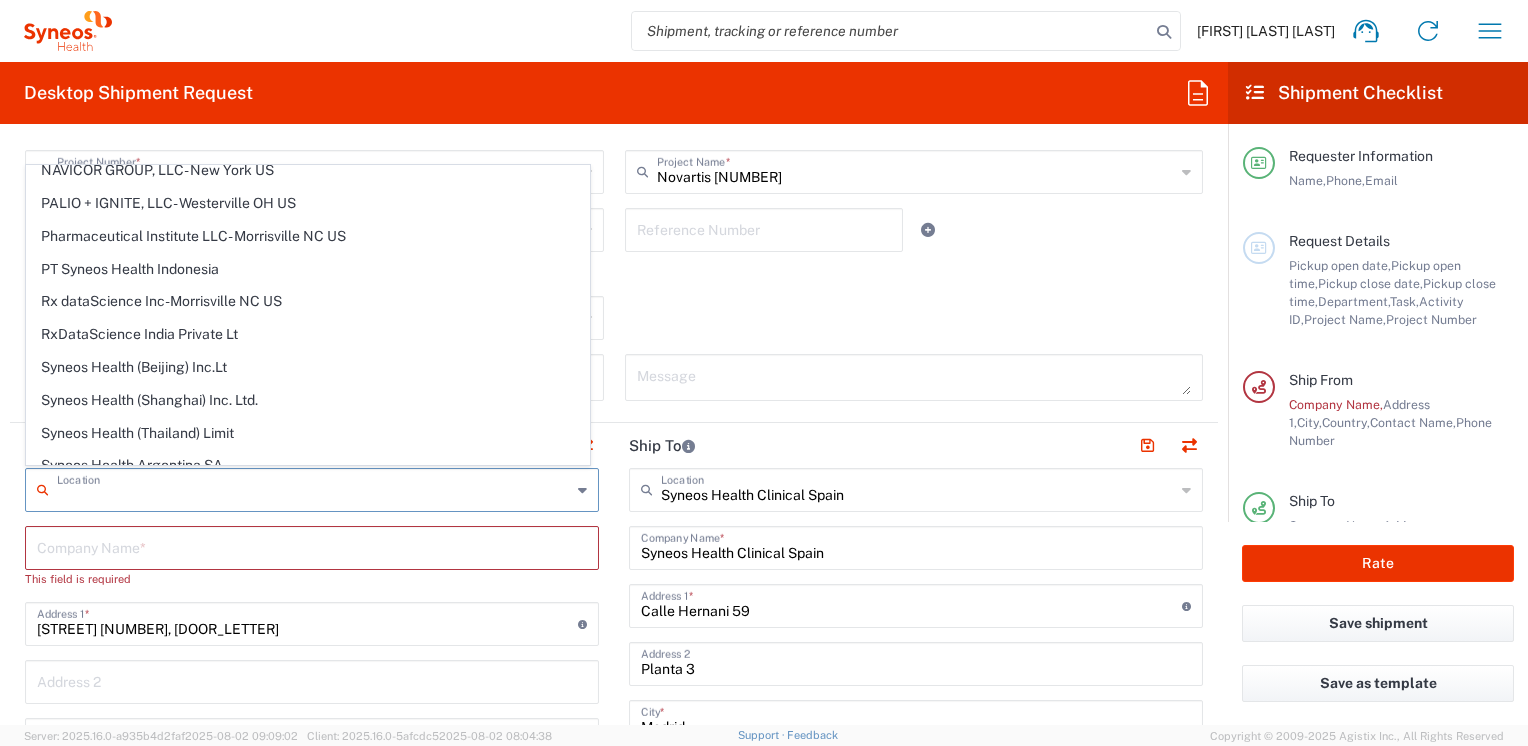 click on "Desktop Shipment Request" 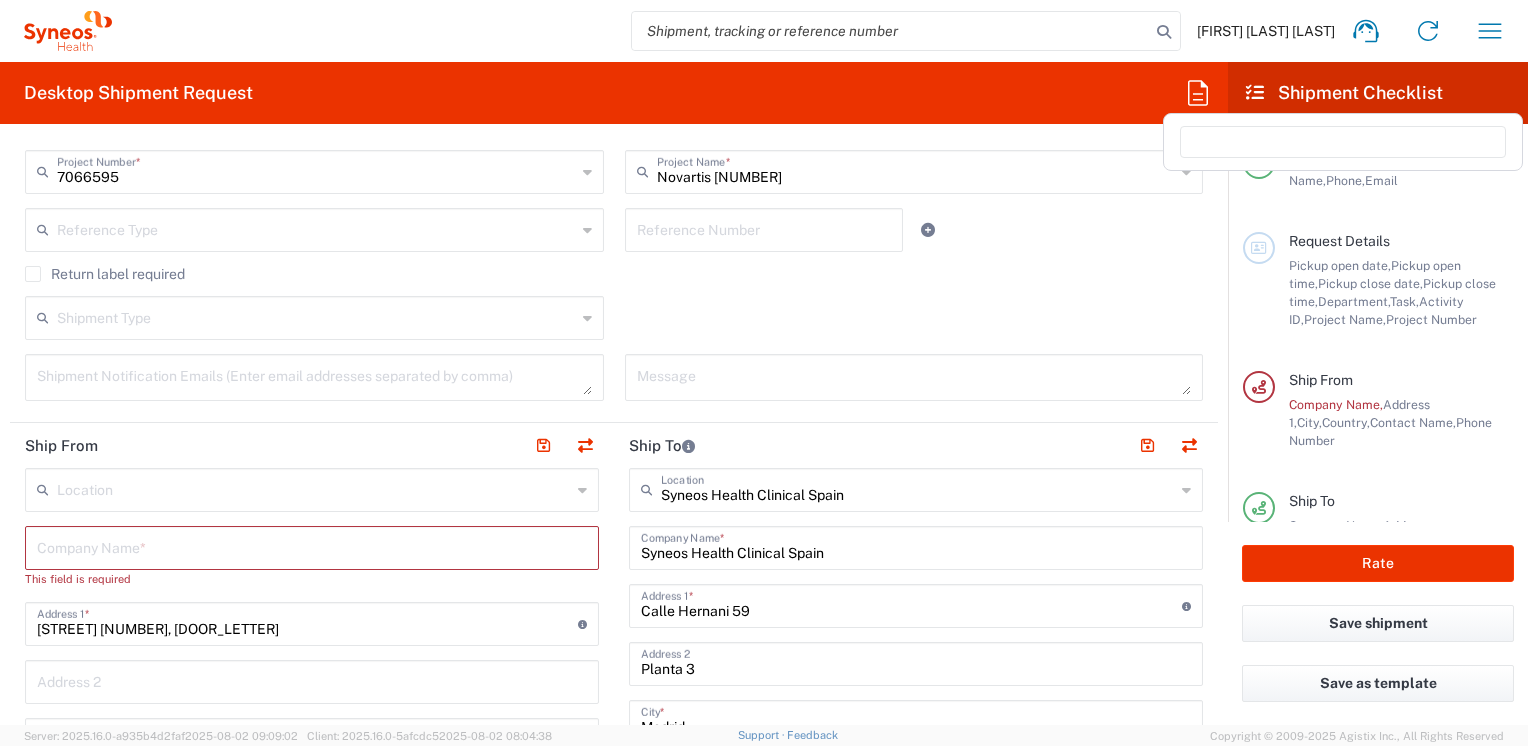 click 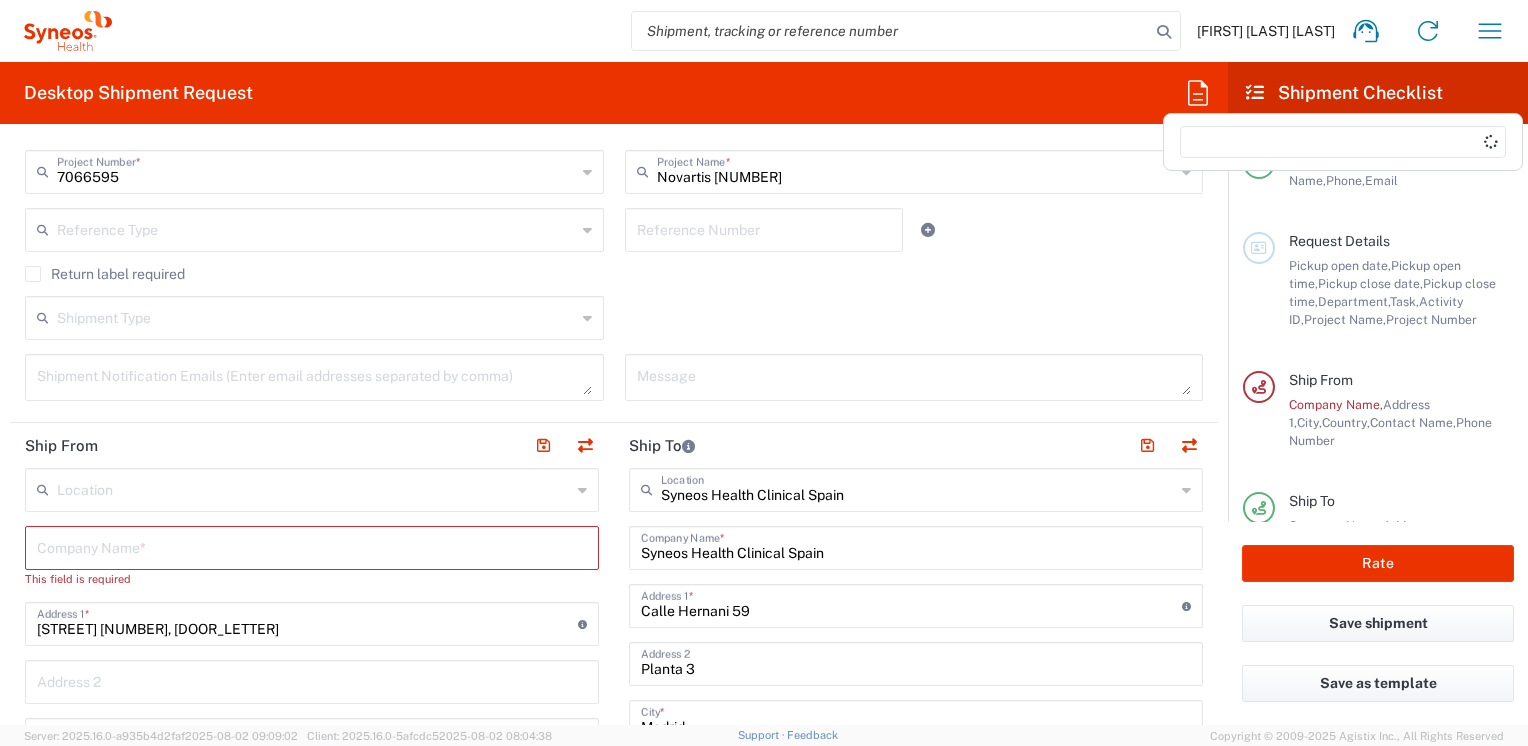 click on "Desktop Shipment Request" 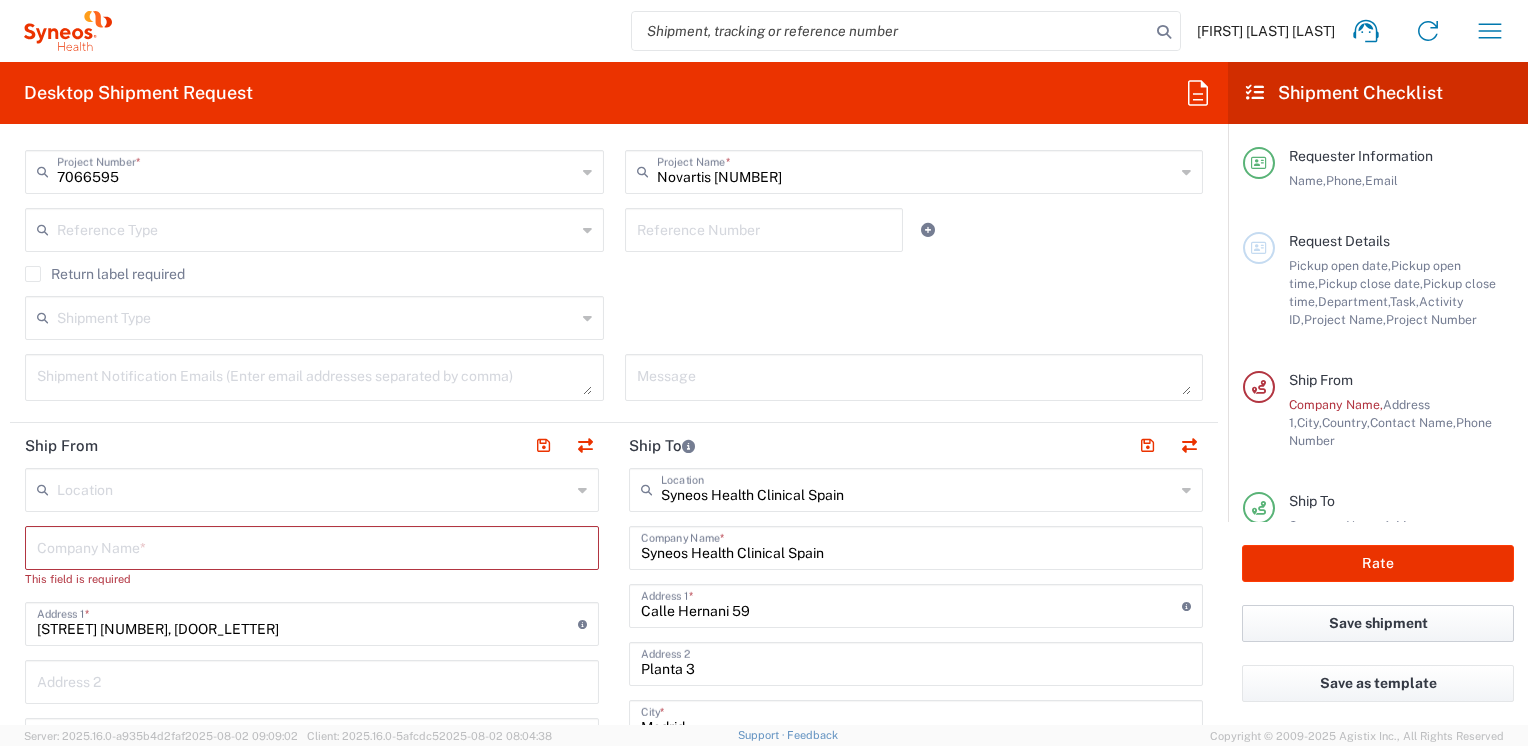 click on "Save shipment" 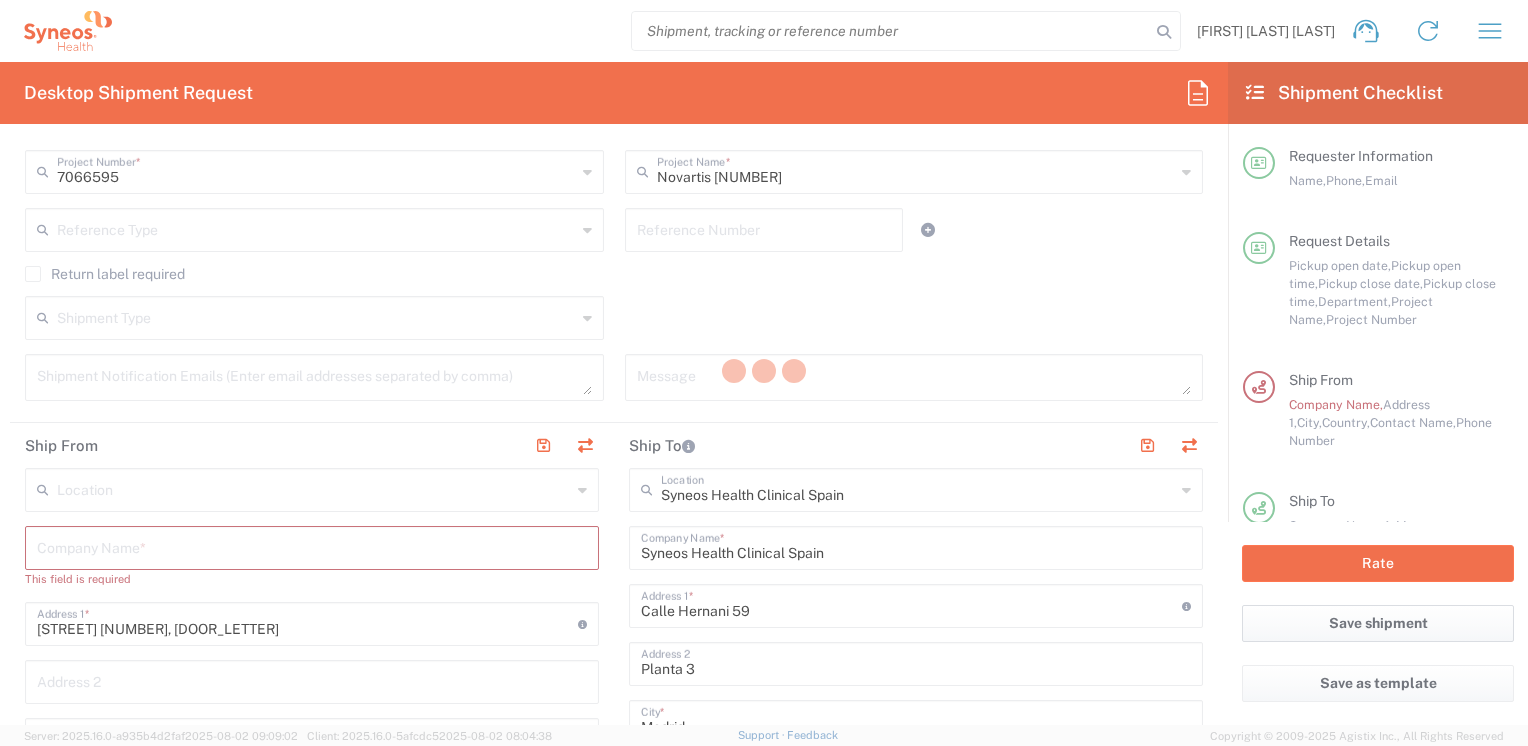 type on "7066595" 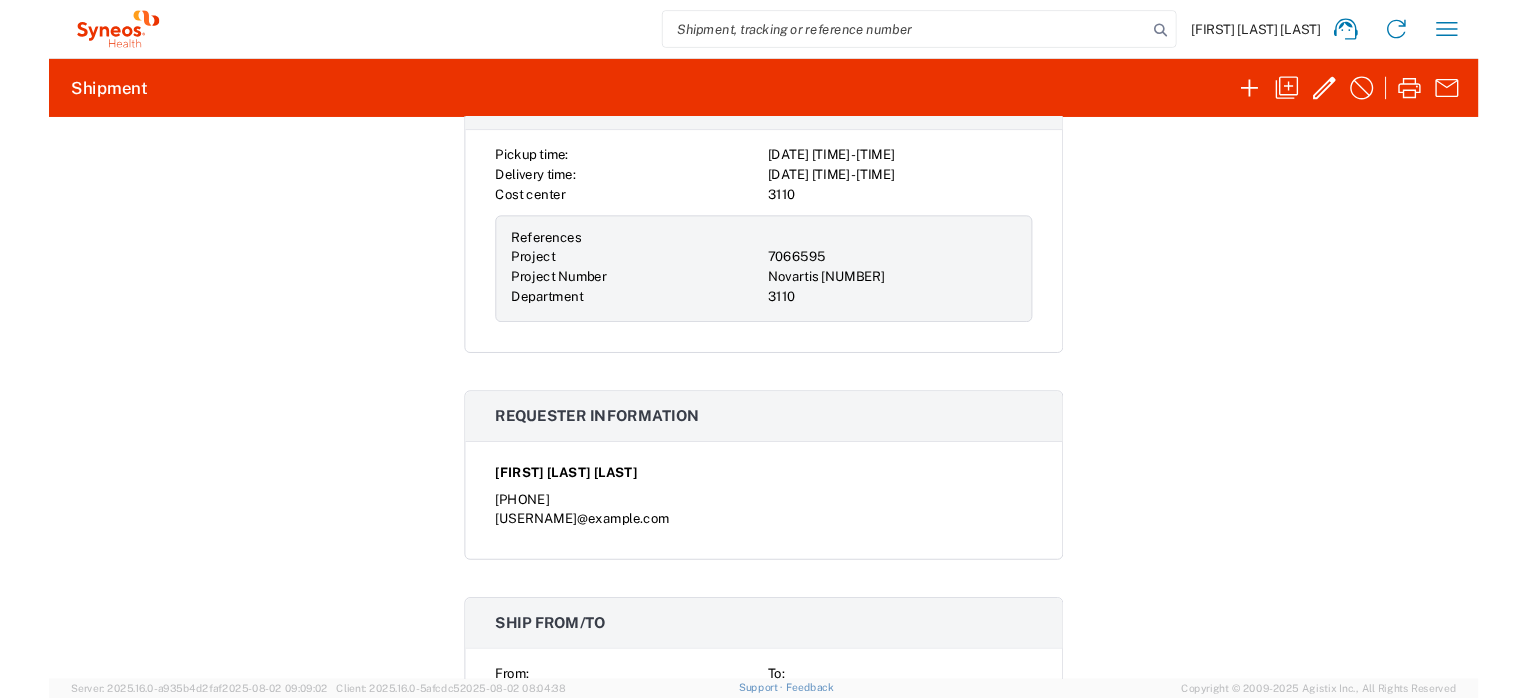 scroll, scrollTop: 0, scrollLeft: 0, axis: both 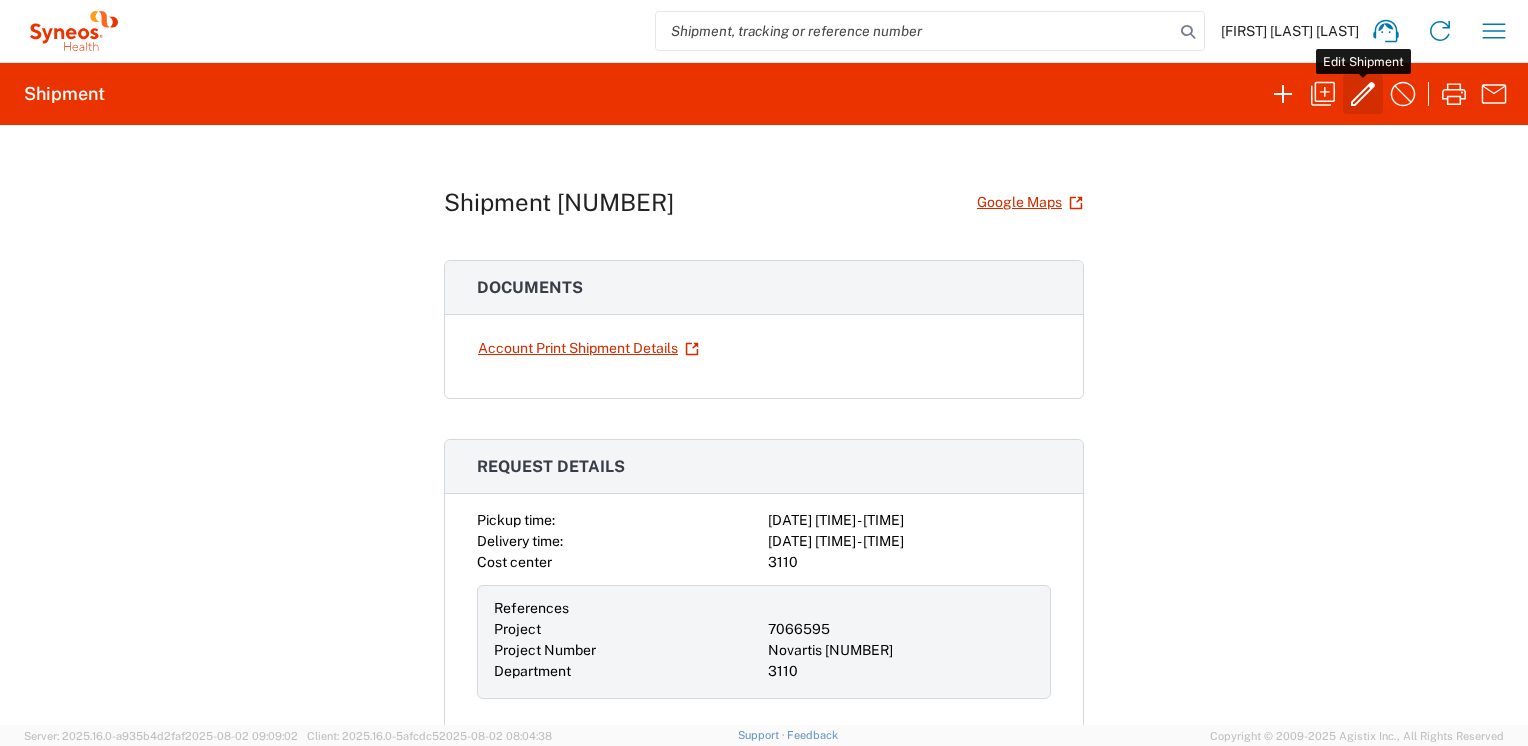click 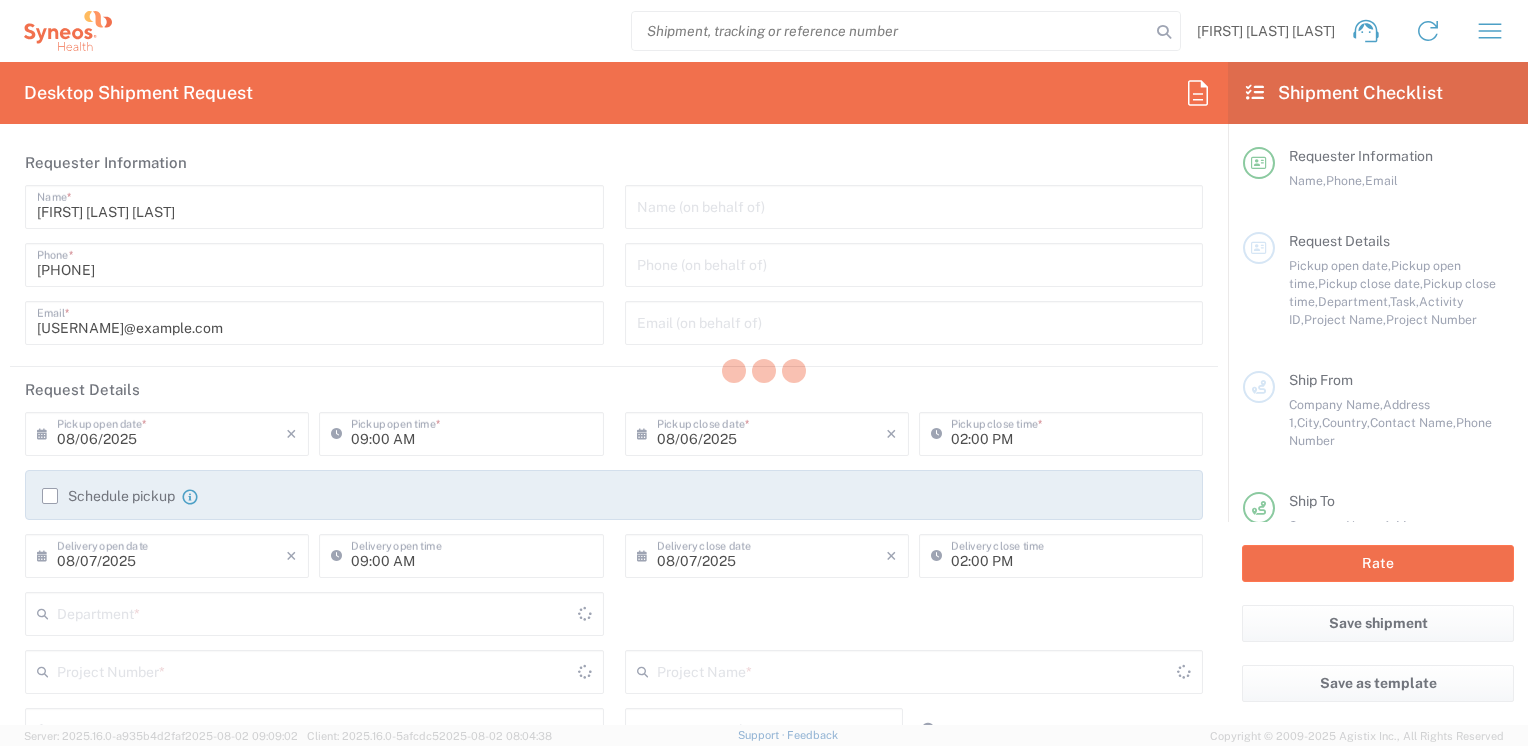 type on "7066595" 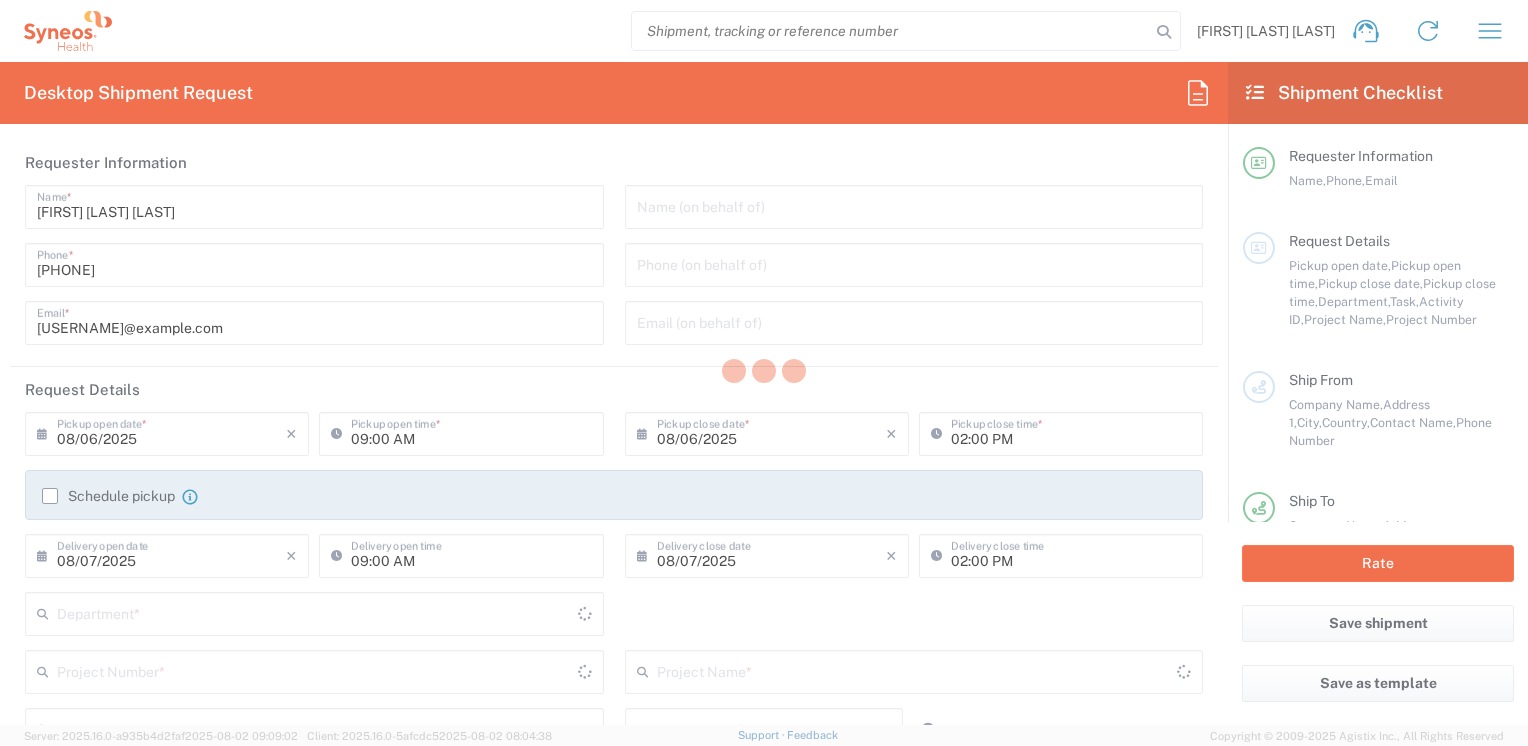 type on "Envelope" 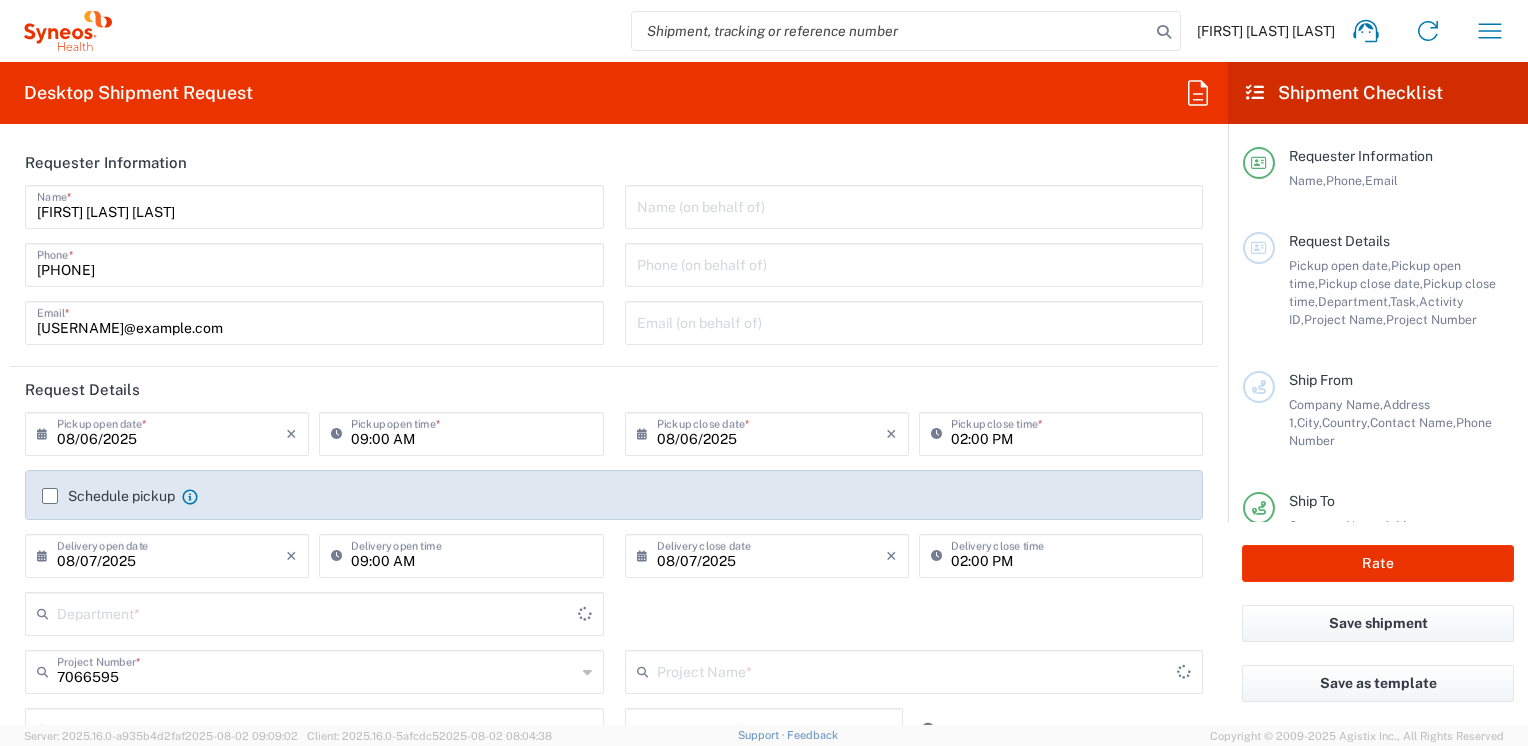 type on "Novartis [NUMBER]" 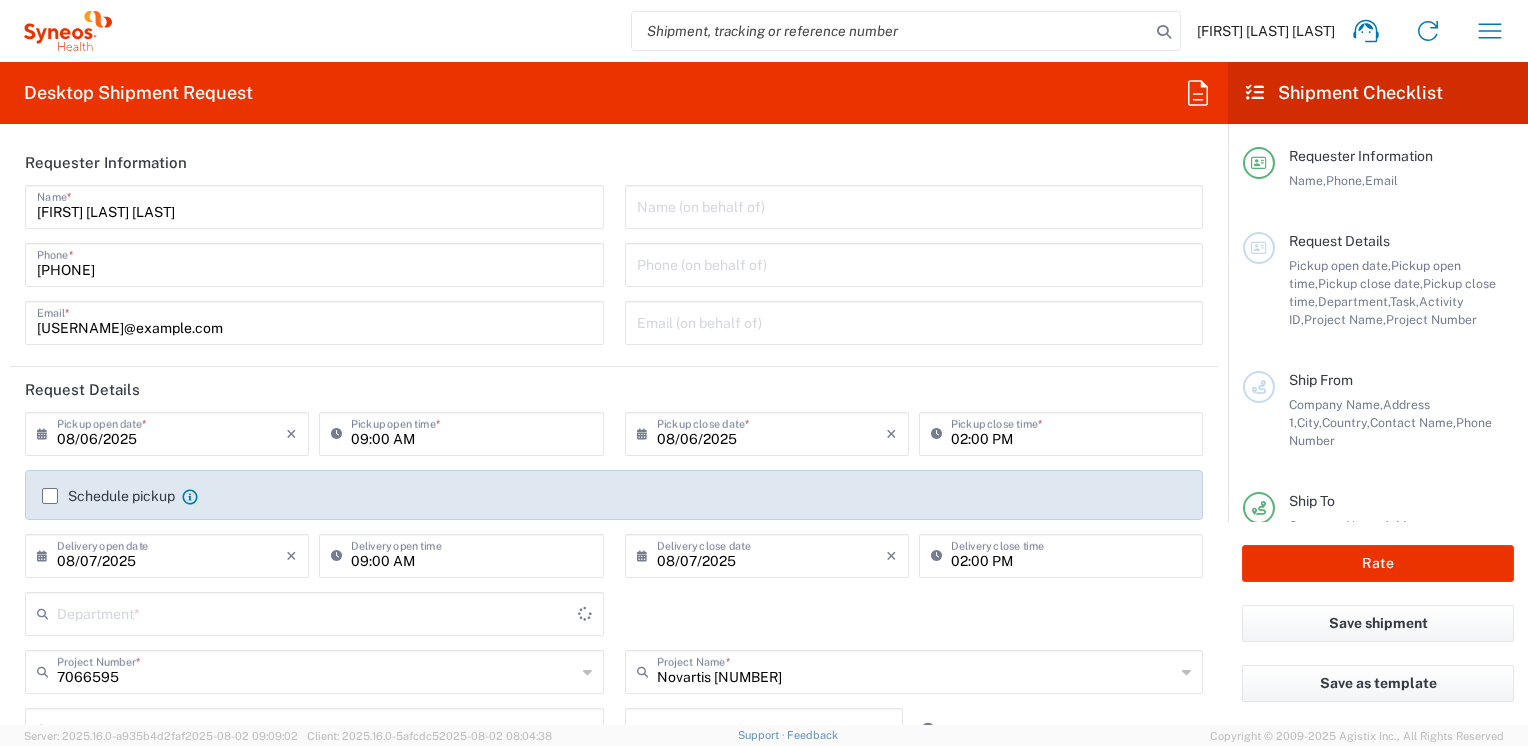 type on "3110" 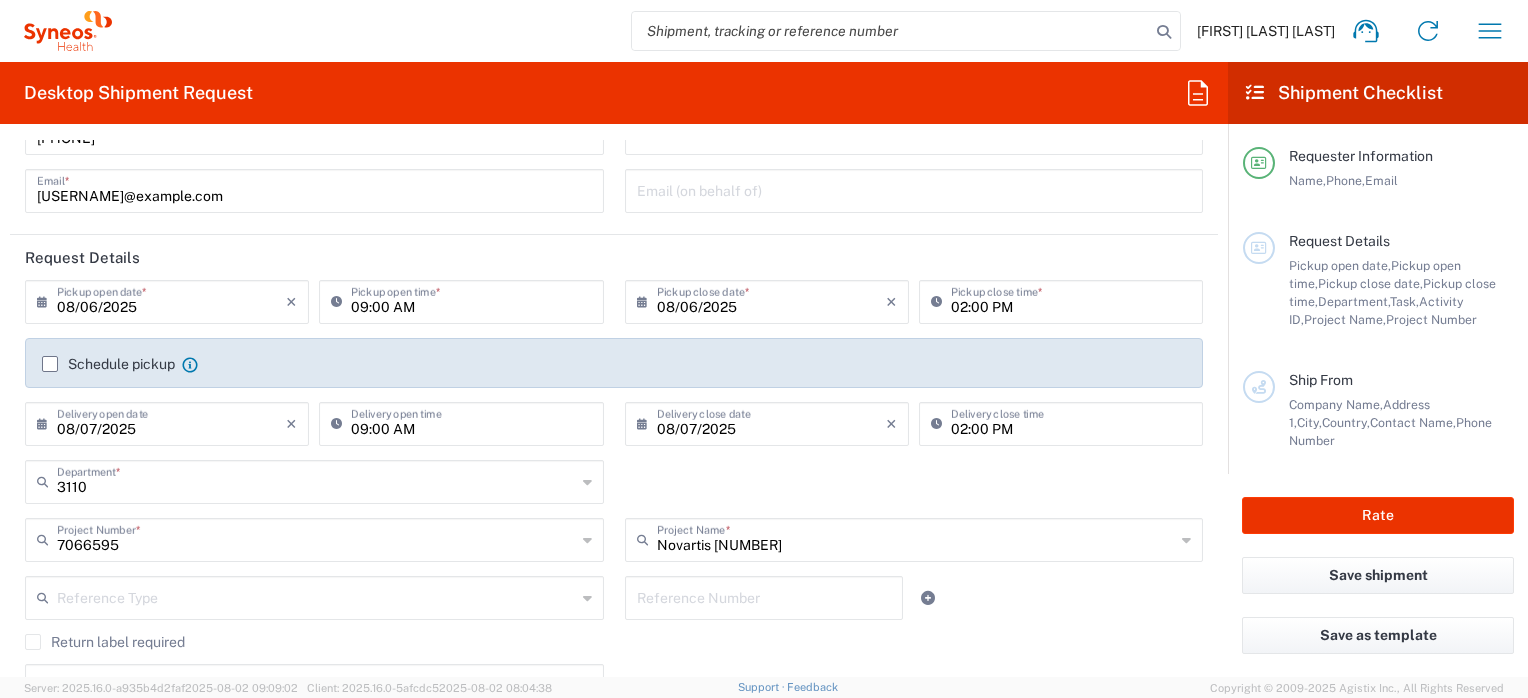 scroll, scrollTop: 100, scrollLeft: 0, axis: vertical 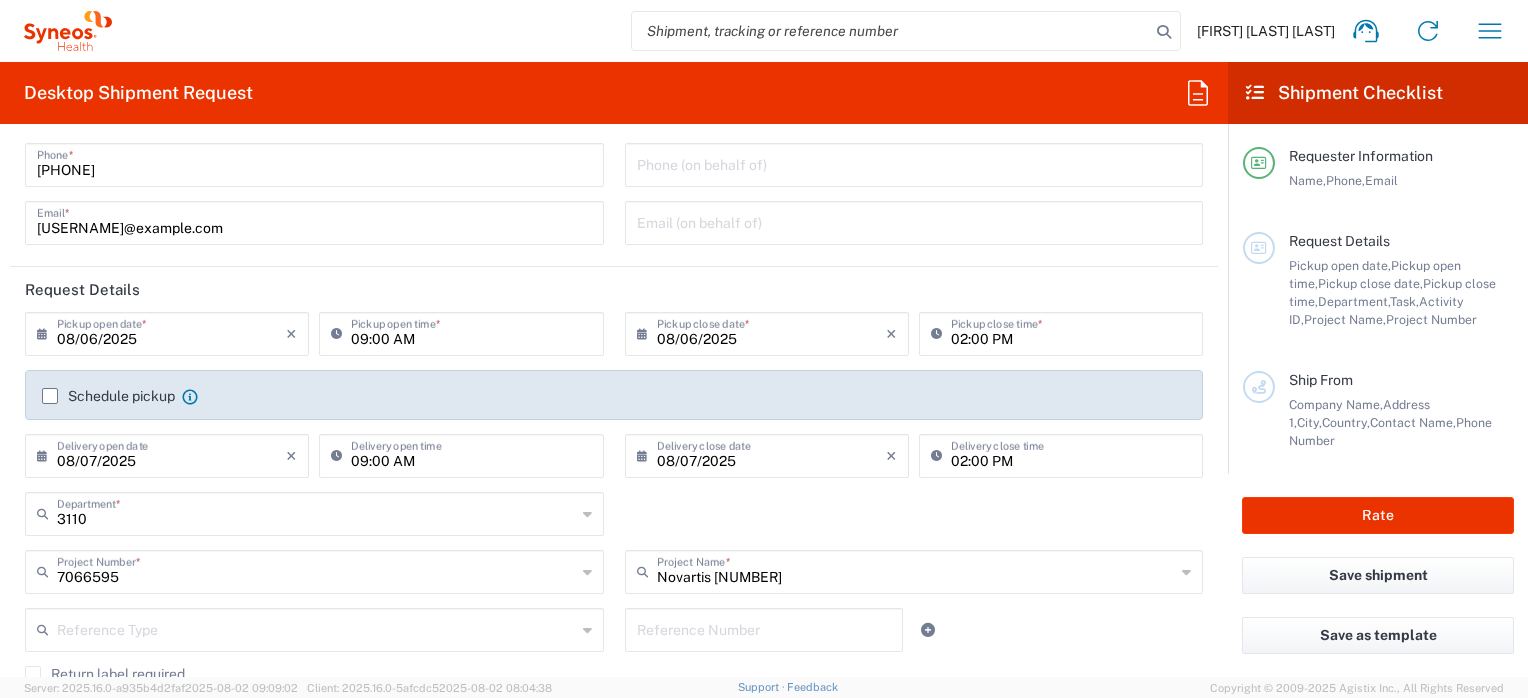 click on "Schedule pickup" 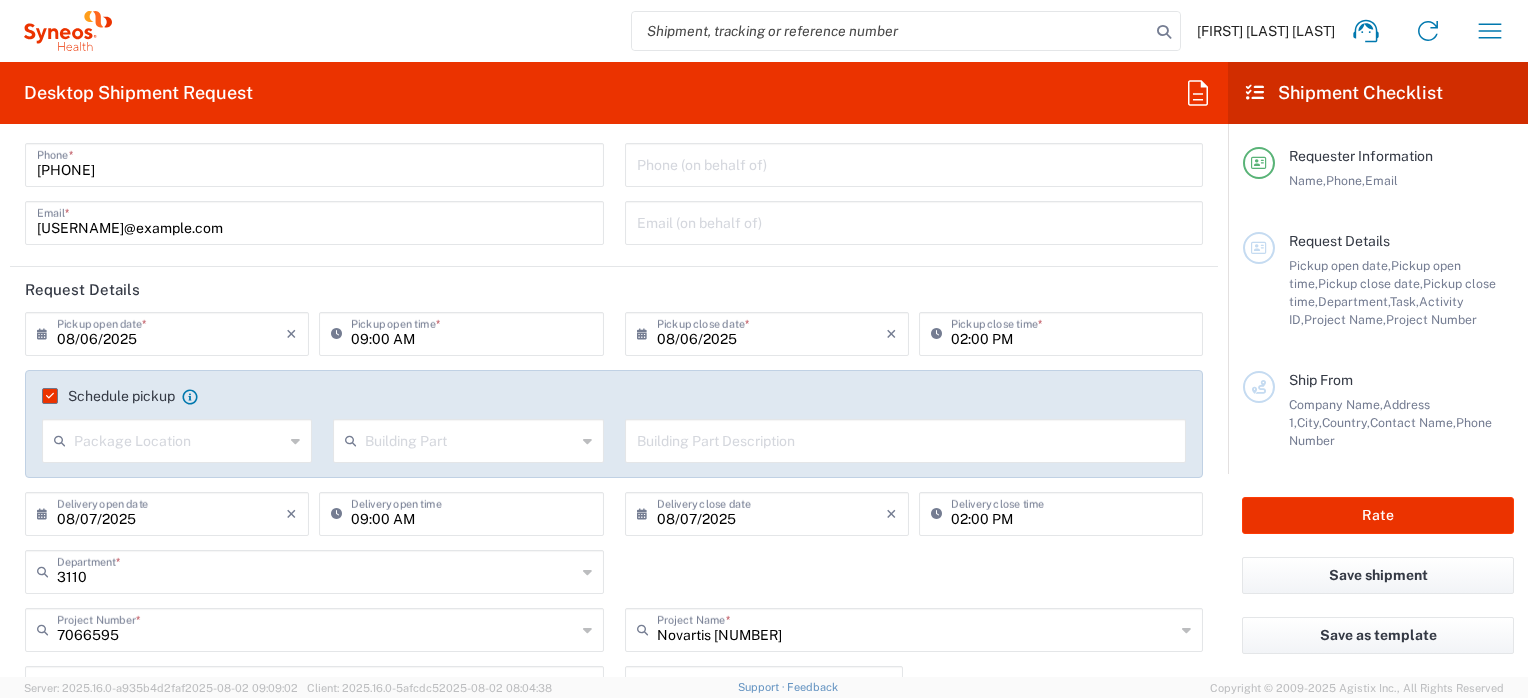 scroll, scrollTop: 200, scrollLeft: 0, axis: vertical 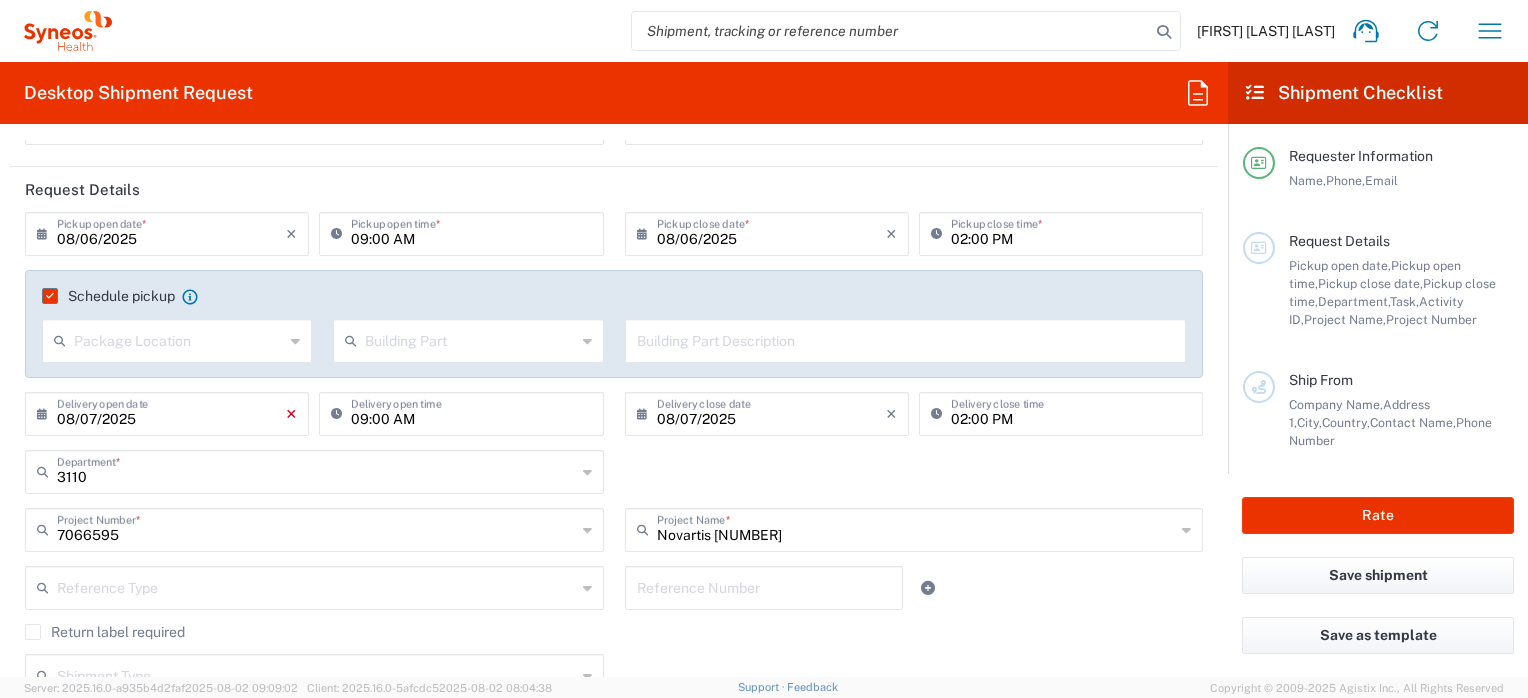 click on "×" 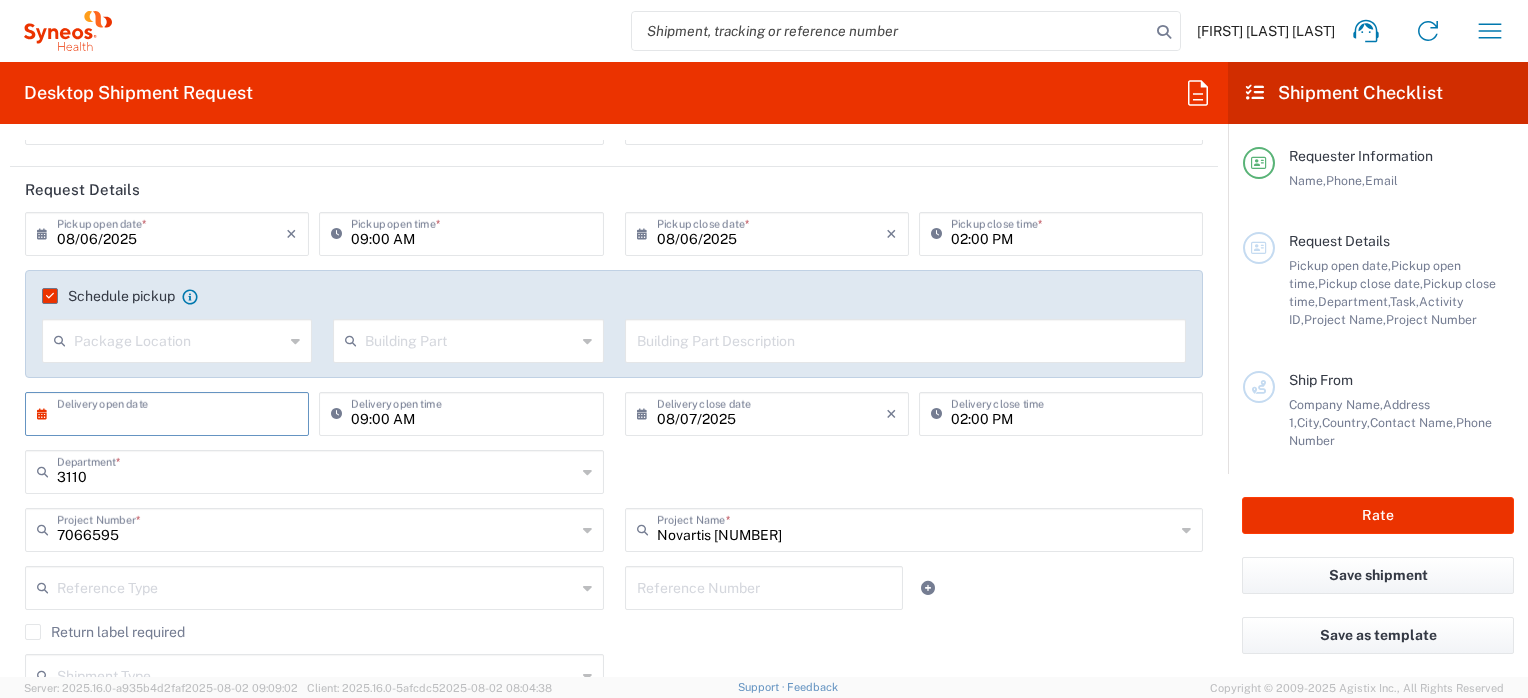 click on "09:00 AM" at bounding box center [471, 412] 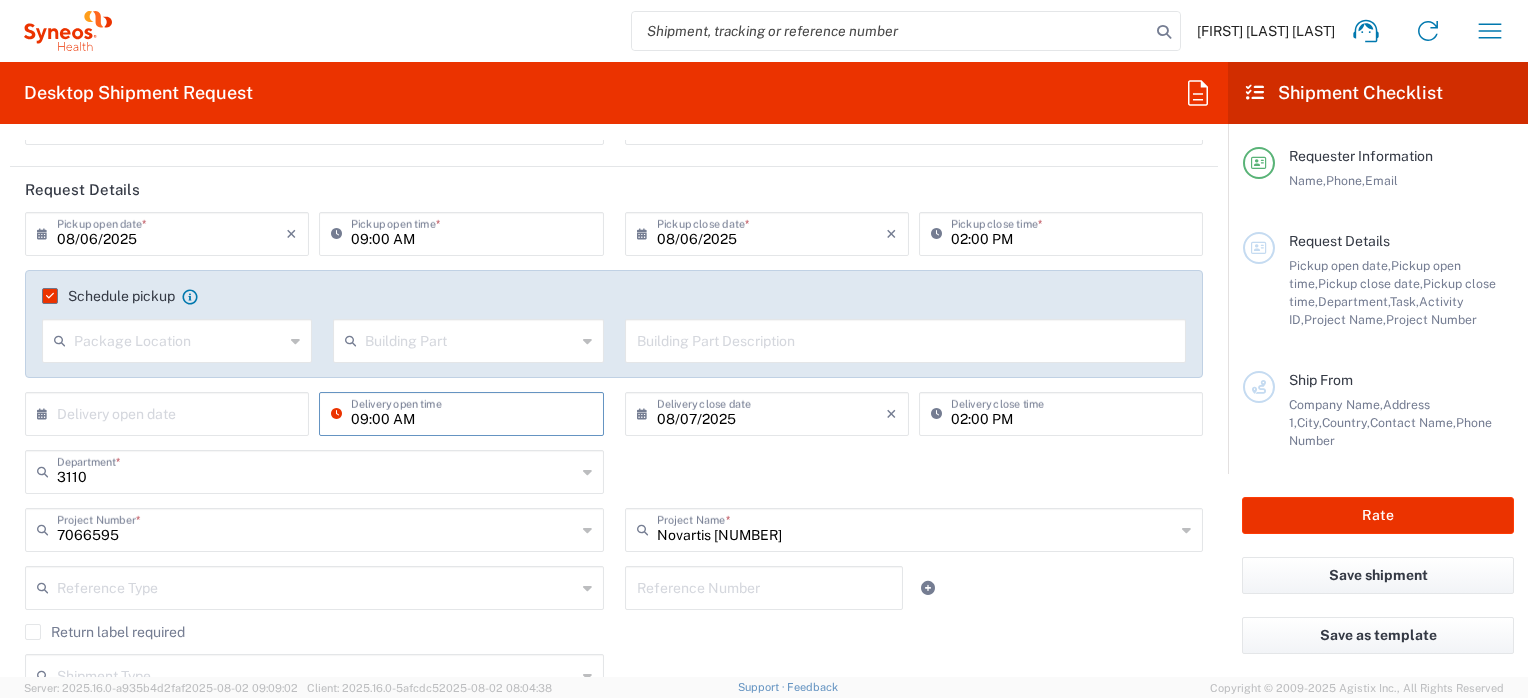 drag, startPoint x: 417, startPoint y: 421, endPoint x: 321, endPoint y: 423, distance: 96.02083 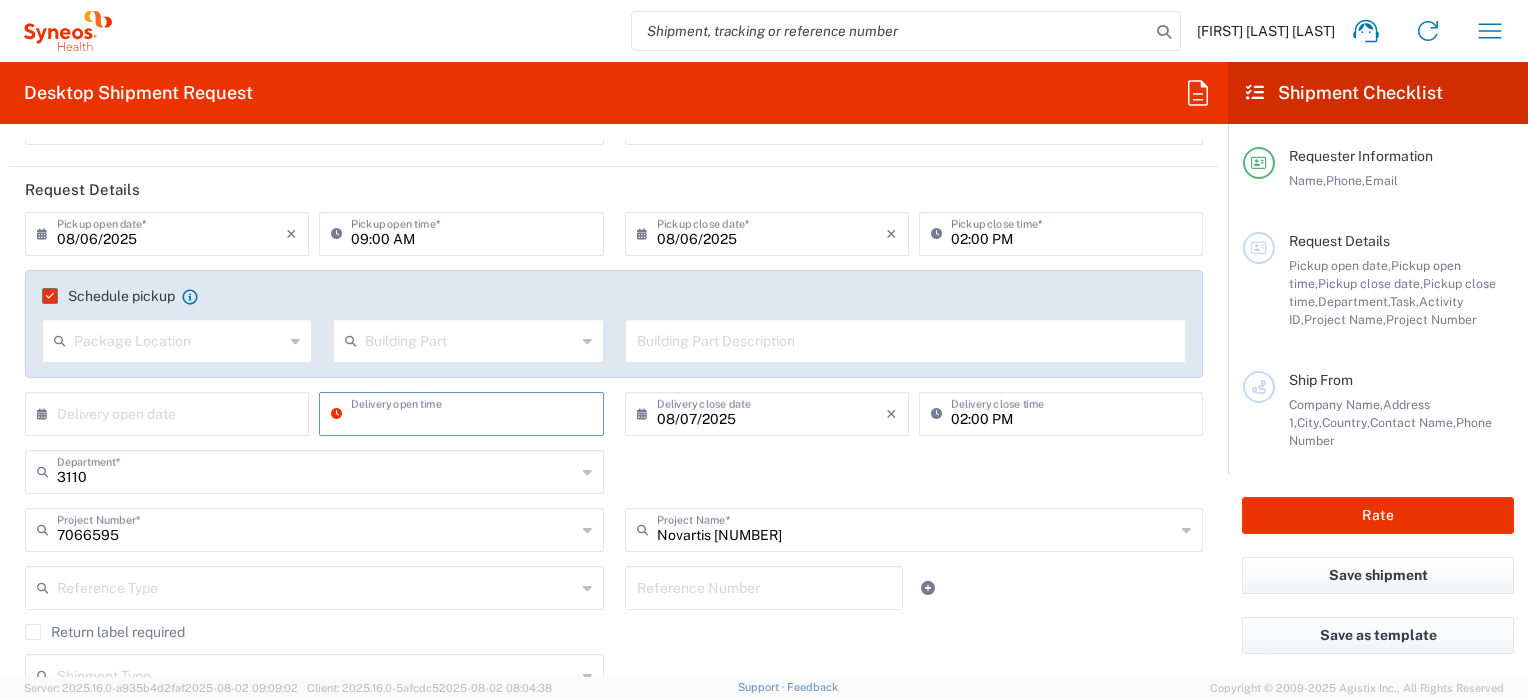type 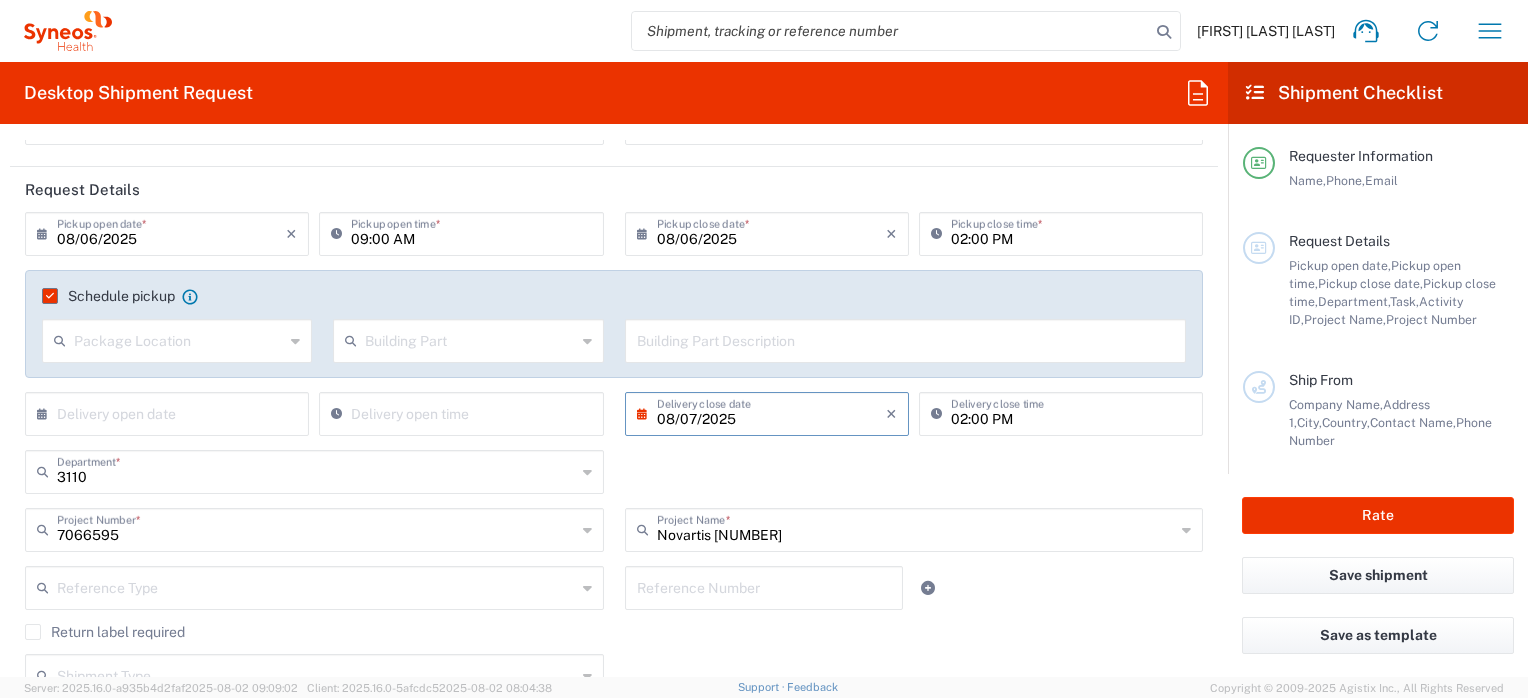 drag, startPoint x: 740, startPoint y: 417, endPoint x: 542, endPoint y: 417, distance: 198 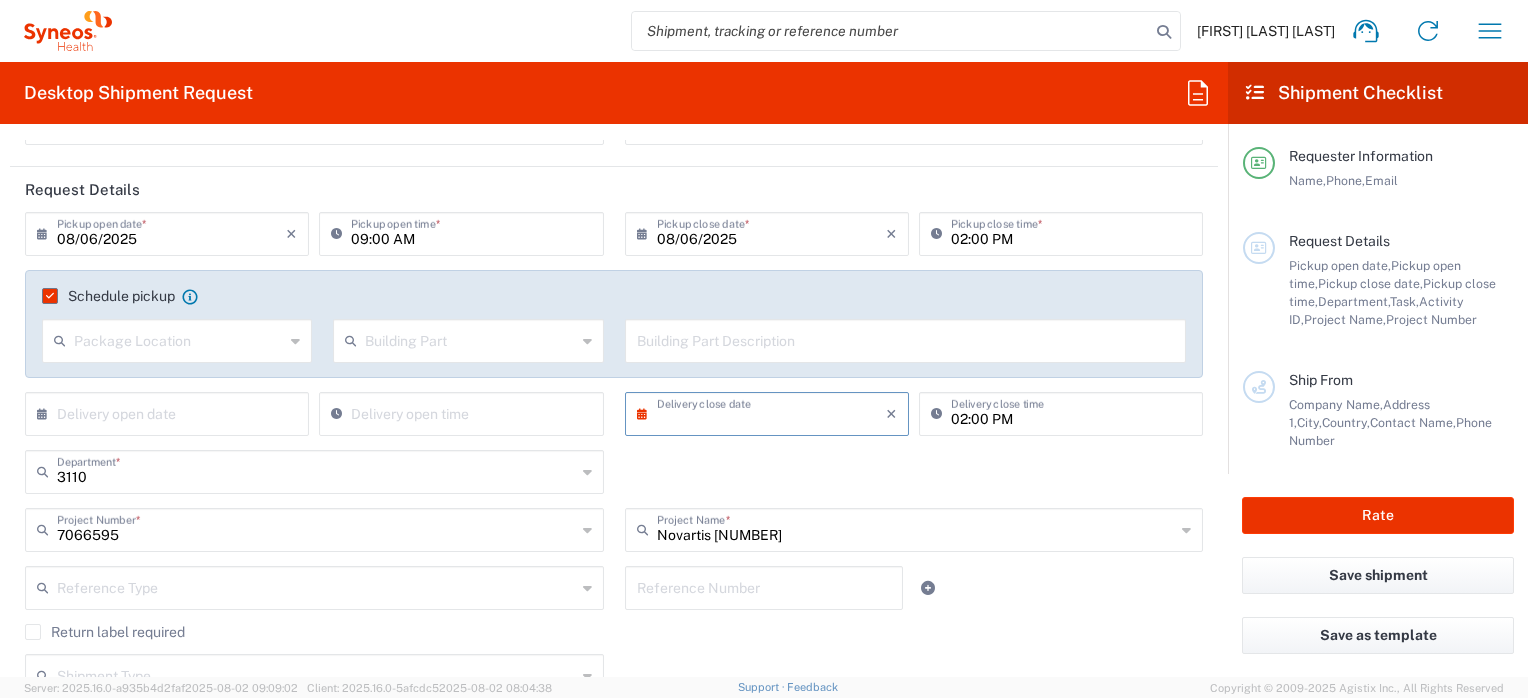 type 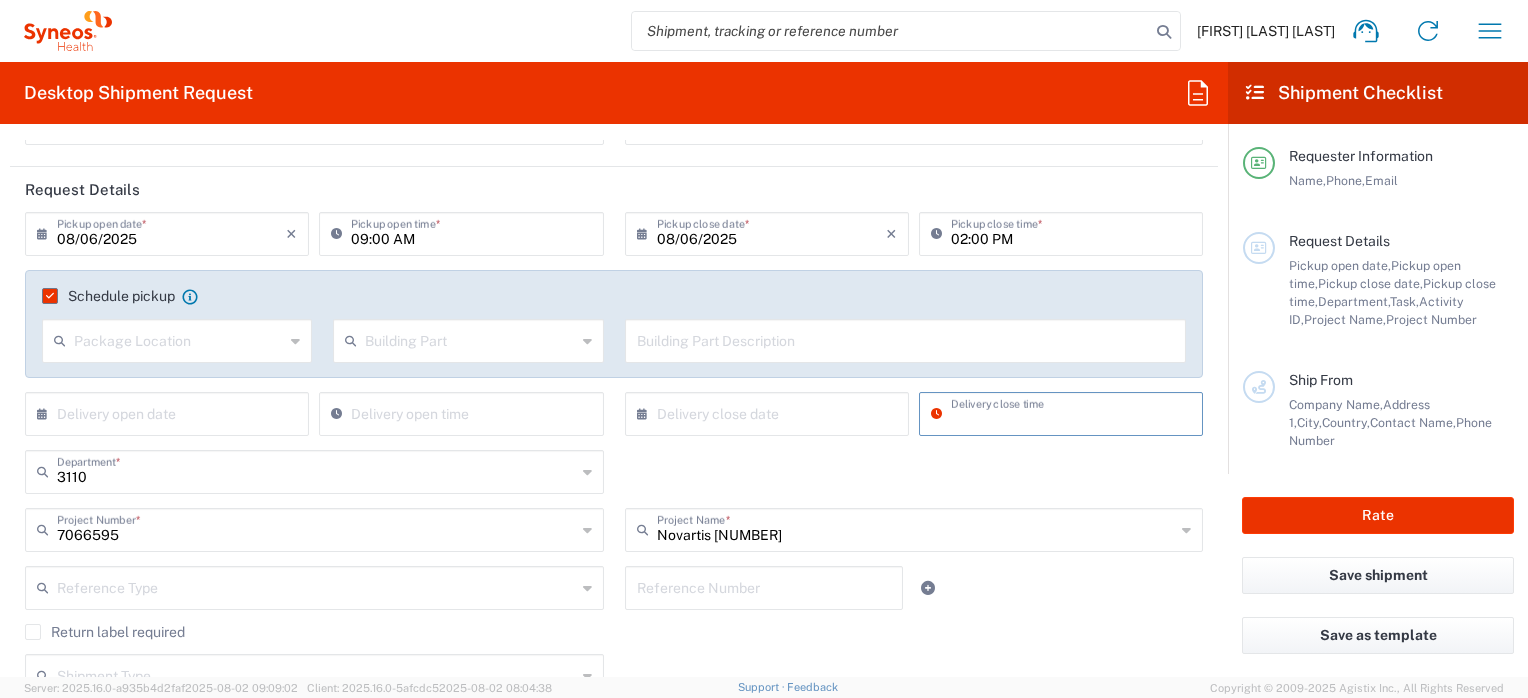 type 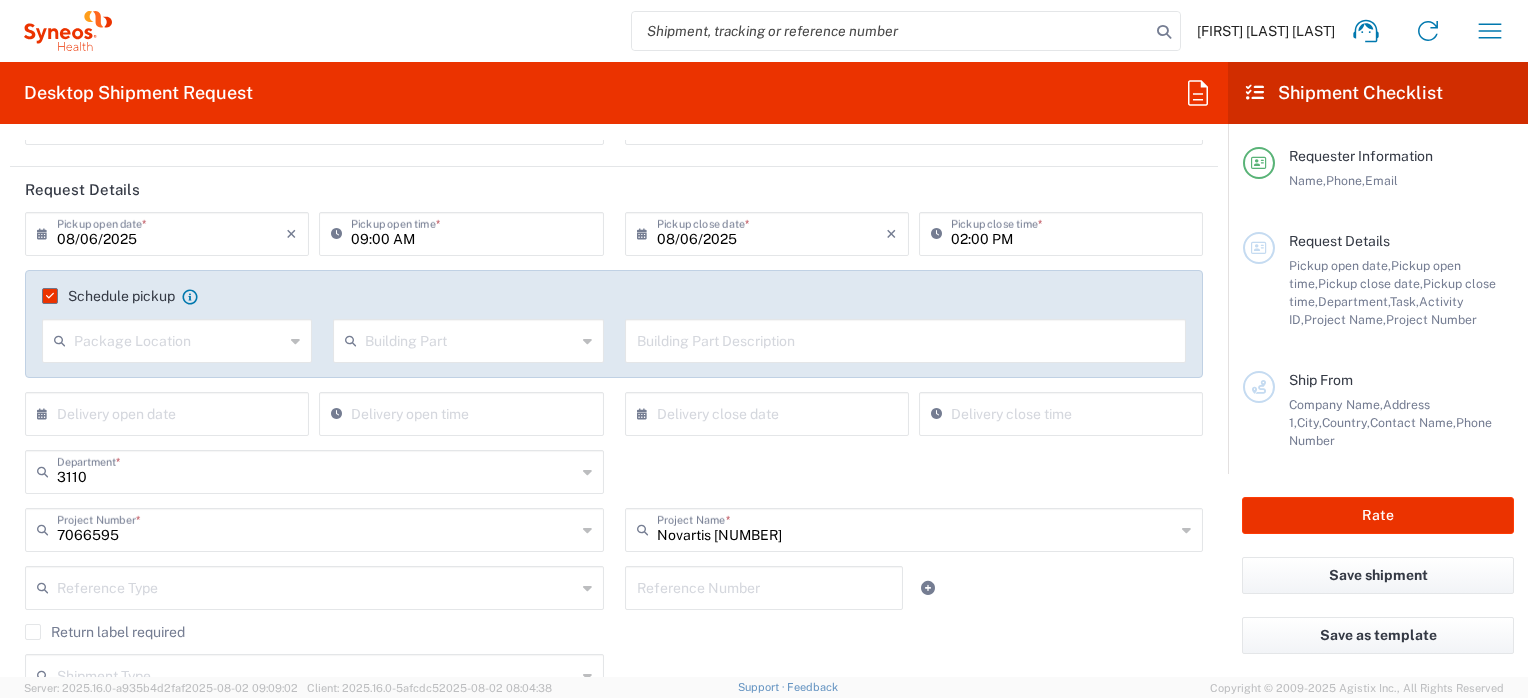 scroll, scrollTop: 300, scrollLeft: 0, axis: vertical 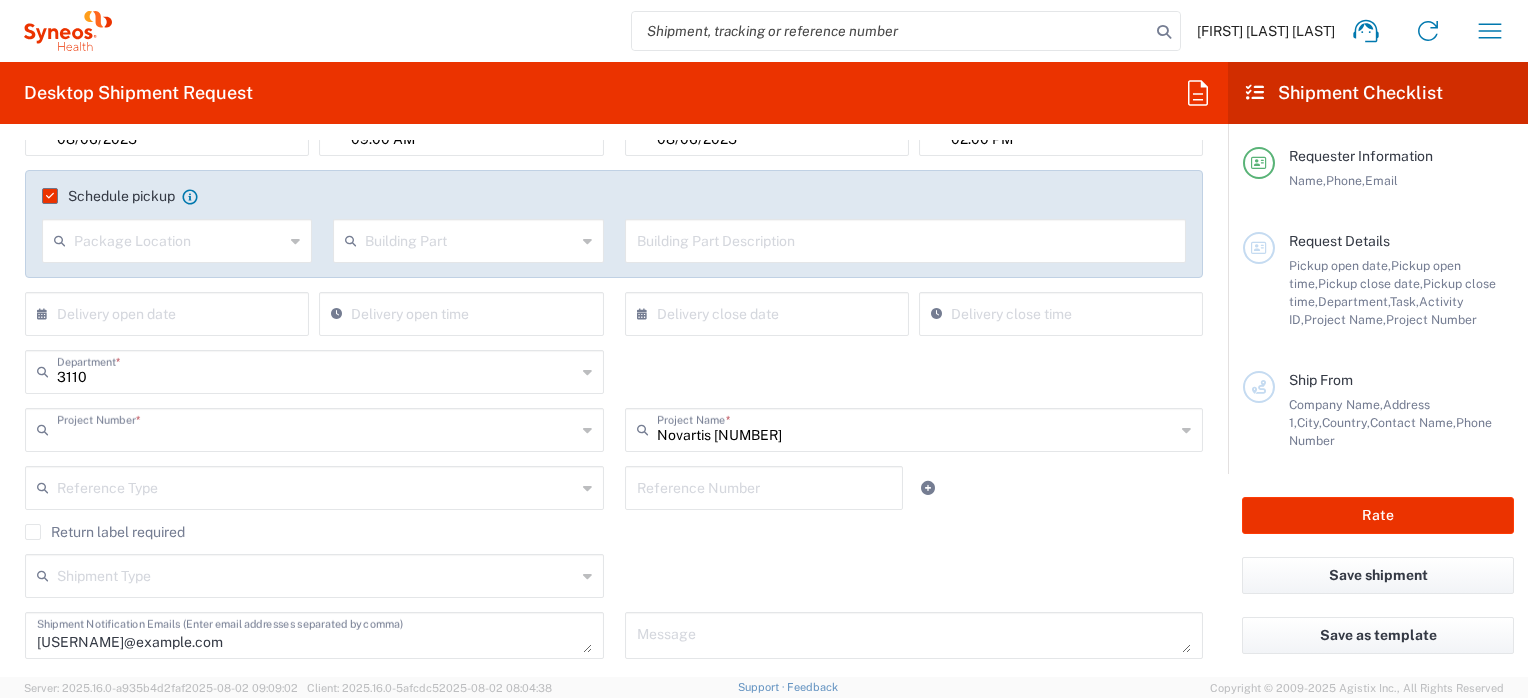 click at bounding box center (316, 428) 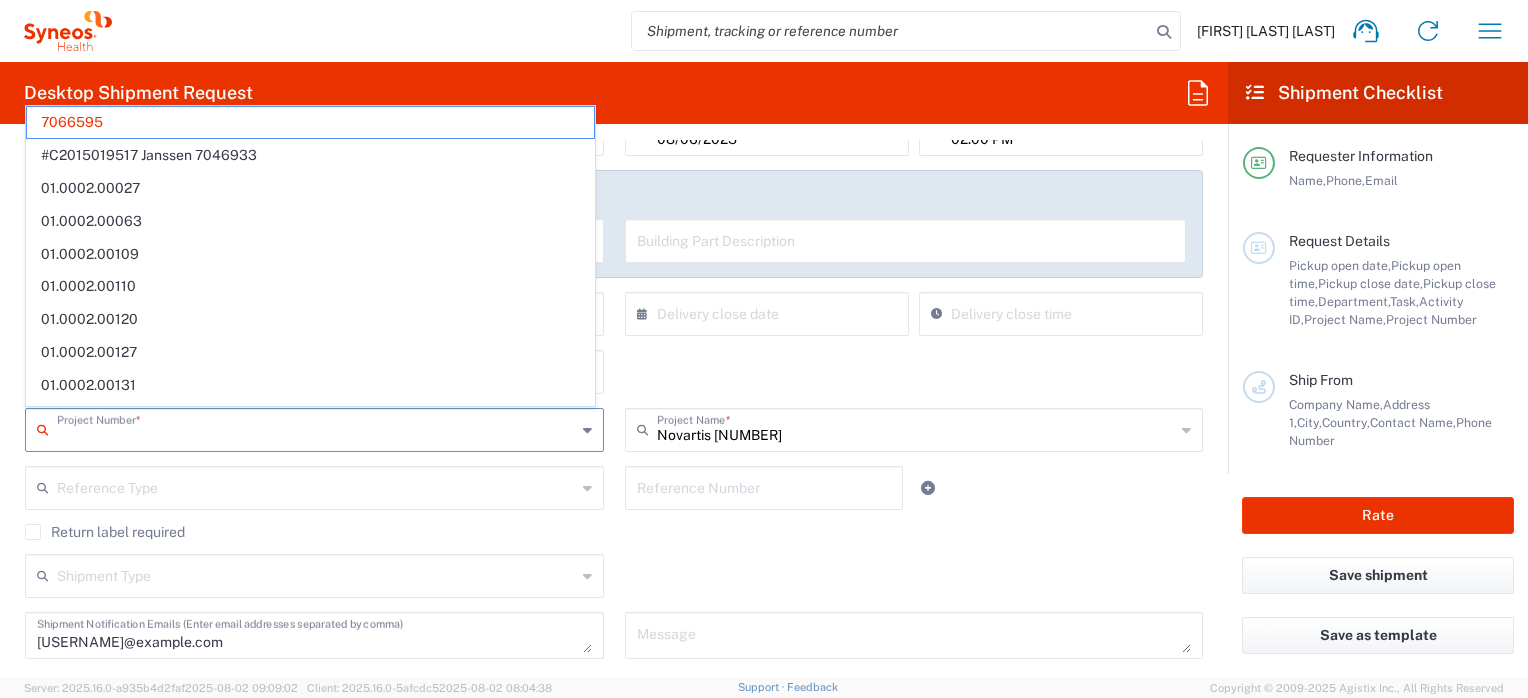 click on "Return label required" 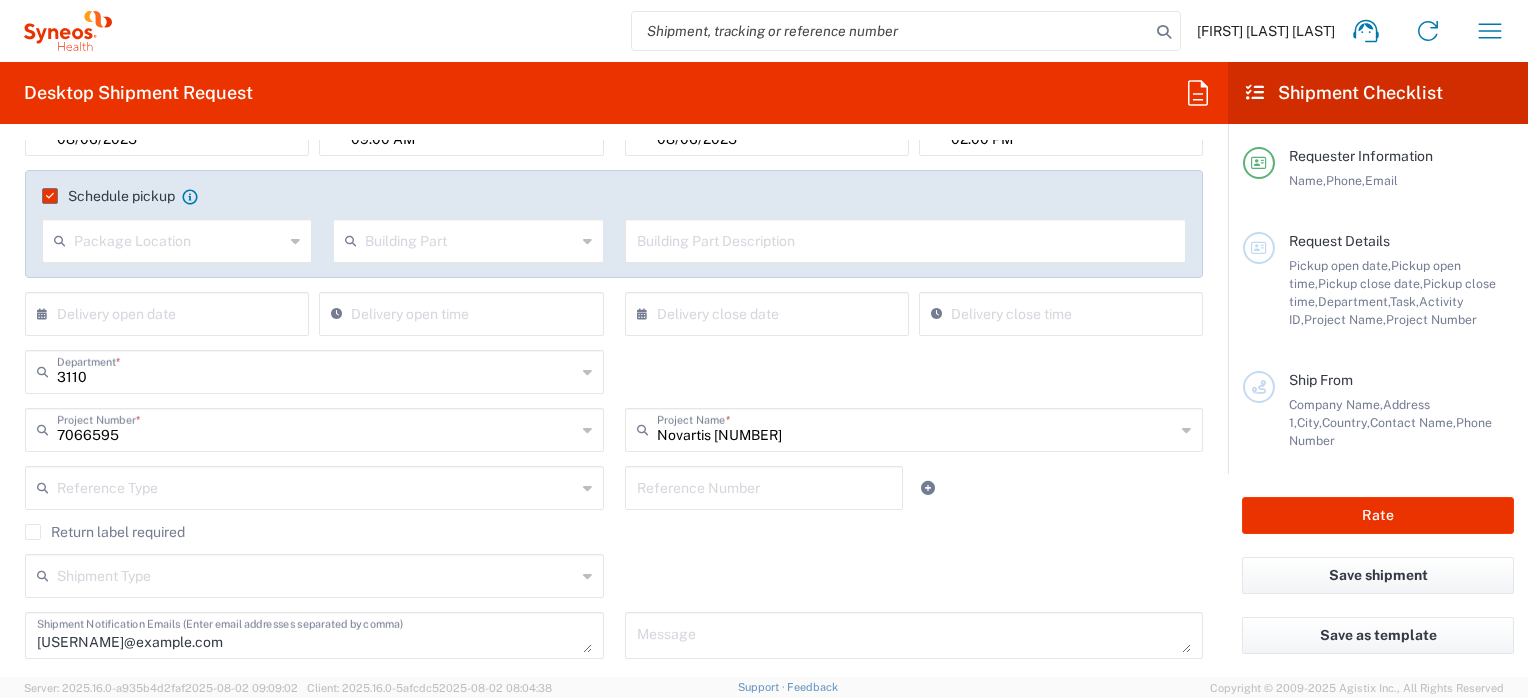 click 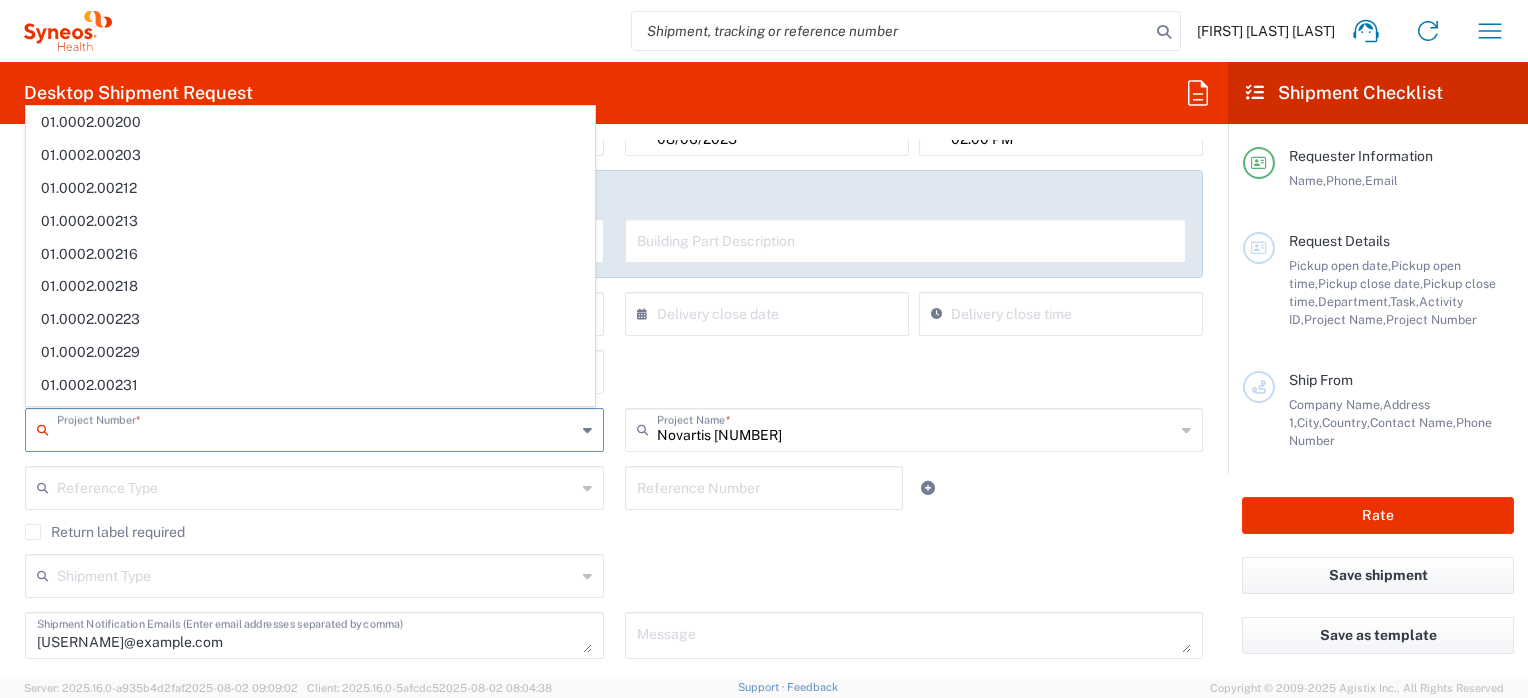 scroll, scrollTop: 0, scrollLeft: 0, axis: both 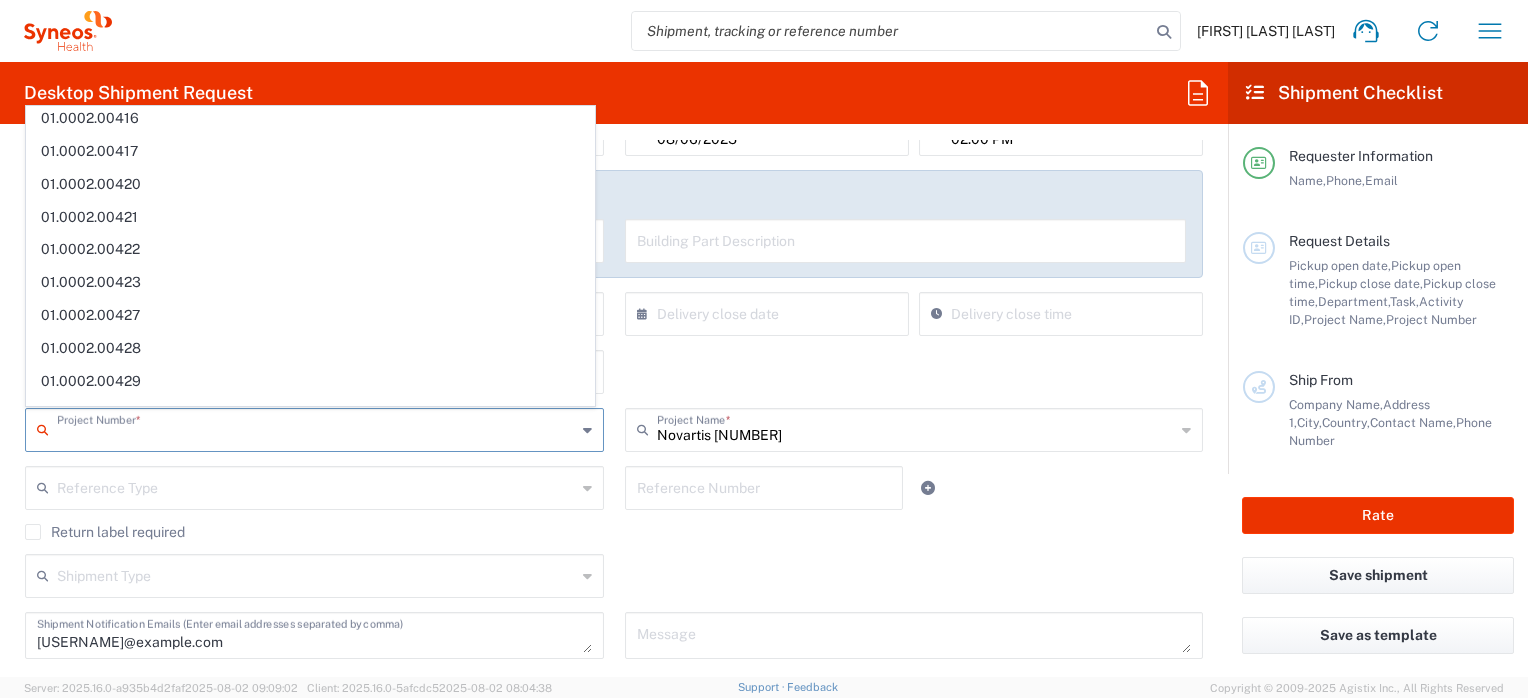 click on "Reference Number" 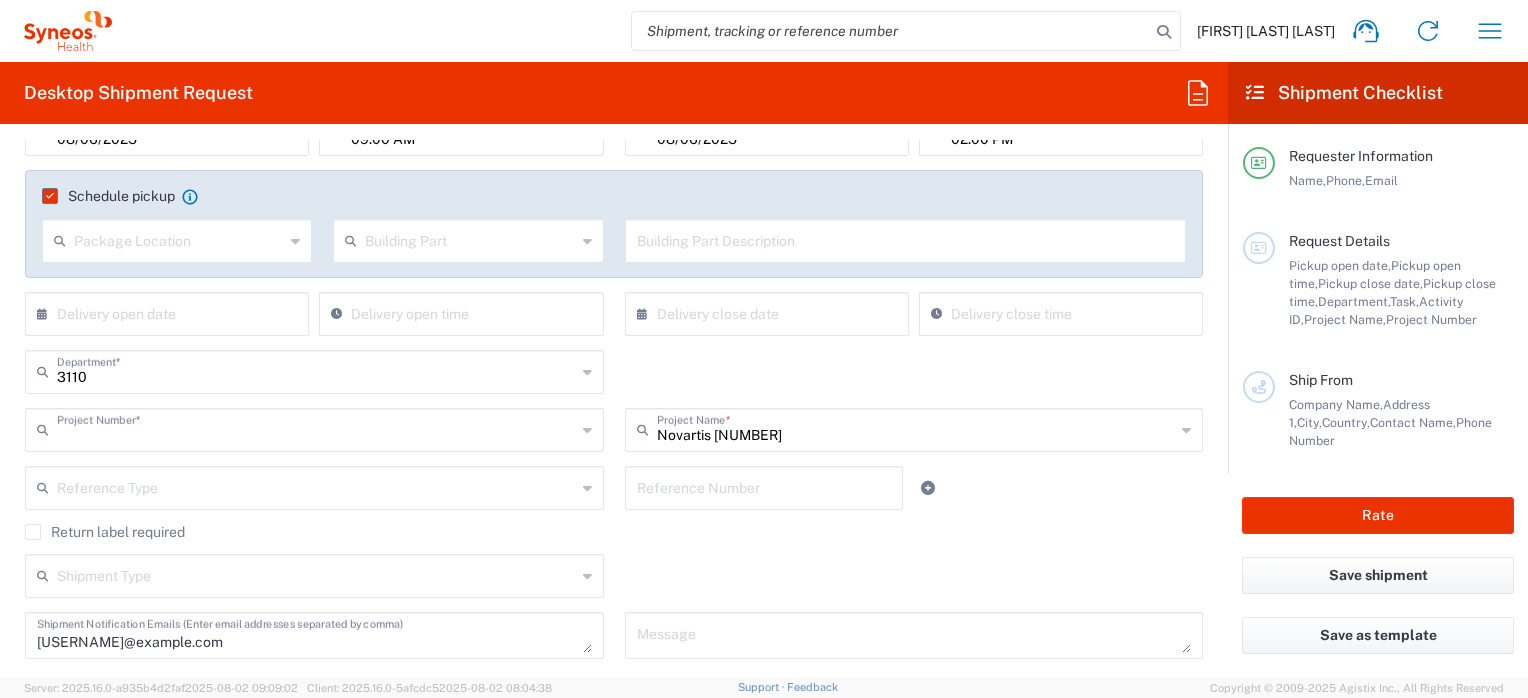 click at bounding box center [316, 428] 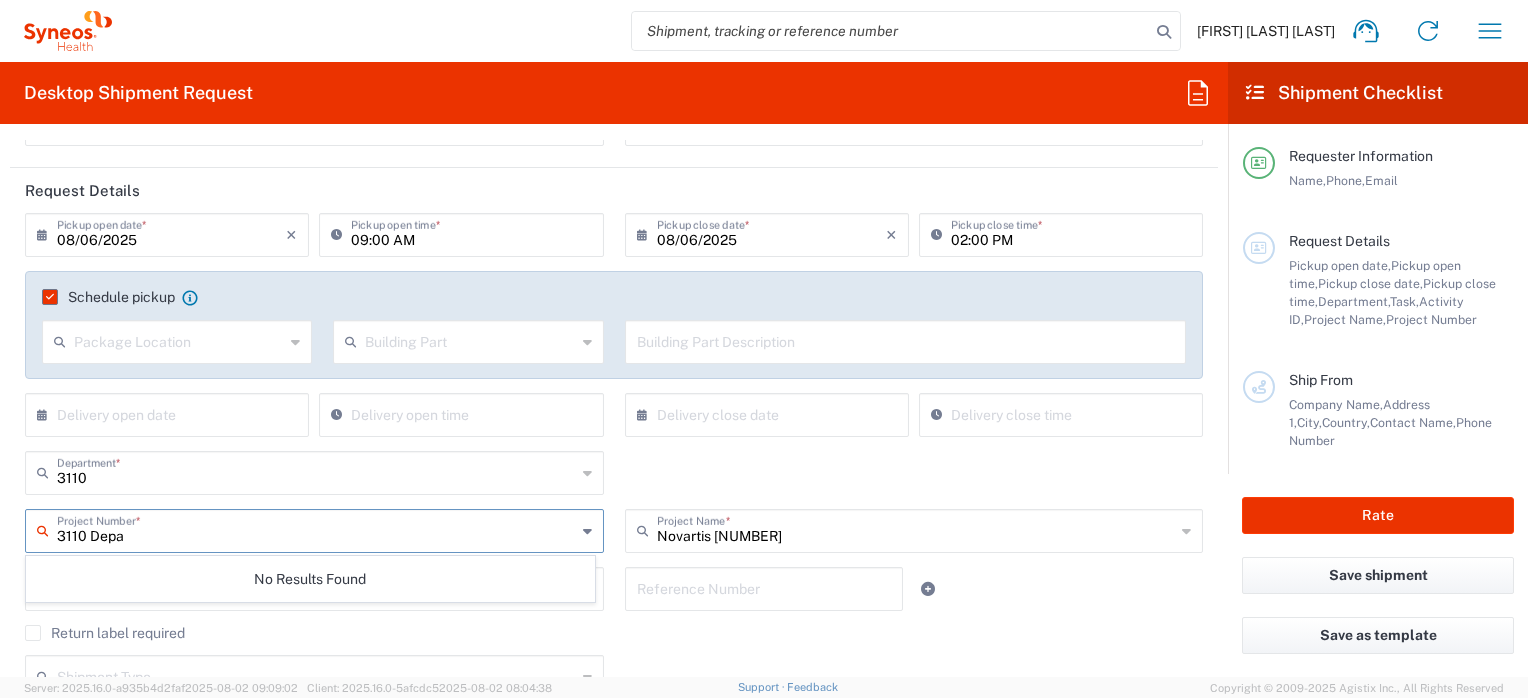 scroll, scrollTop: 200, scrollLeft: 0, axis: vertical 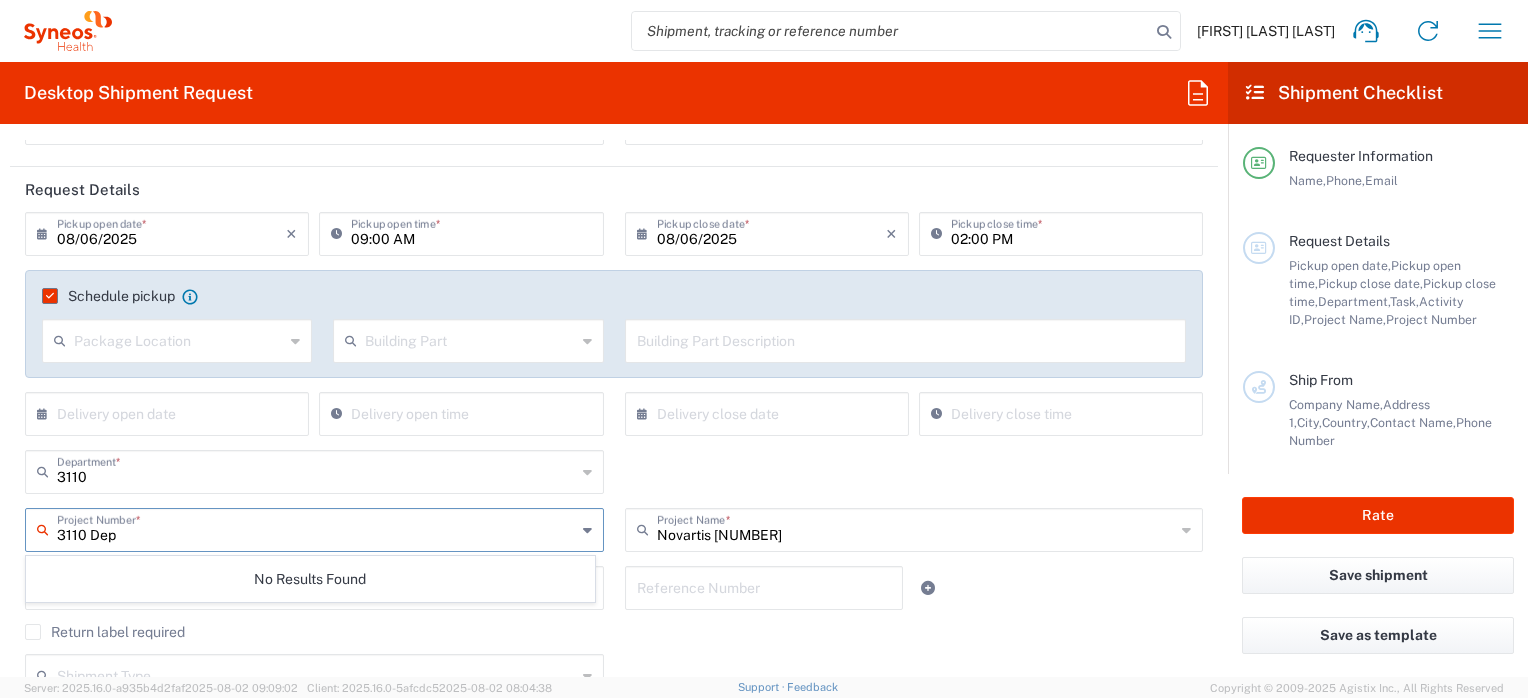 type on "3110 Dep" 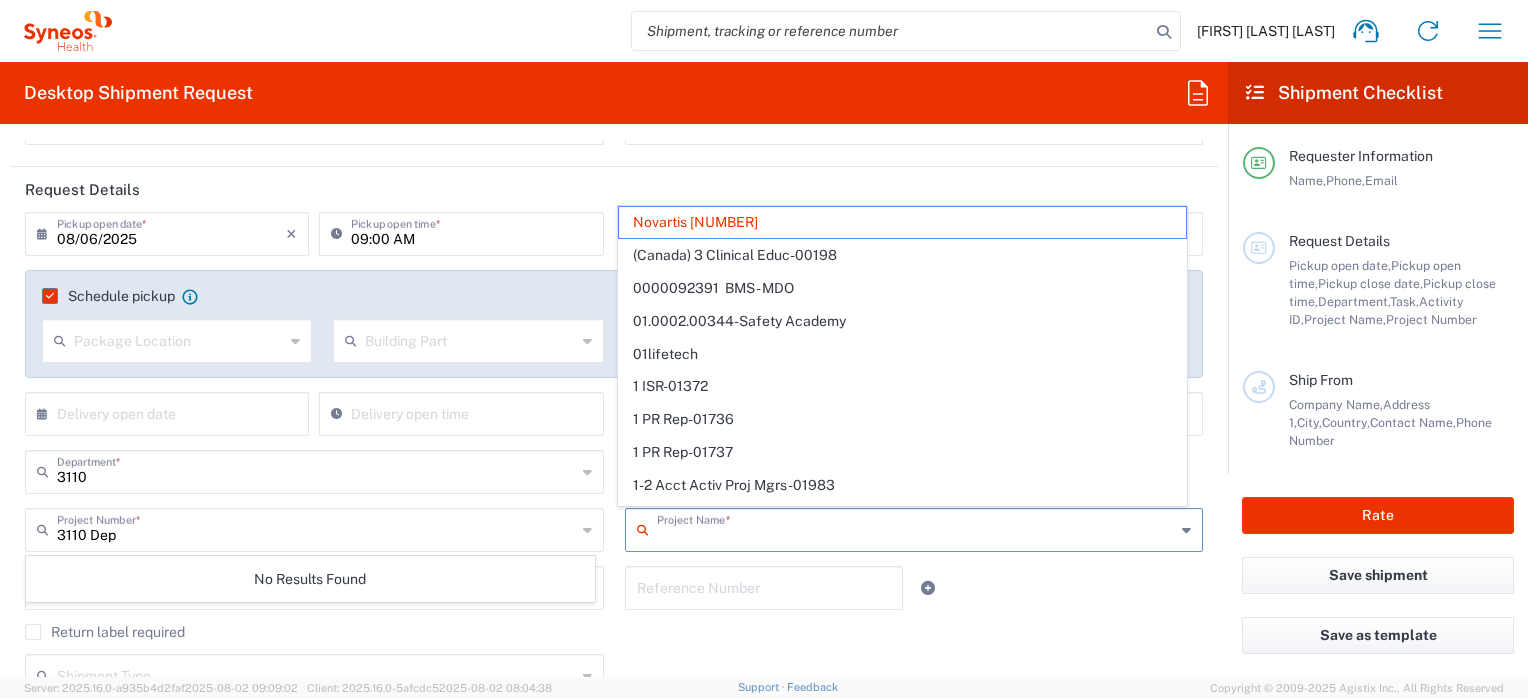 click at bounding box center [916, 528] 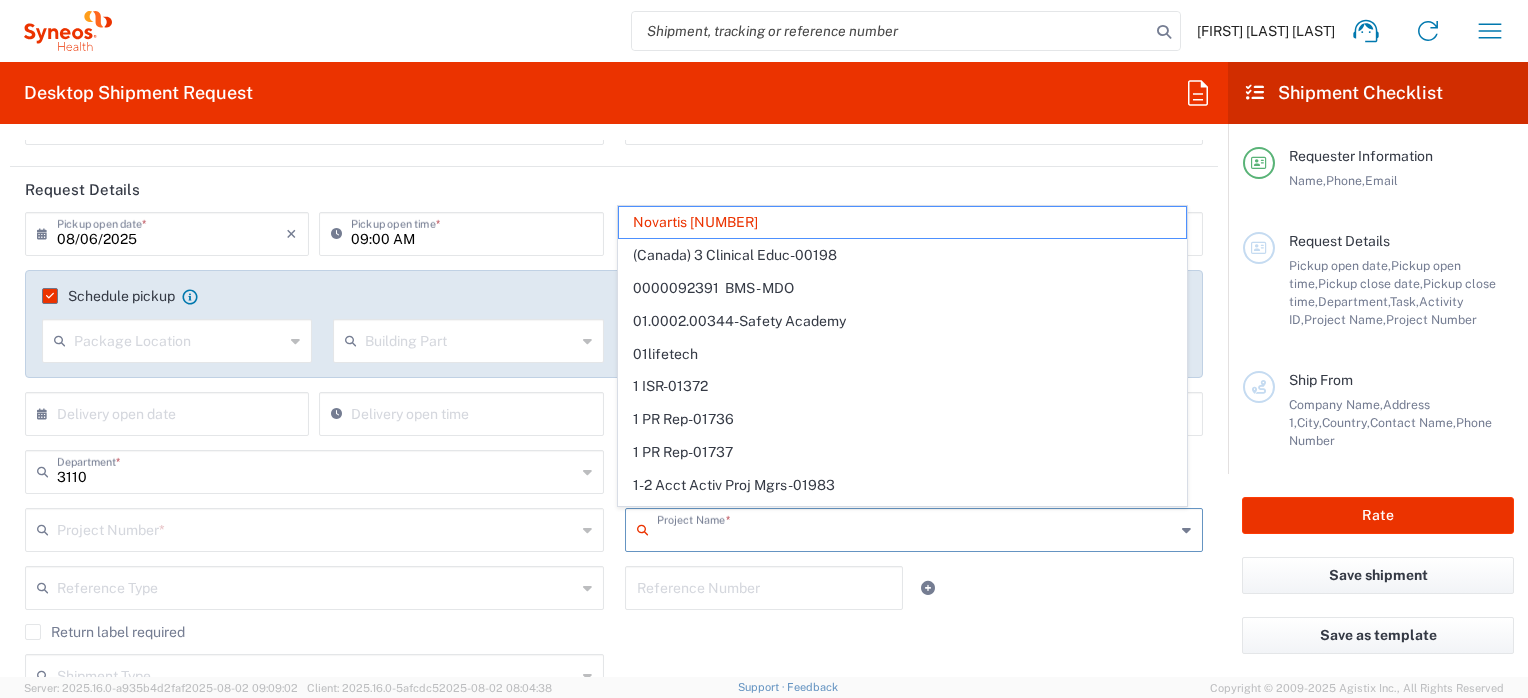 click at bounding box center (316, 528) 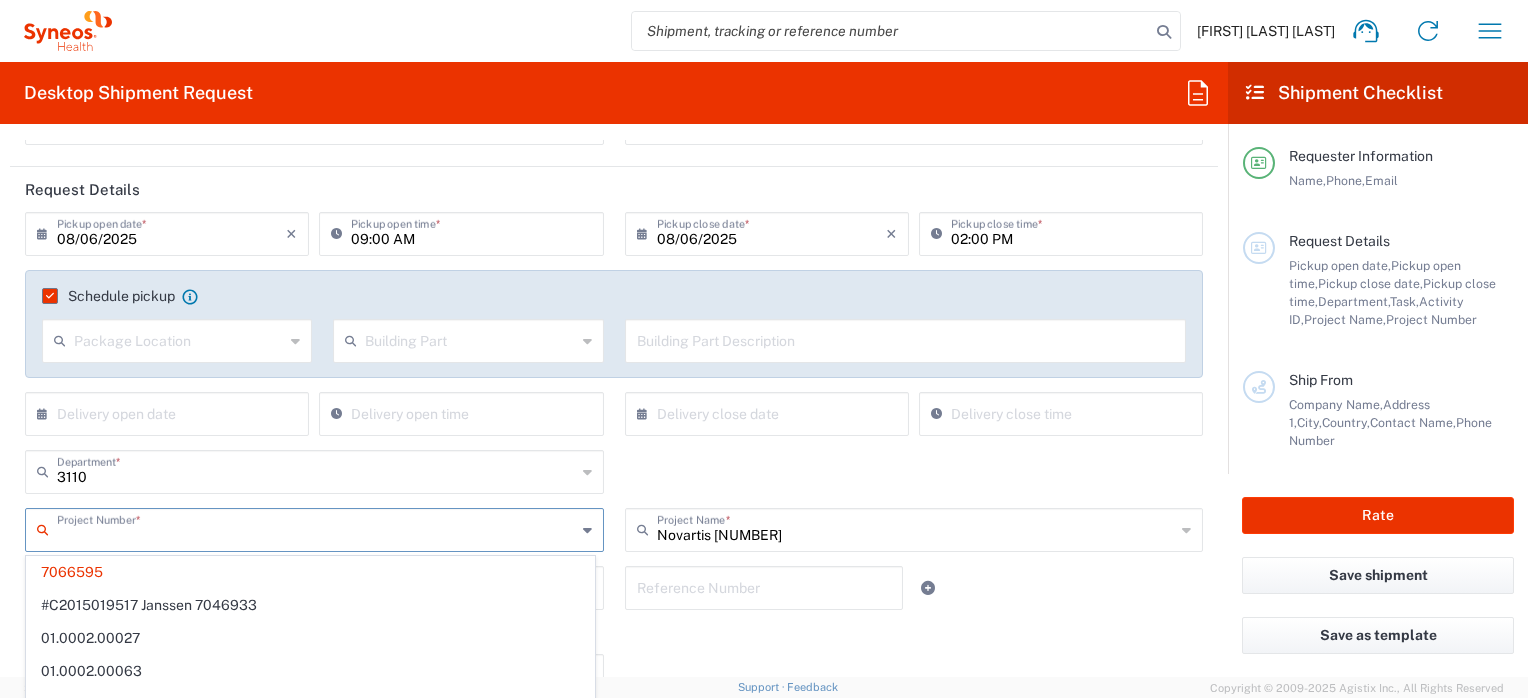 type 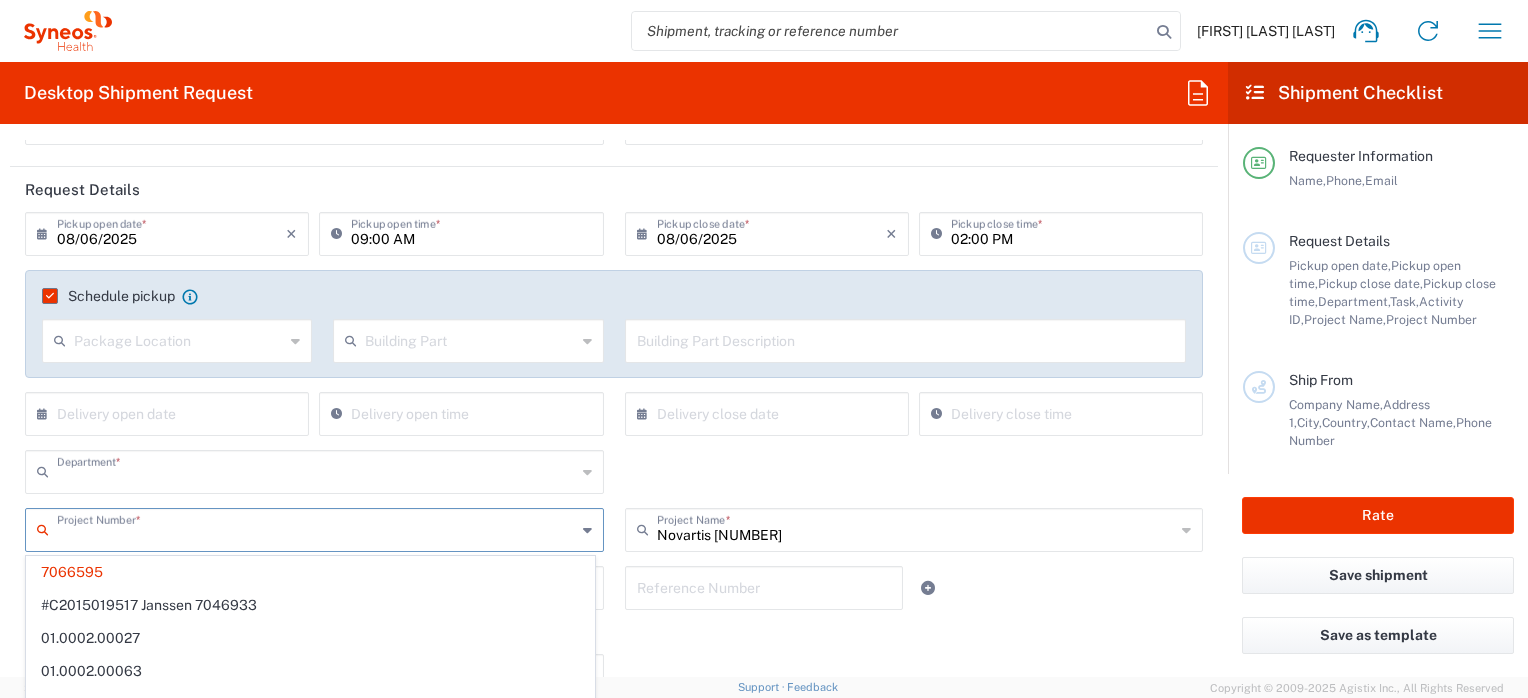 click at bounding box center (316, 470) 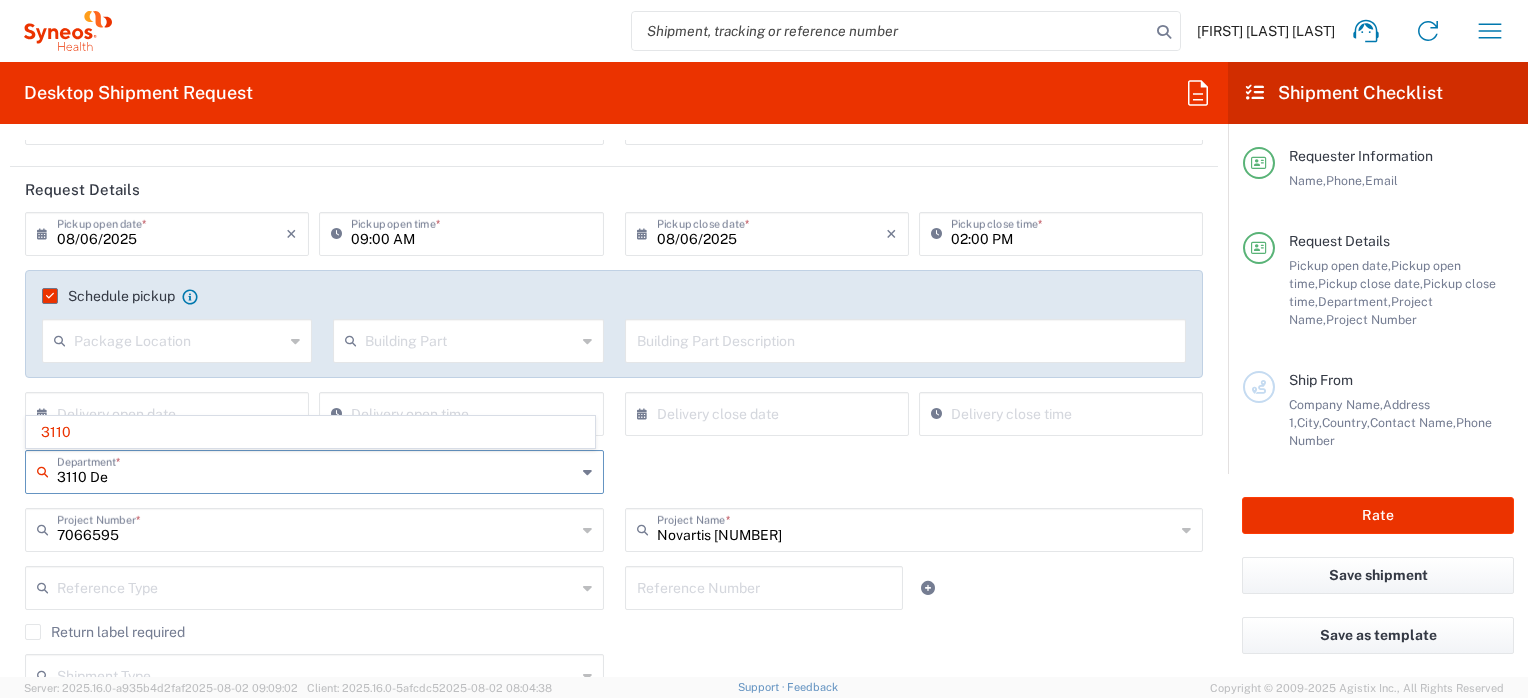 type on "3110 Dep" 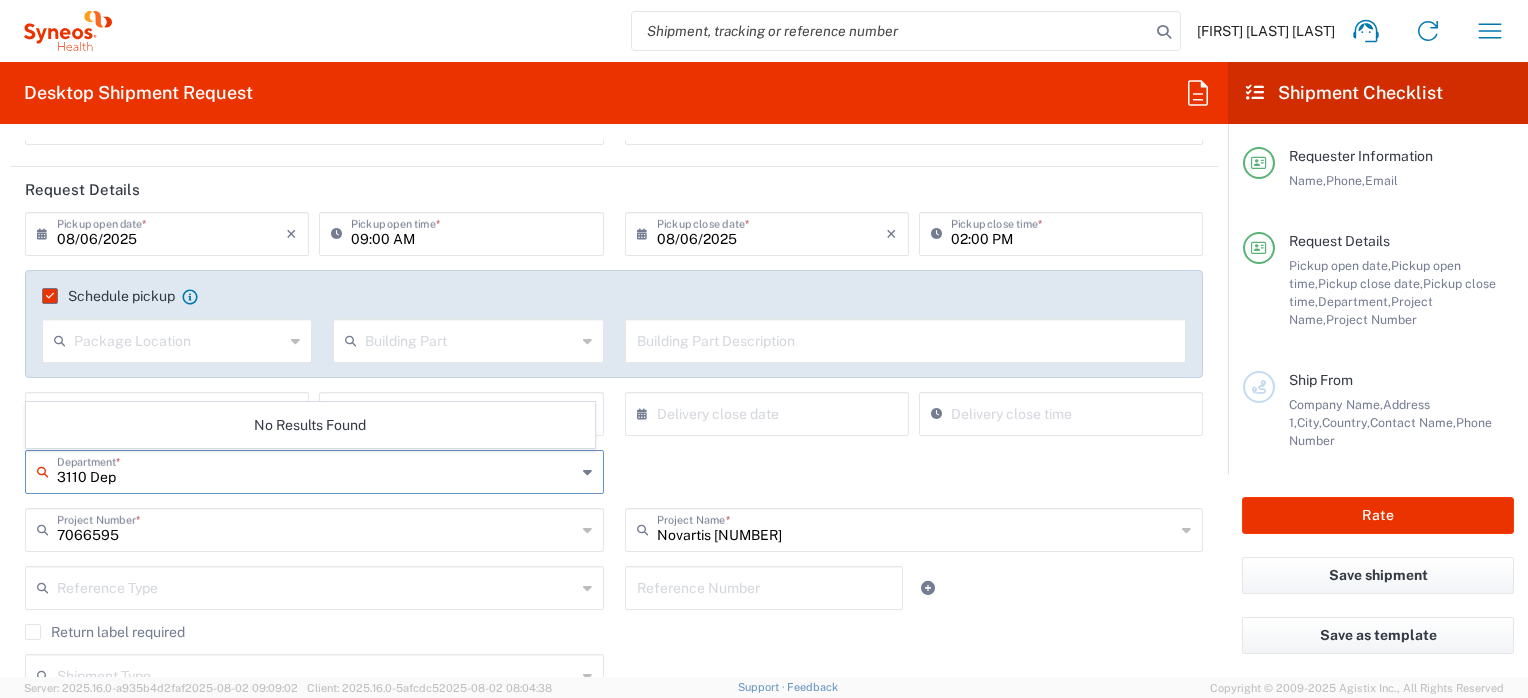 type 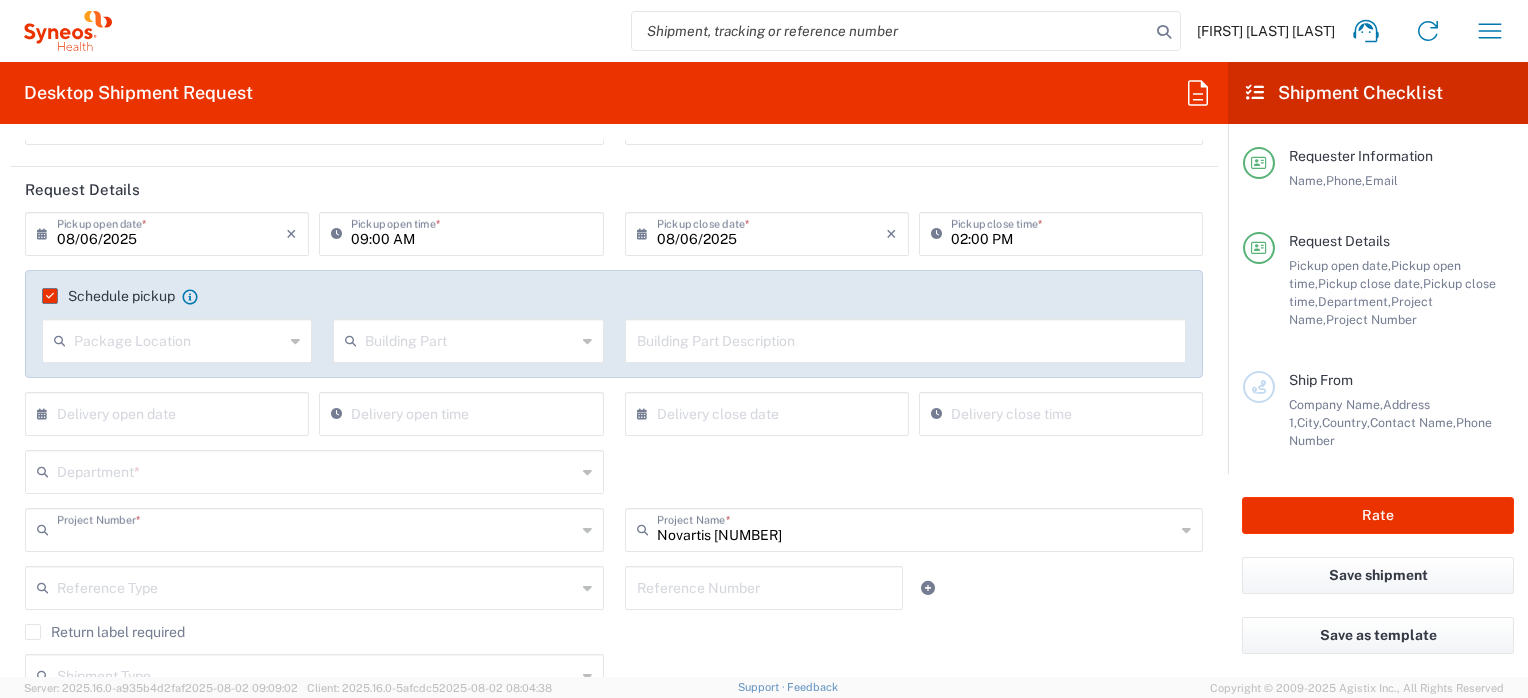 click at bounding box center (316, 528) 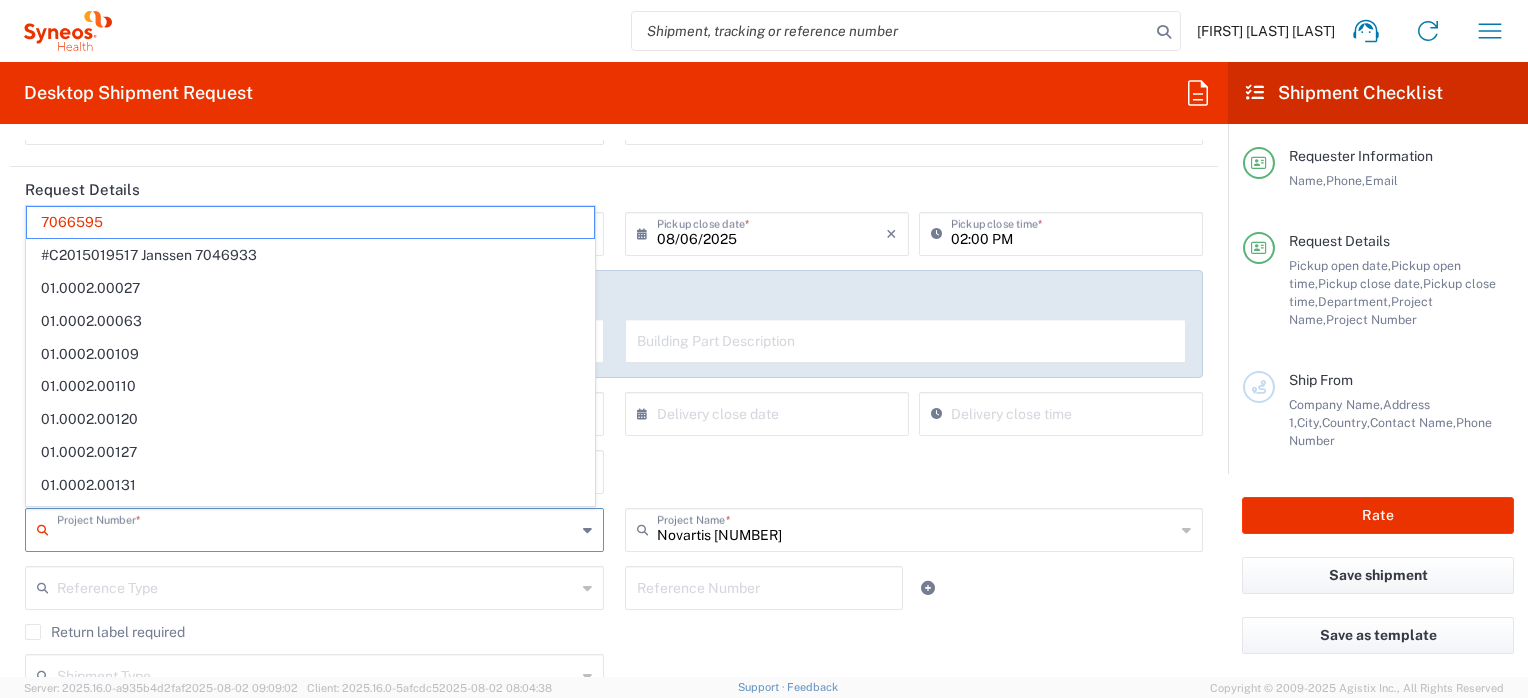 click at bounding box center (316, 528) 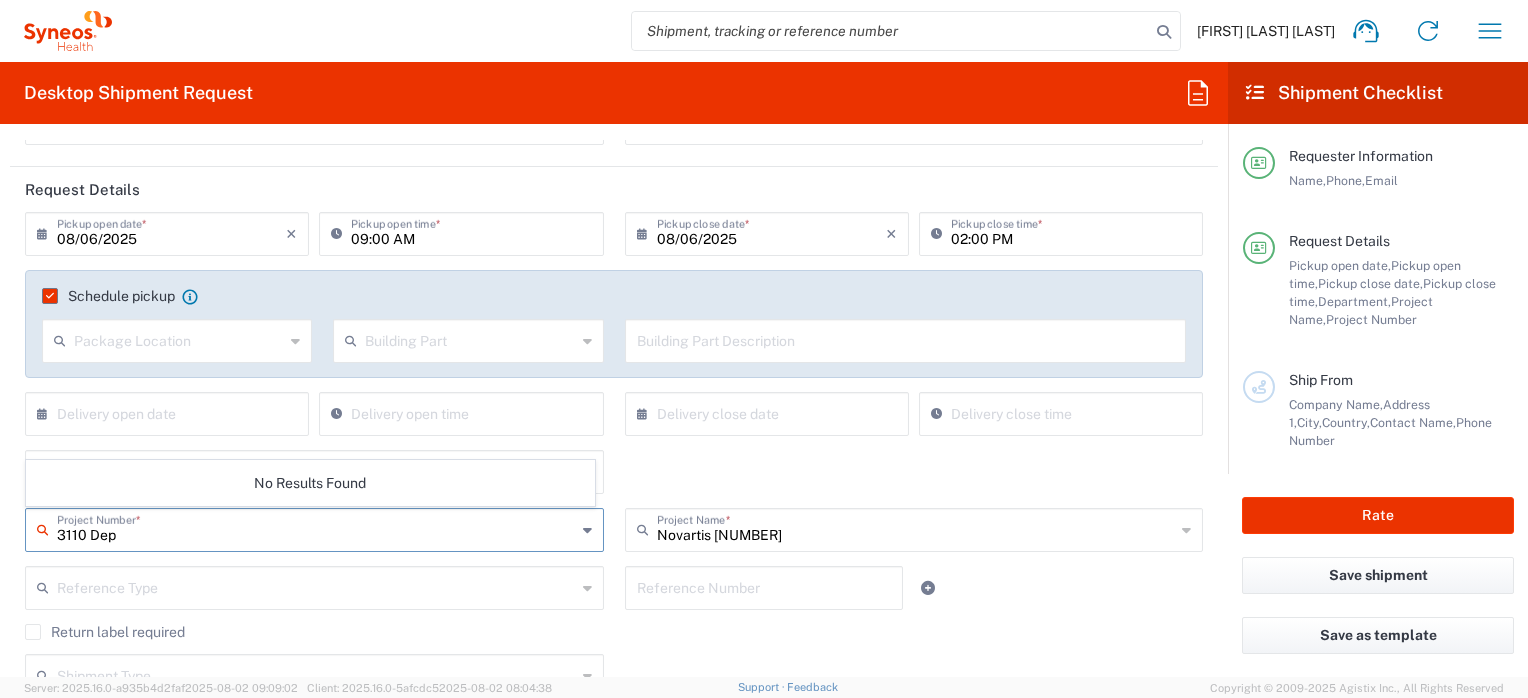type on "3110 Dep" 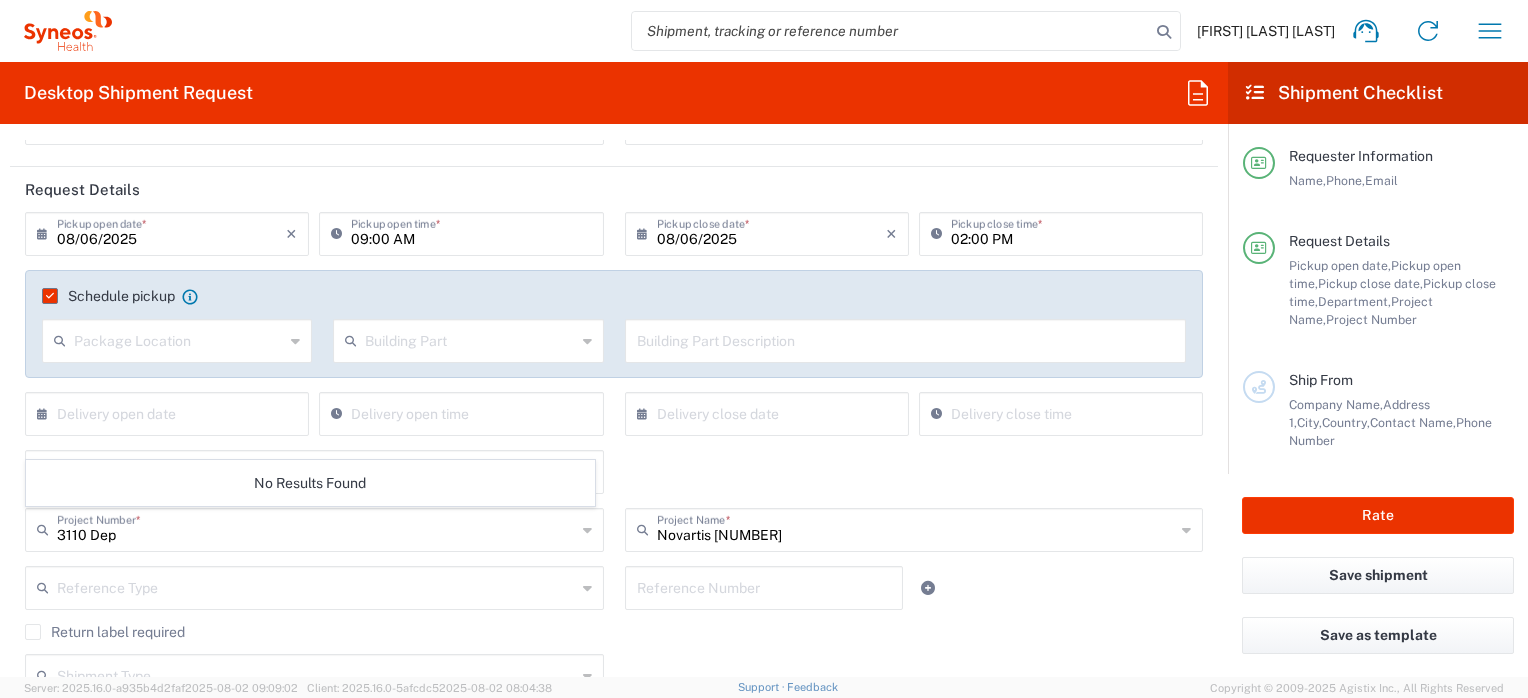 click on "No Results Found" 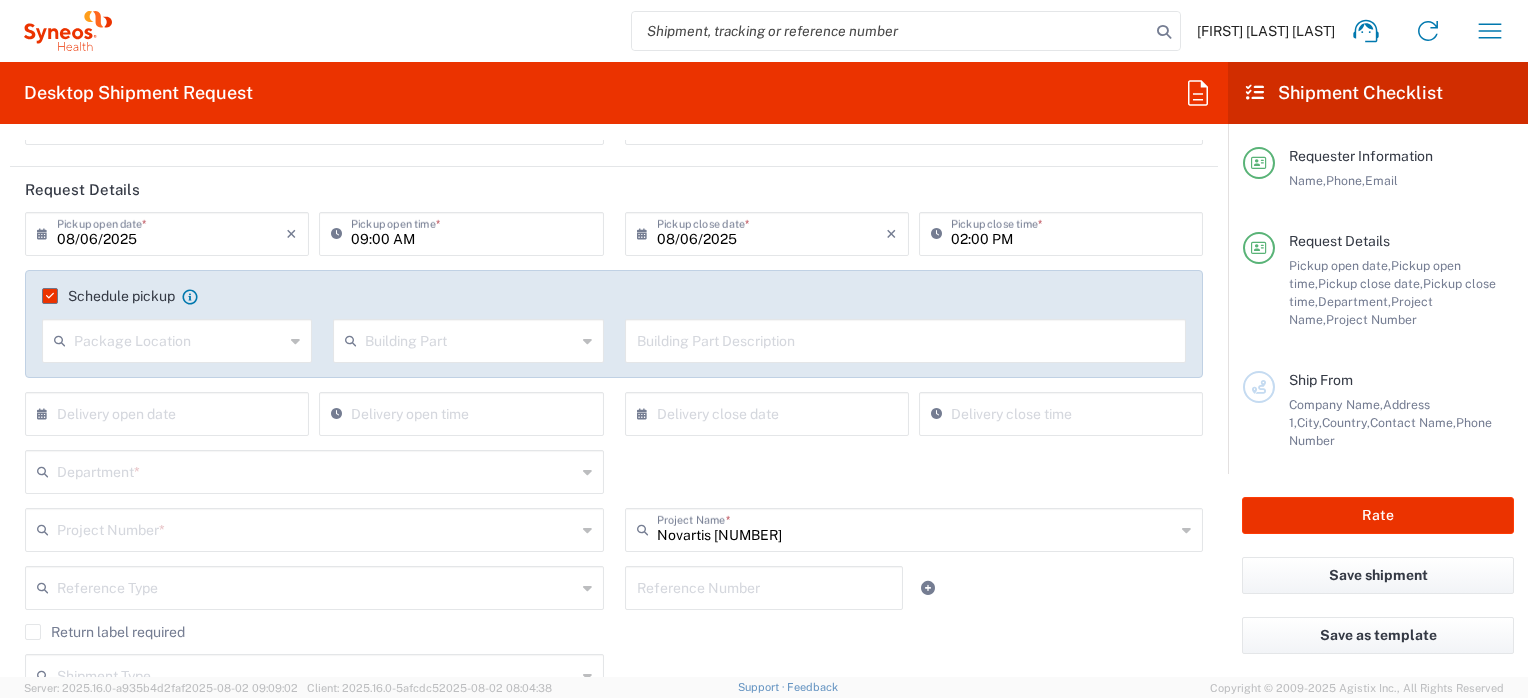 click at bounding box center (316, 470) 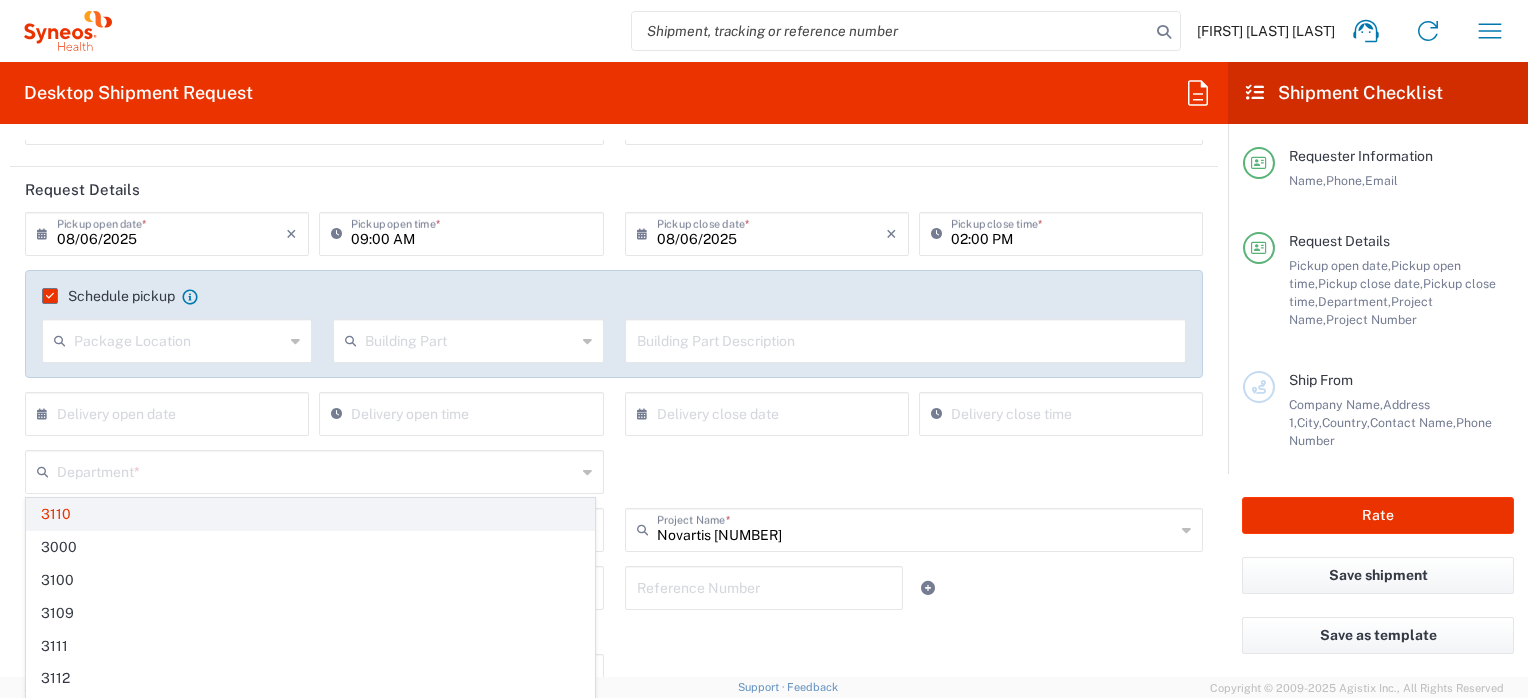 click on "3110" 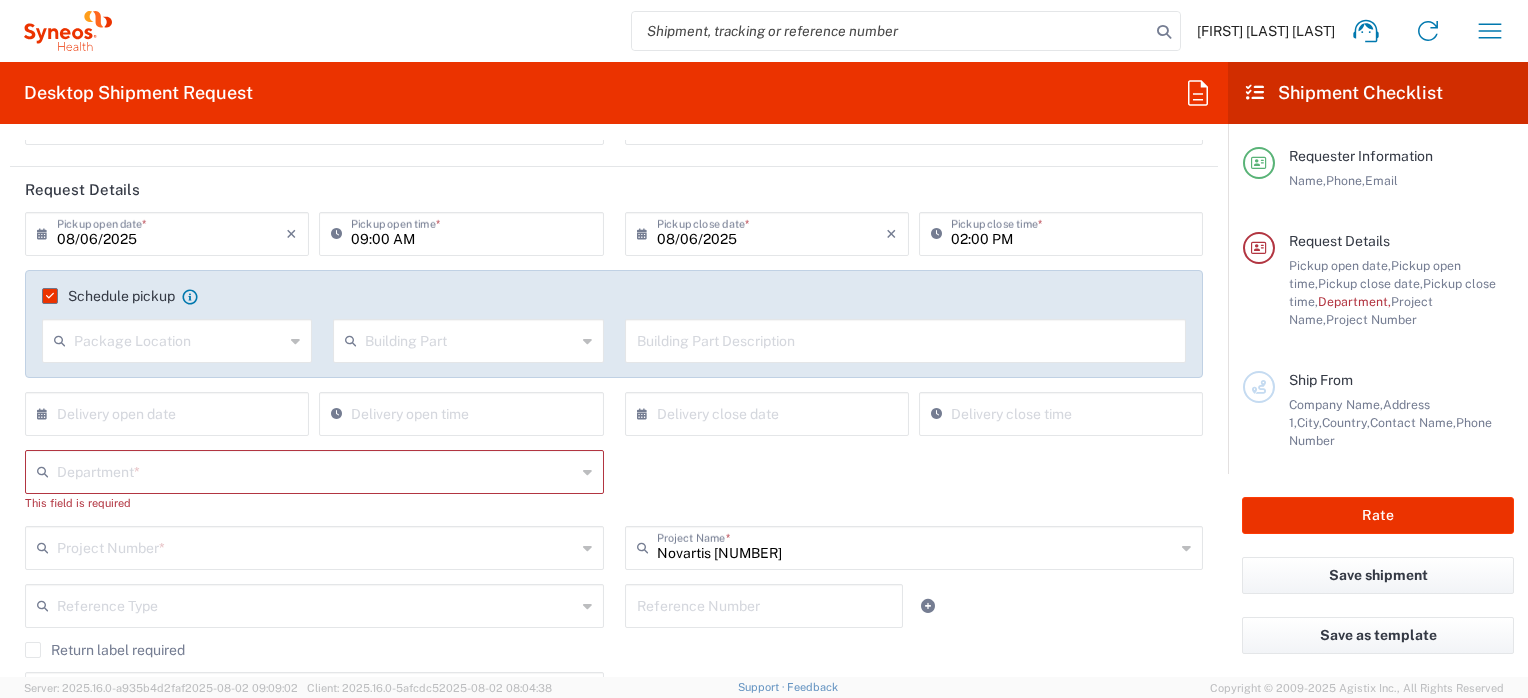 click on "Department  *" 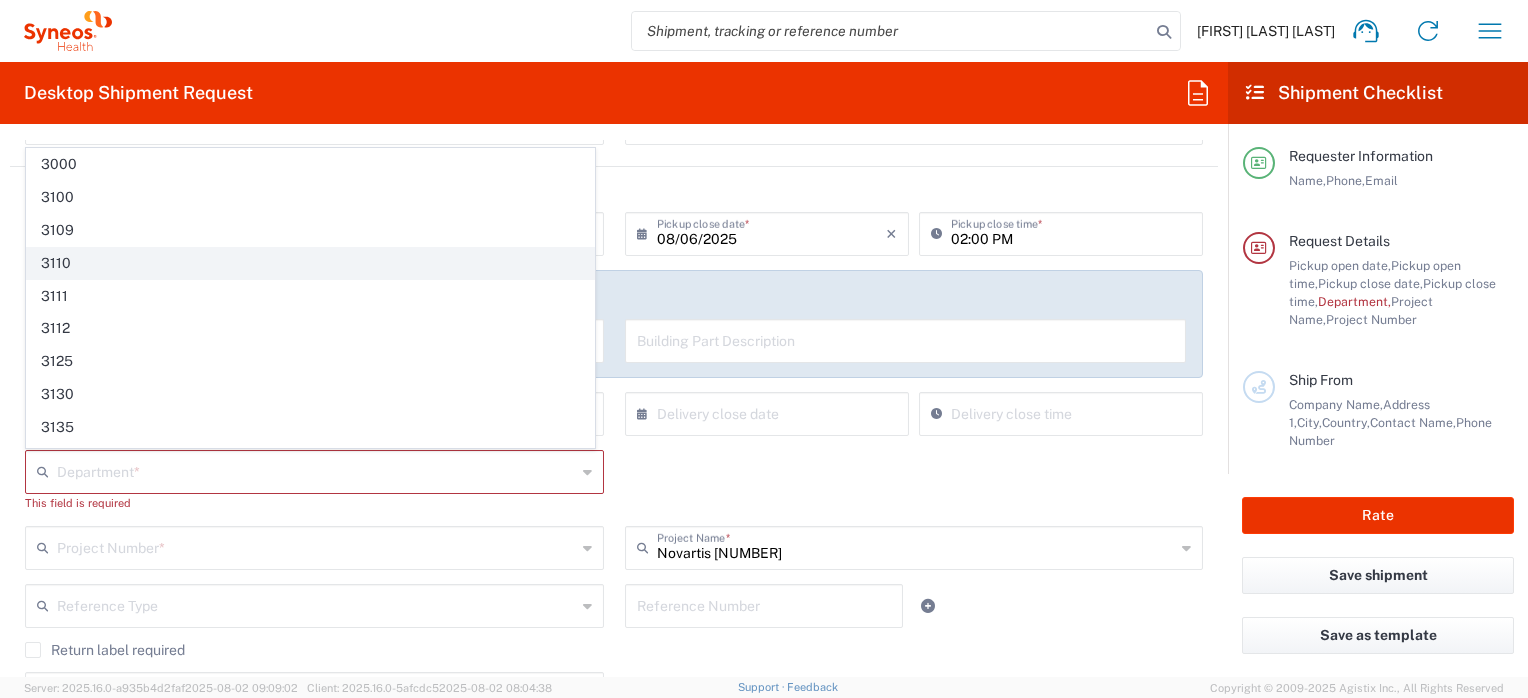 click on "3110" 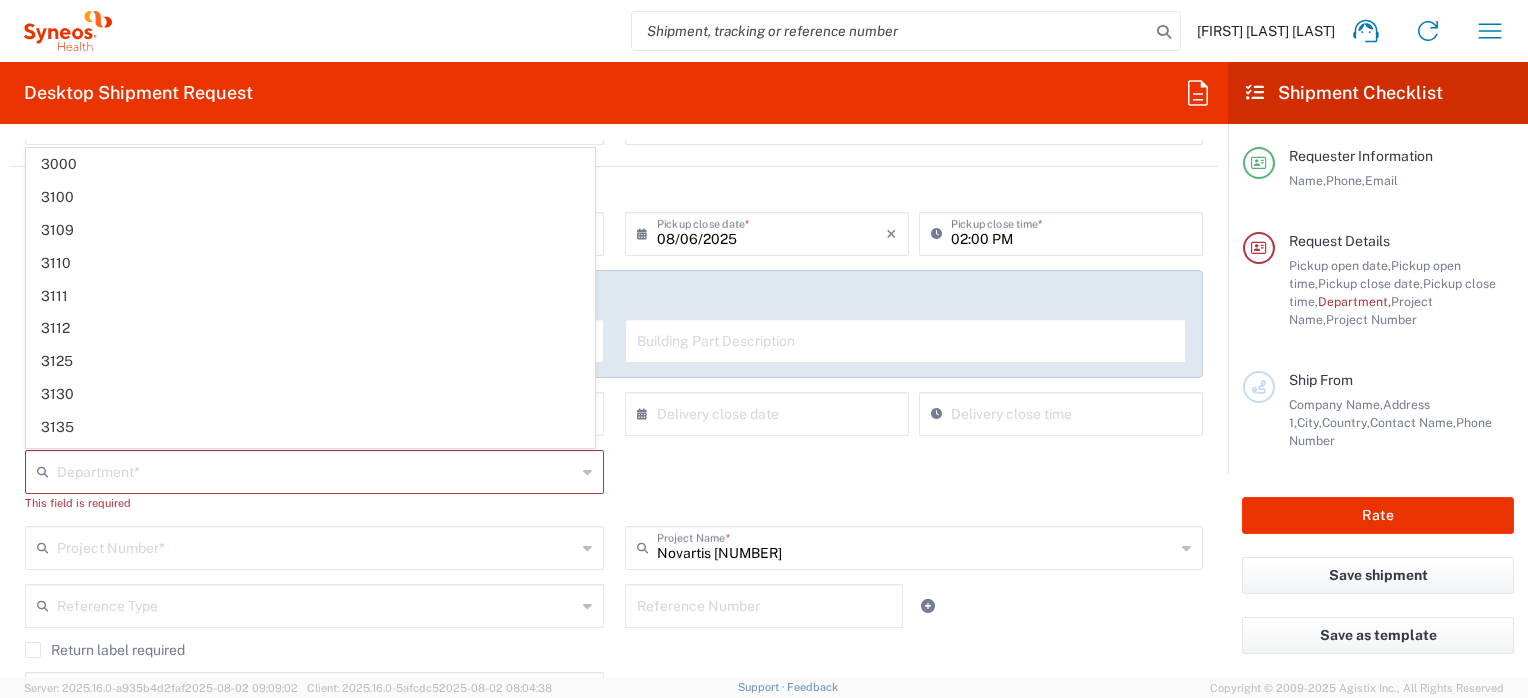 type on "3110" 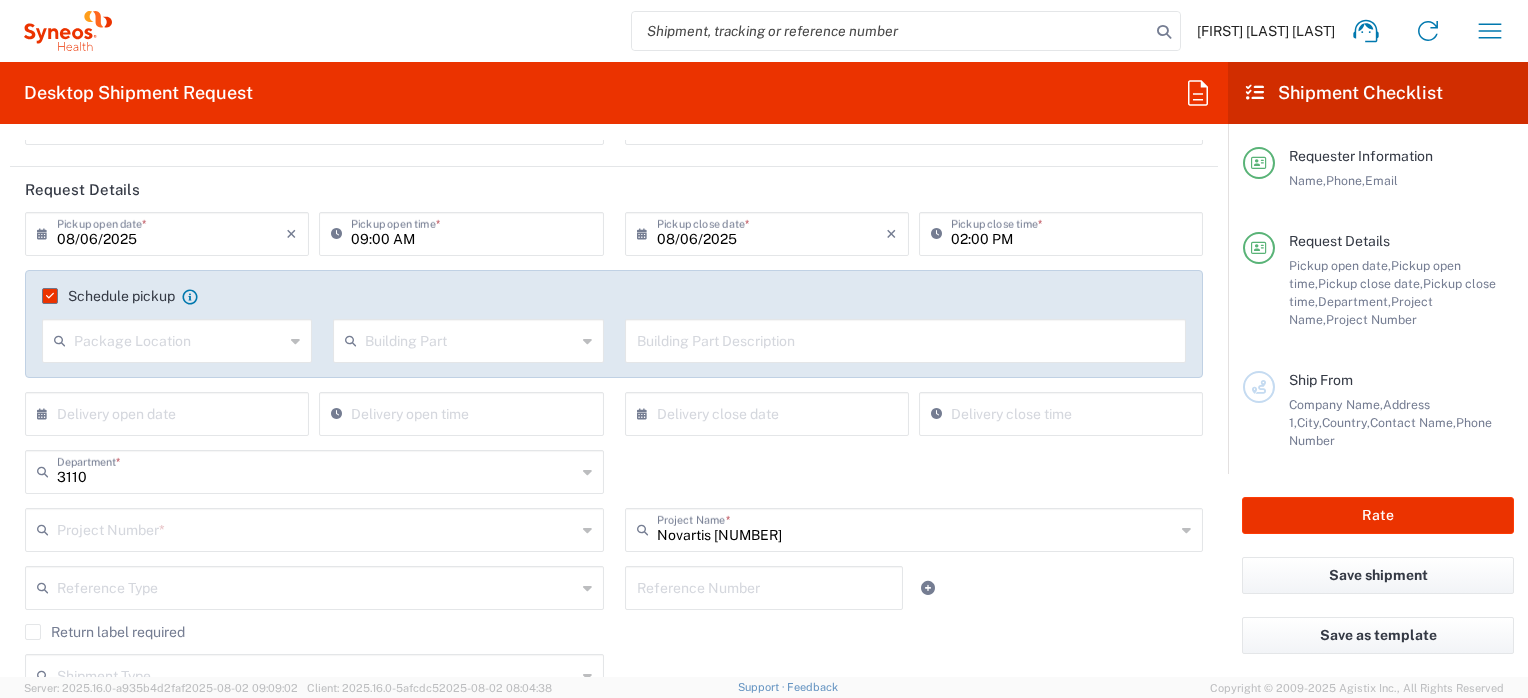 click at bounding box center [316, 528] 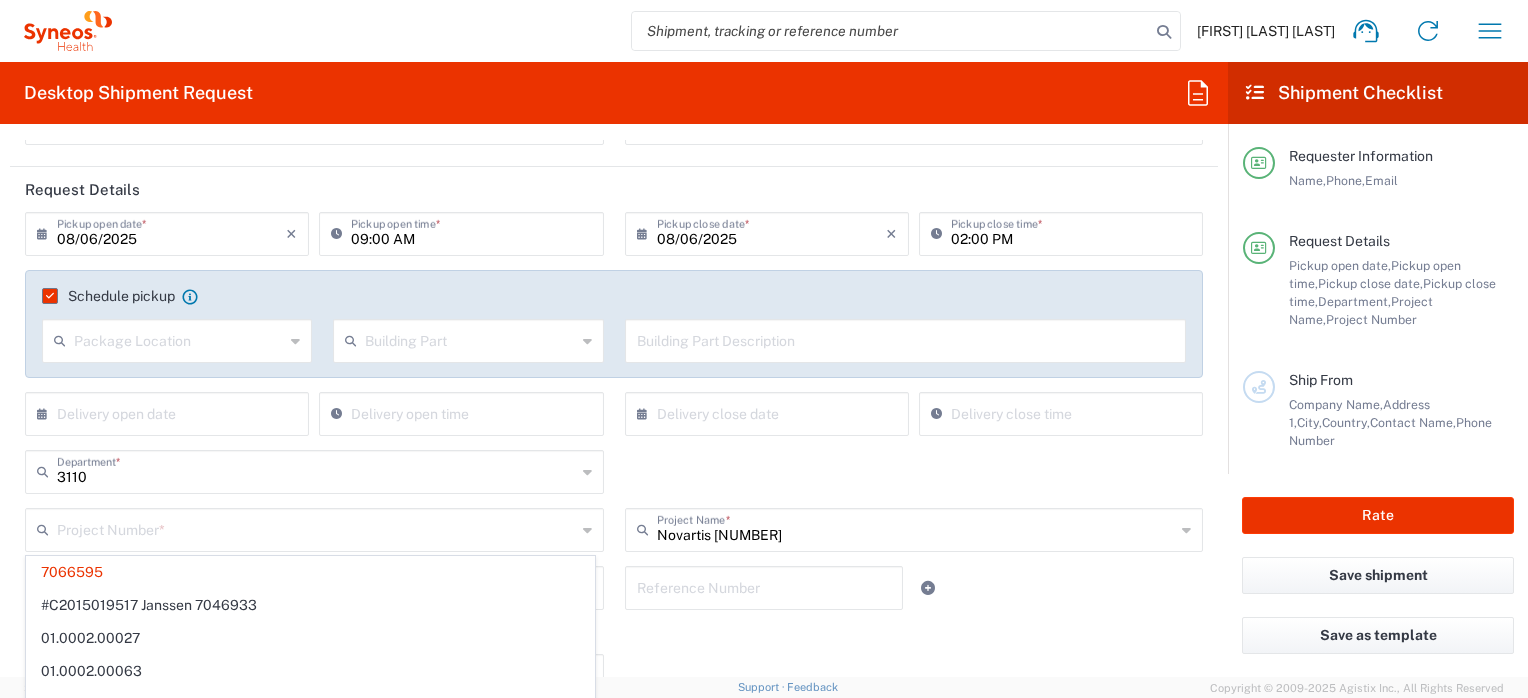 click at bounding box center [316, 528] 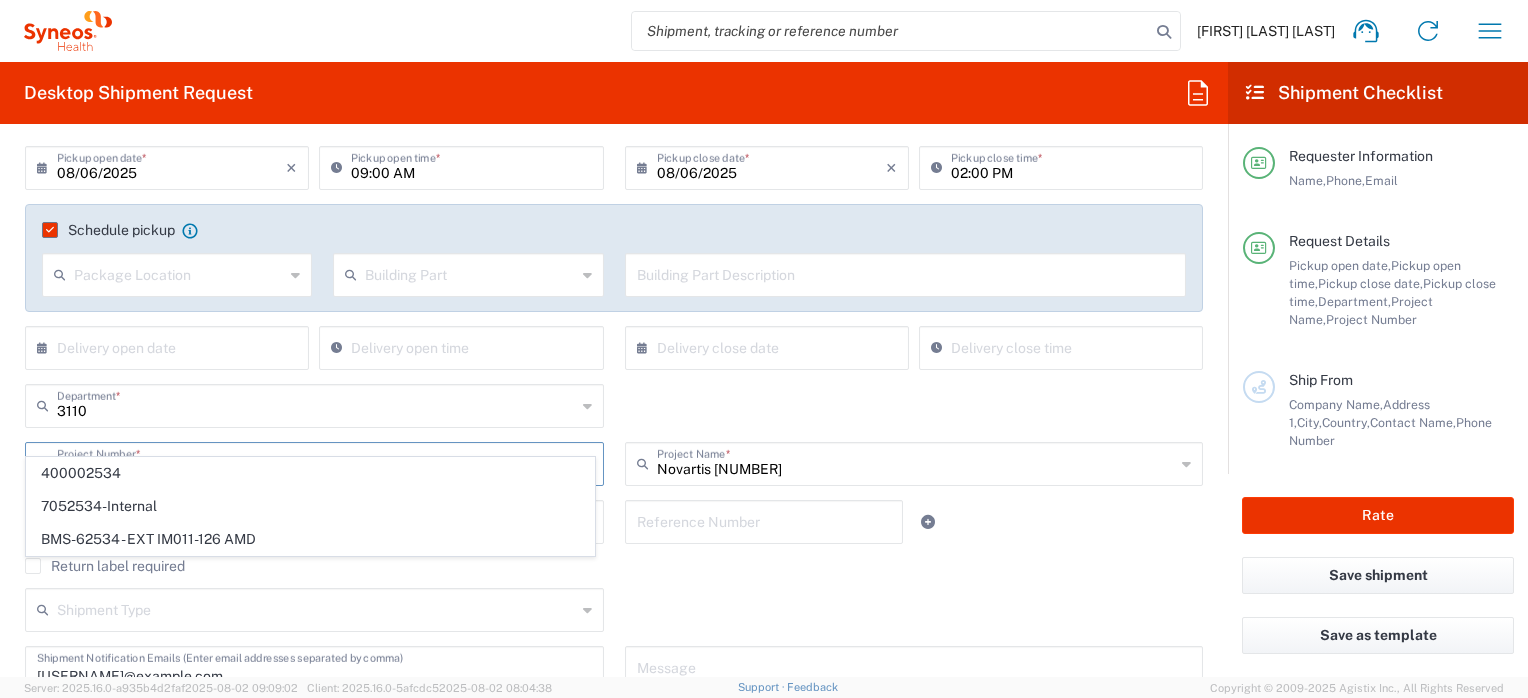 scroll, scrollTop: 300, scrollLeft: 0, axis: vertical 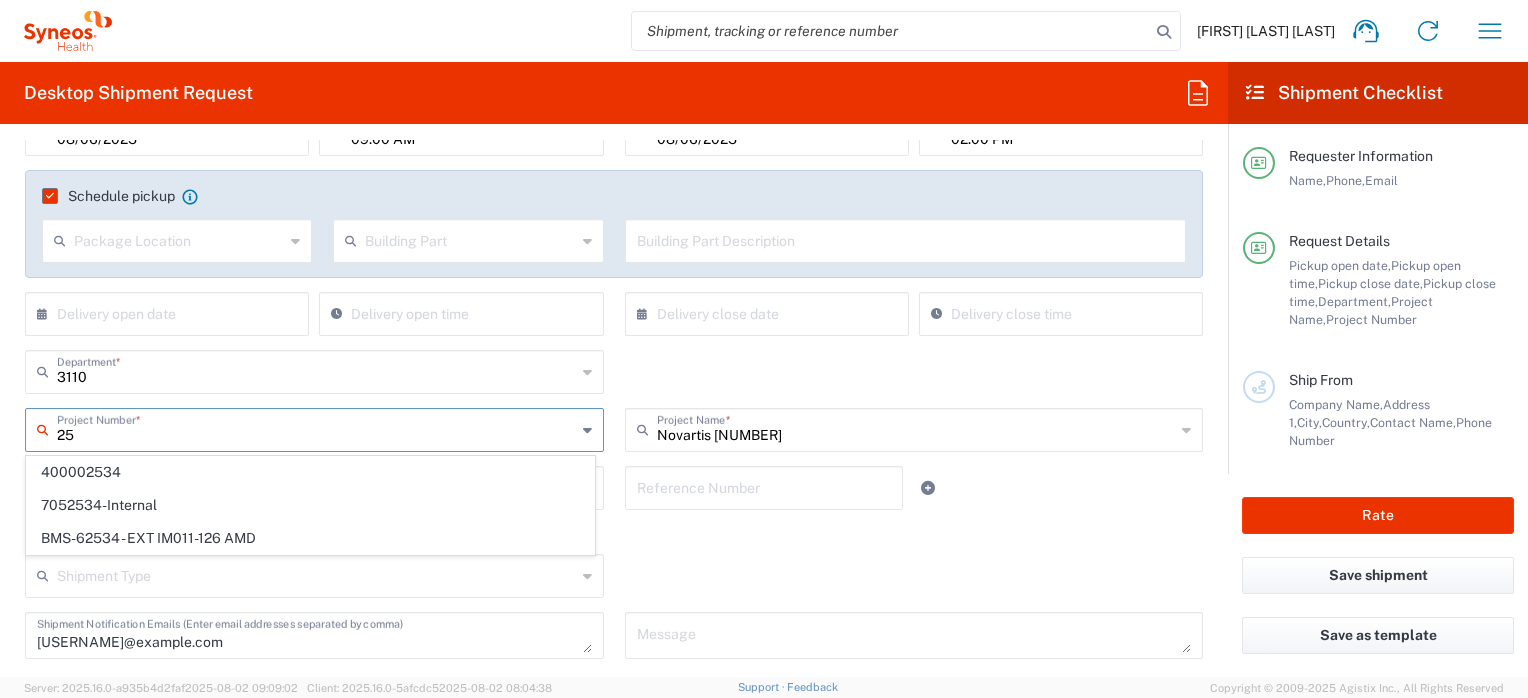 type on "2" 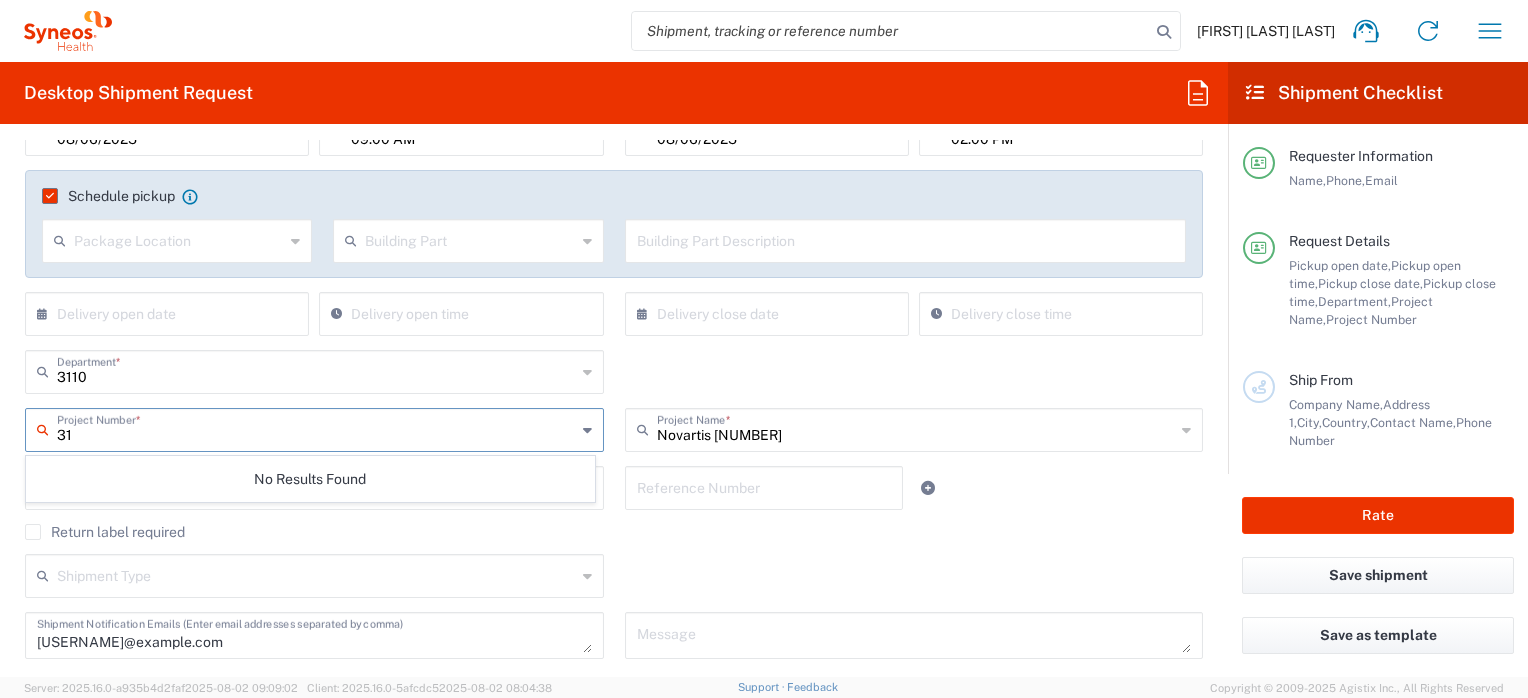 type on "3" 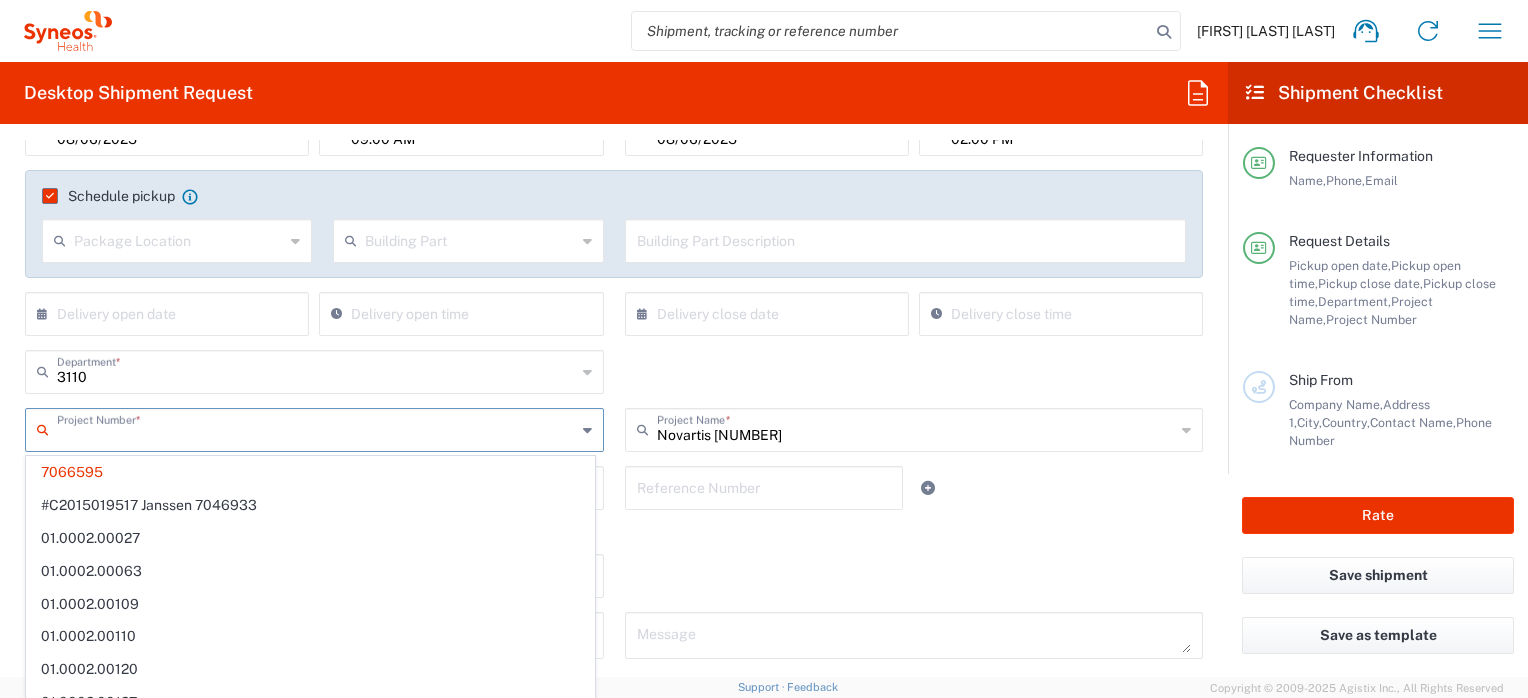 click at bounding box center (316, 428) 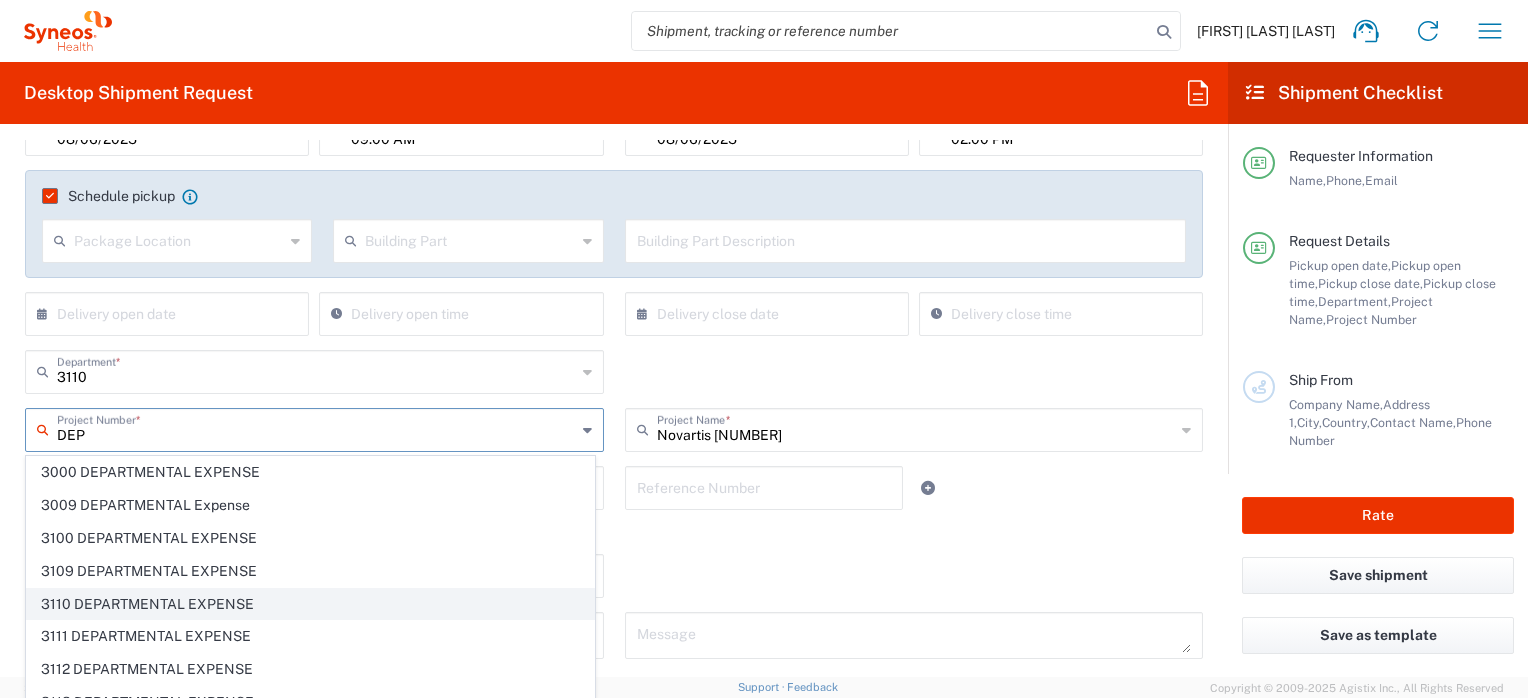 click on "3110 DEPARTMENTAL EXPENSE" 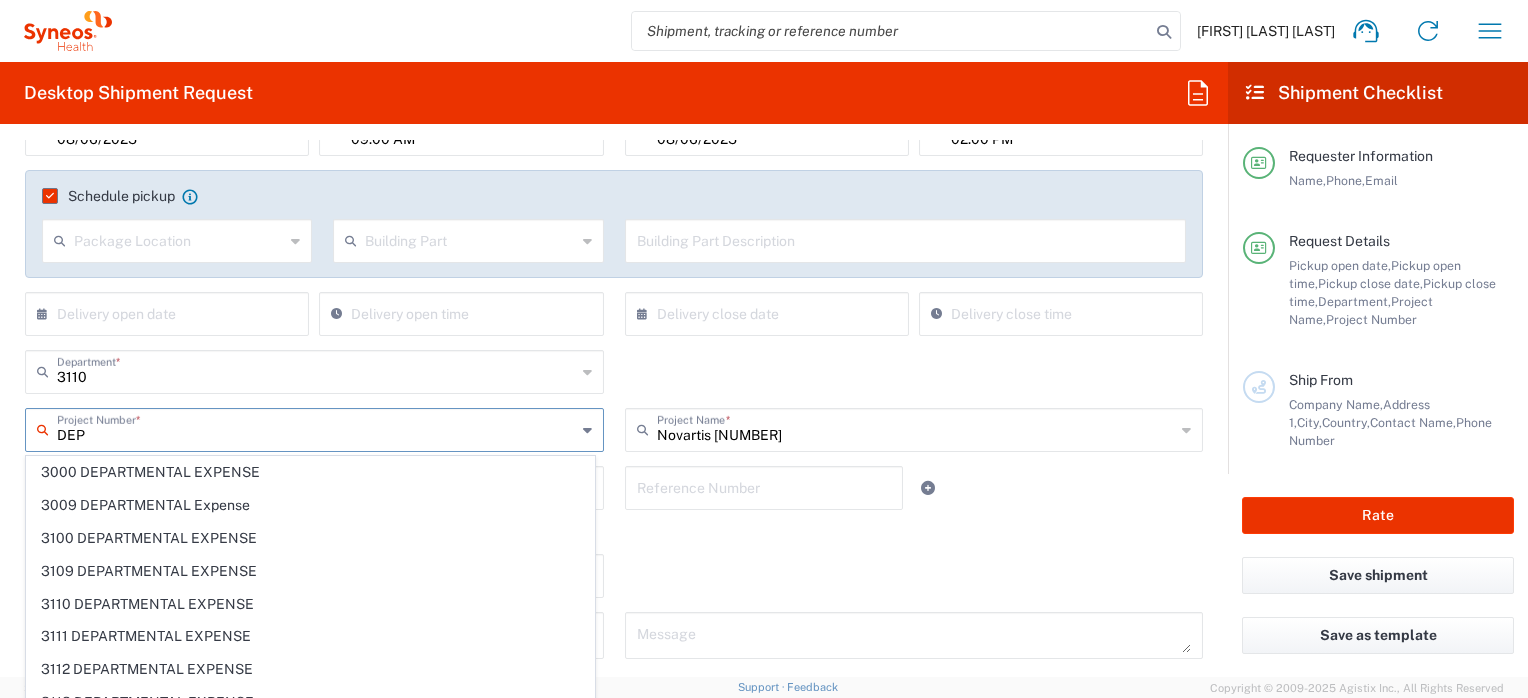 type on "3110 DEPARTMENTAL EXPENSE" 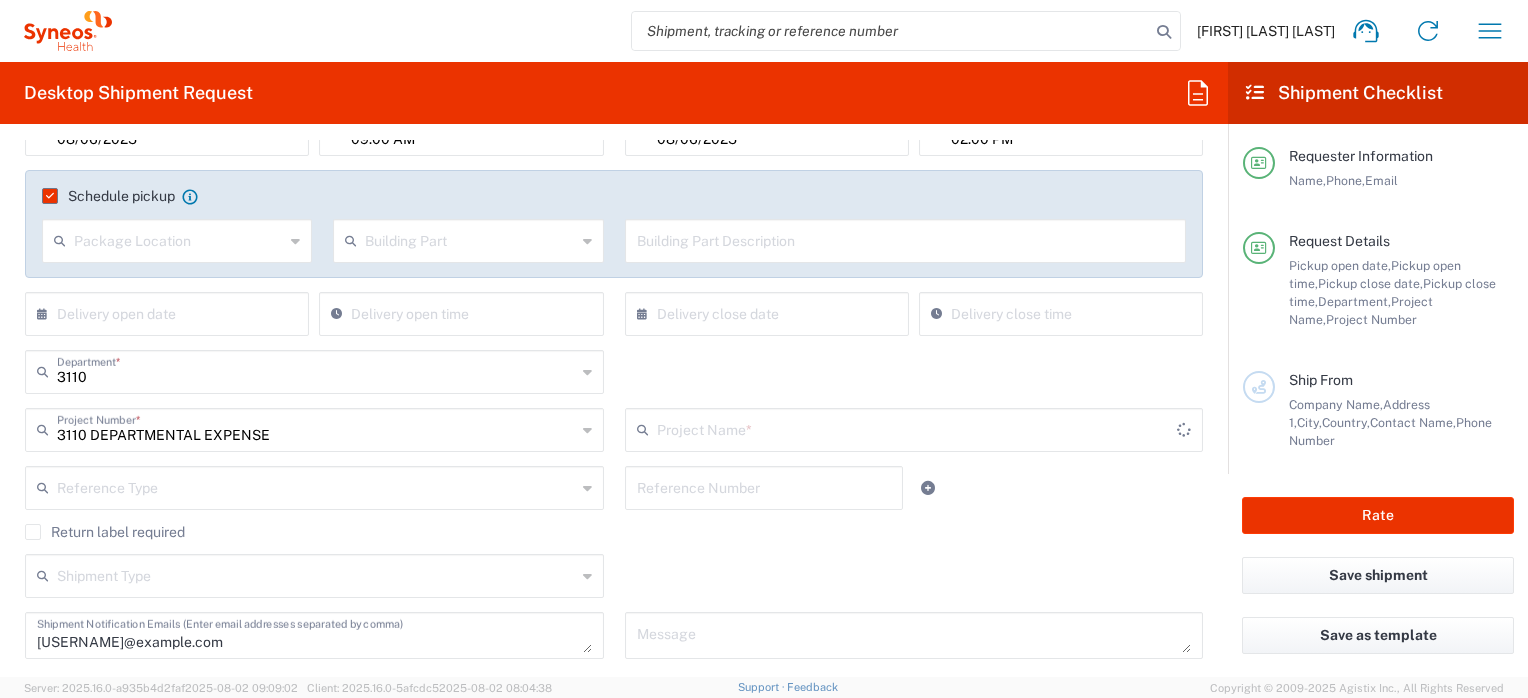type on "3110 DEPARTMENTAL EXPENSE" 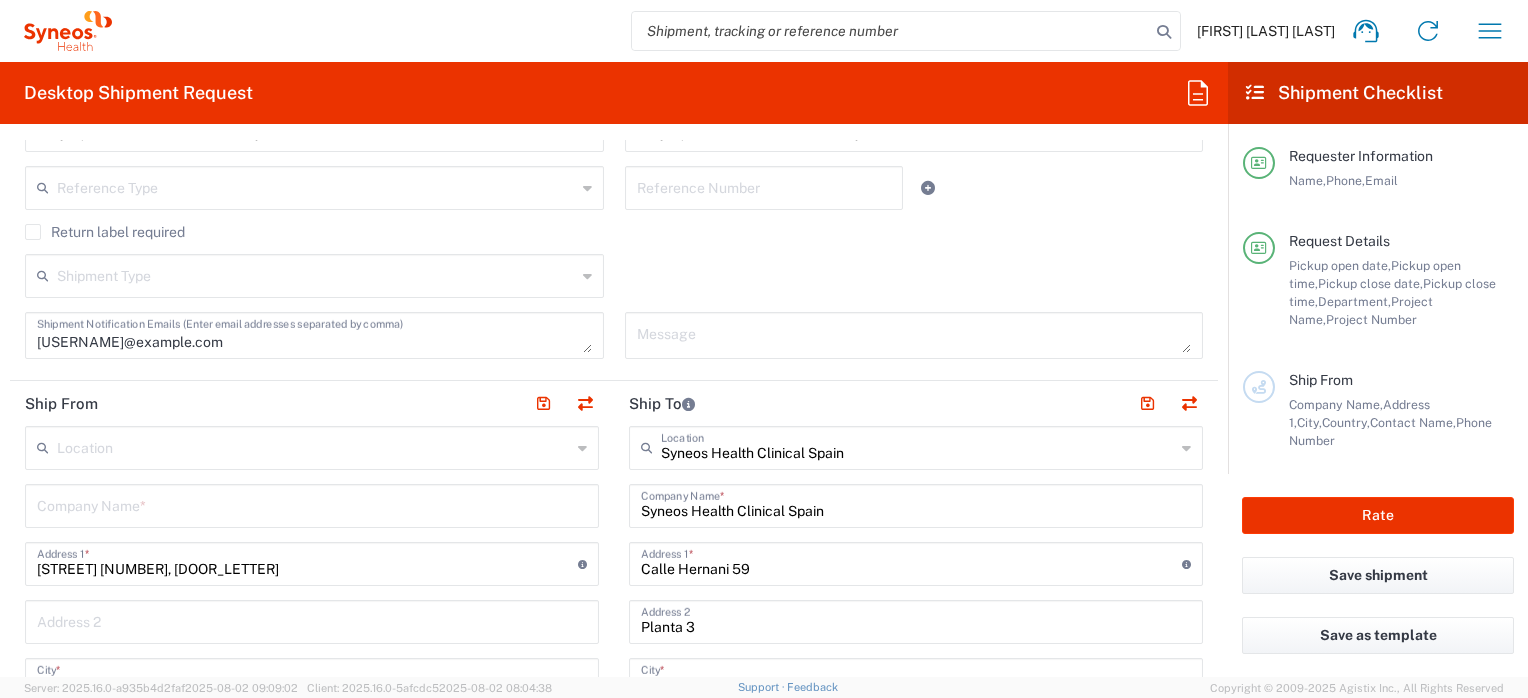 scroll, scrollTop: 700, scrollLeft: 0, axis: vertical 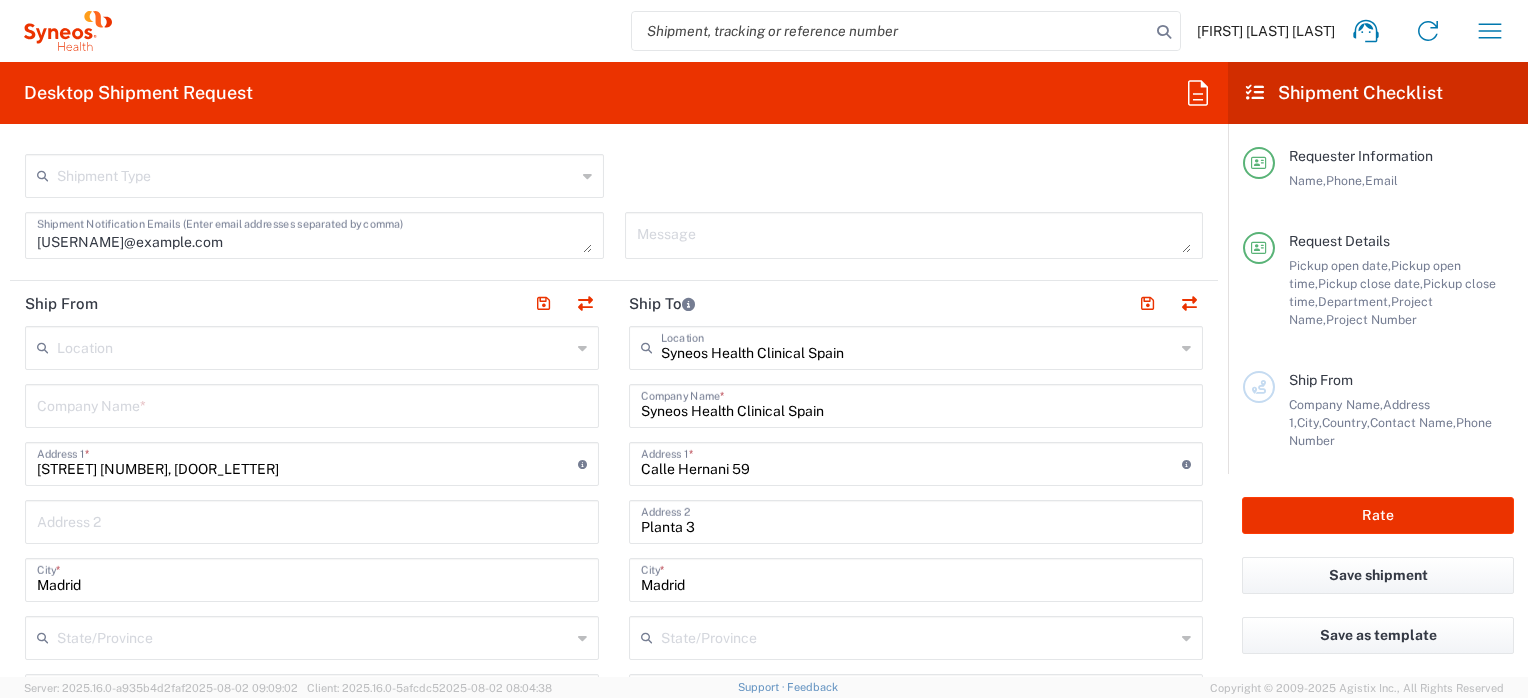 click at bounding box center [312, 404] 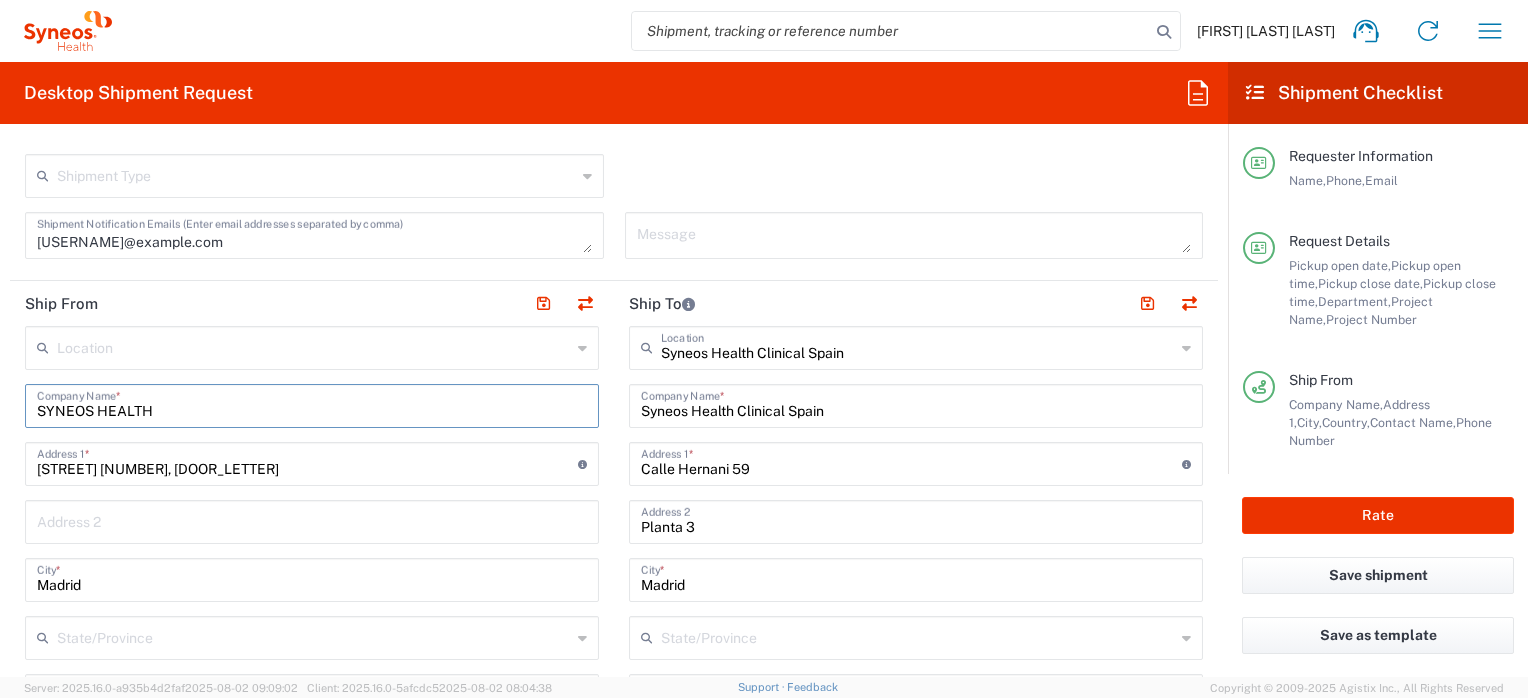 type on "SYNEOS HEALTH" 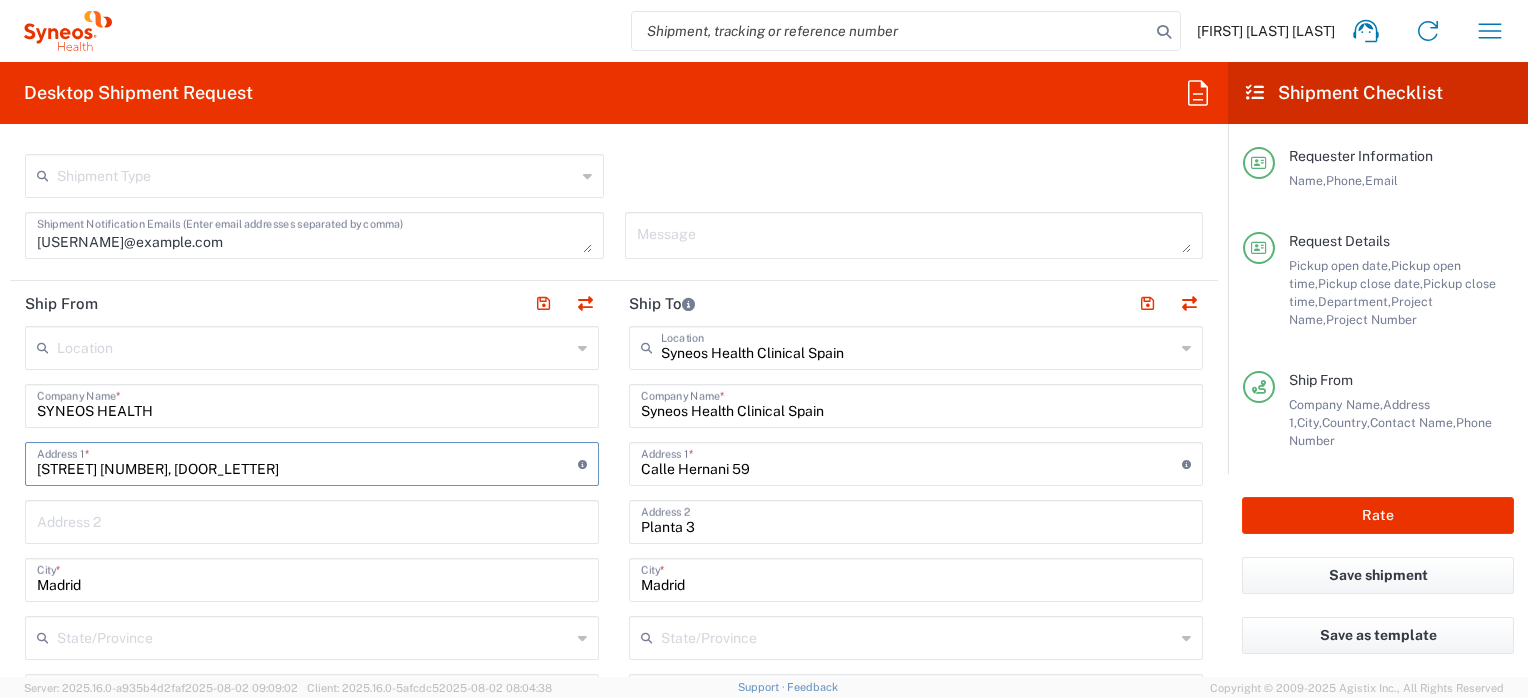 click on "[STREET] [NUMBER], [DOOR_LETTER]" at bounding box center (307, 462) 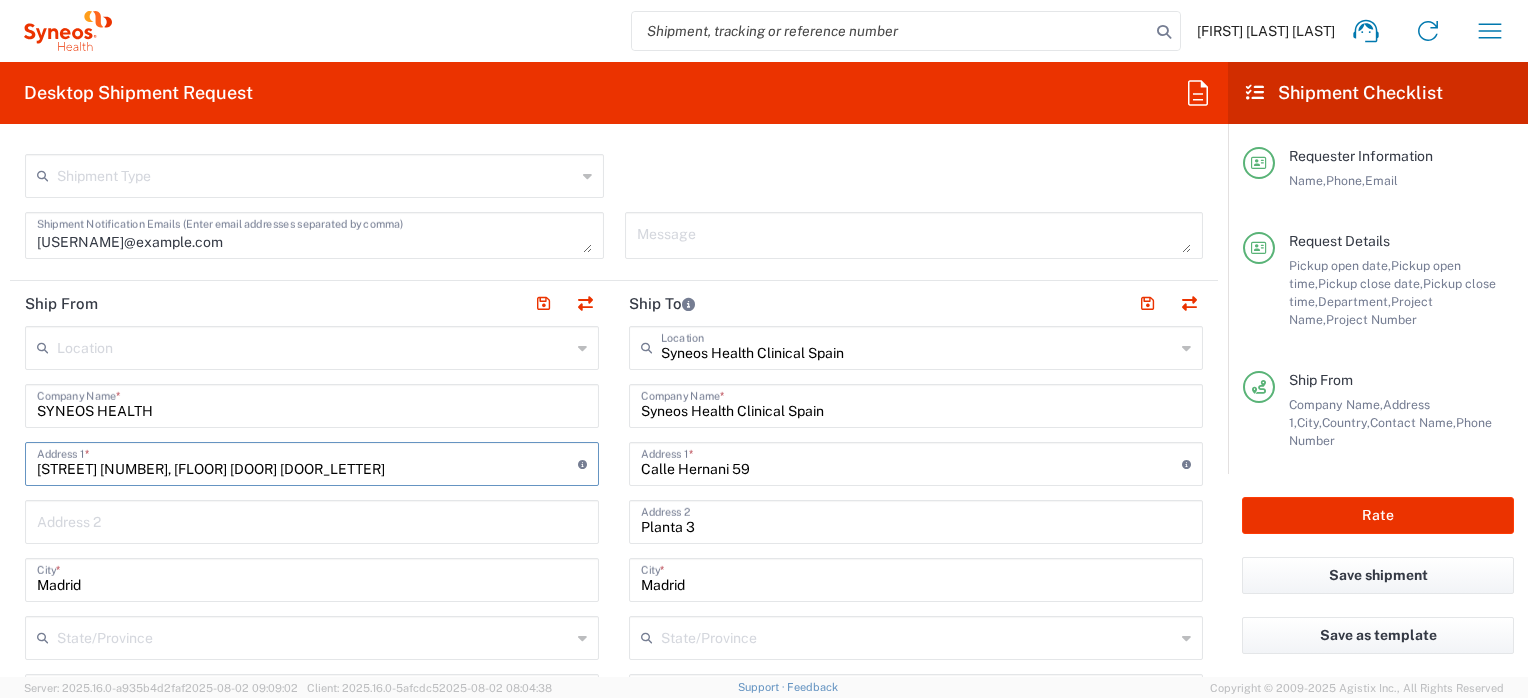 type on "[STREET] [NUMBER], [FLOOR] [DOOR] [DOOR_LETTER]" 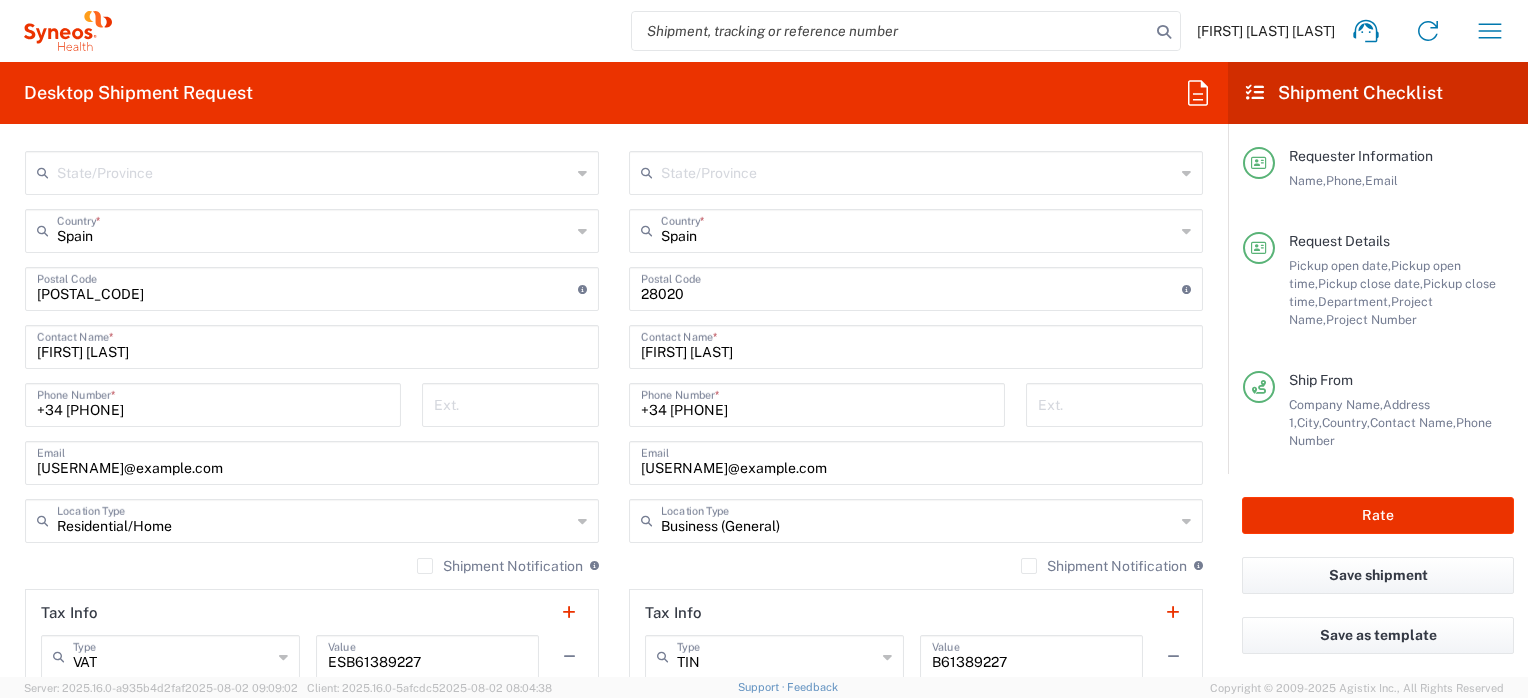 scroll, scrollTop: 1200, scrollLeft: 0, axis: vertical 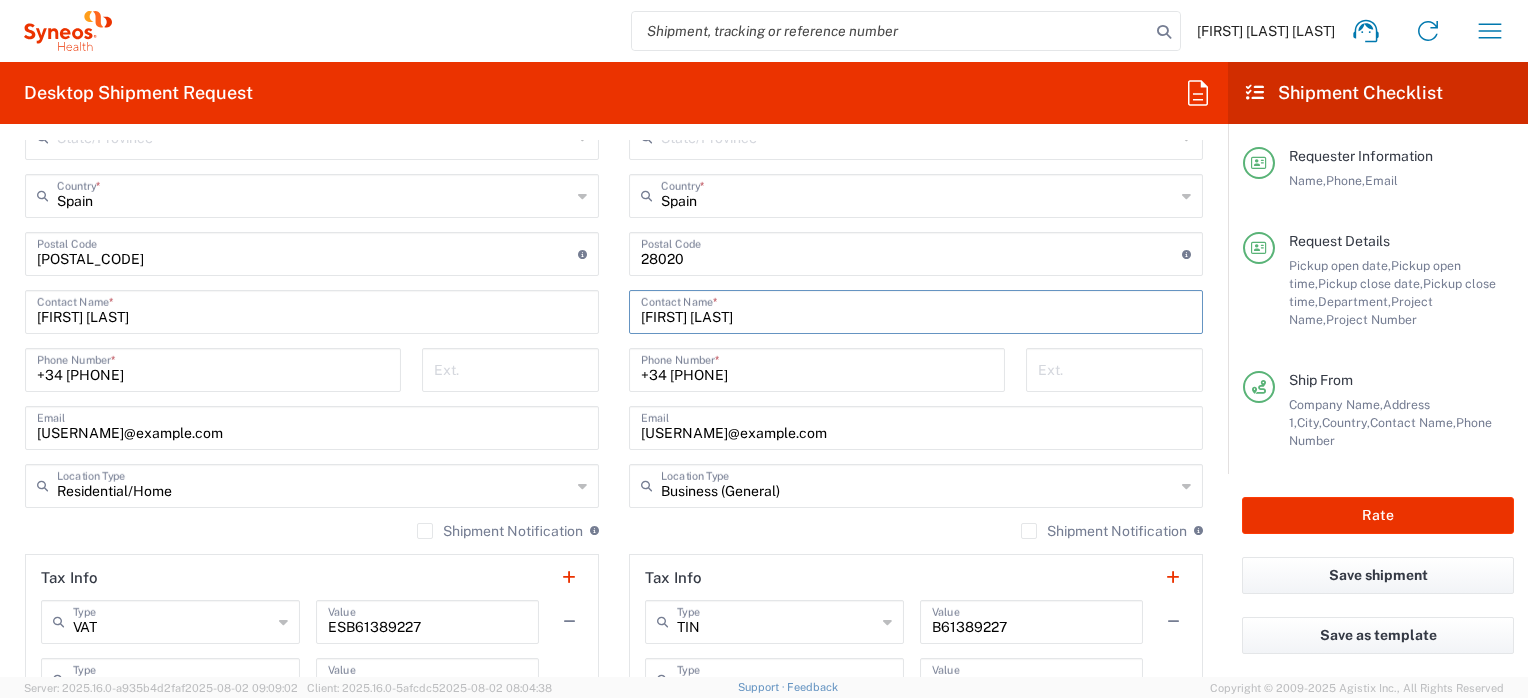 drag, startPoint x: 711, startPoint y: 315, endPoint x: 623, endPoint y: 315, distance: 88 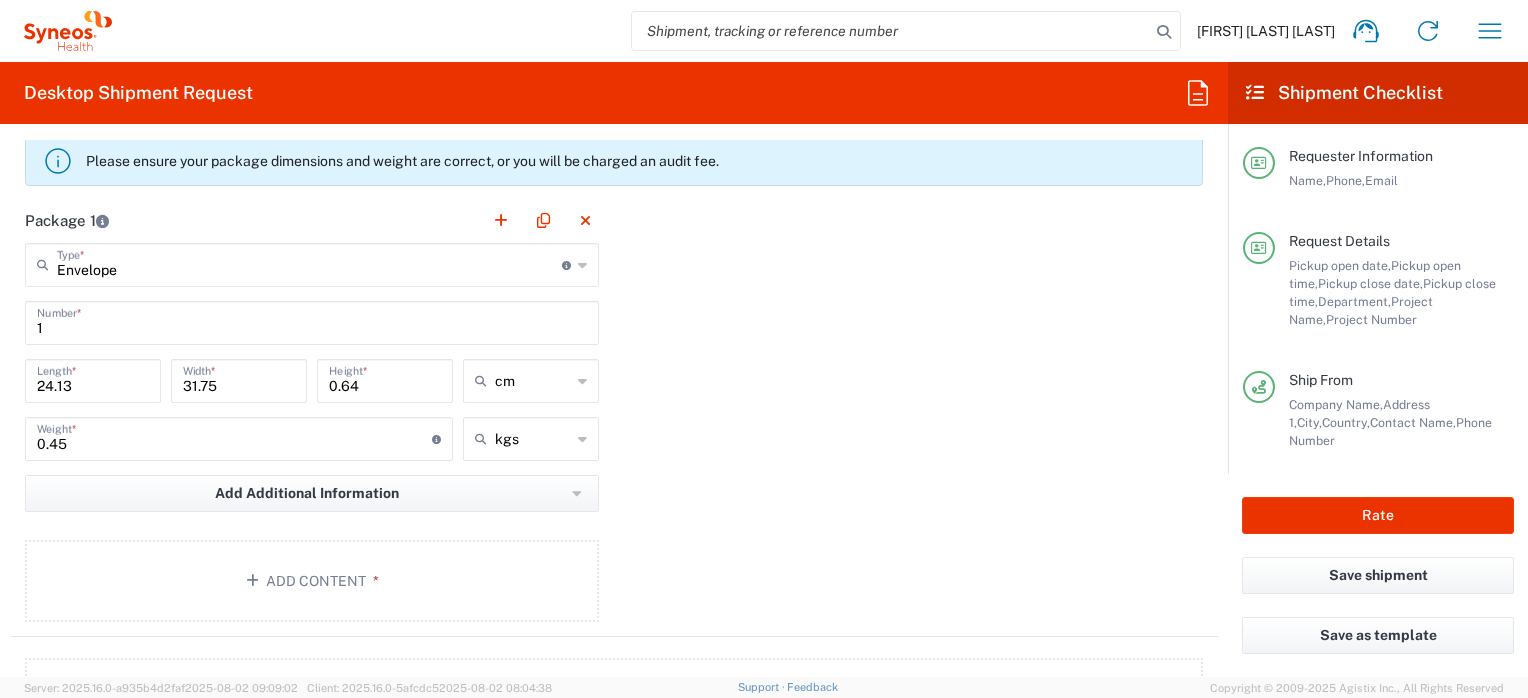 scroll, scrollTop: 1900, scrollLeft: 0, axis: vertical 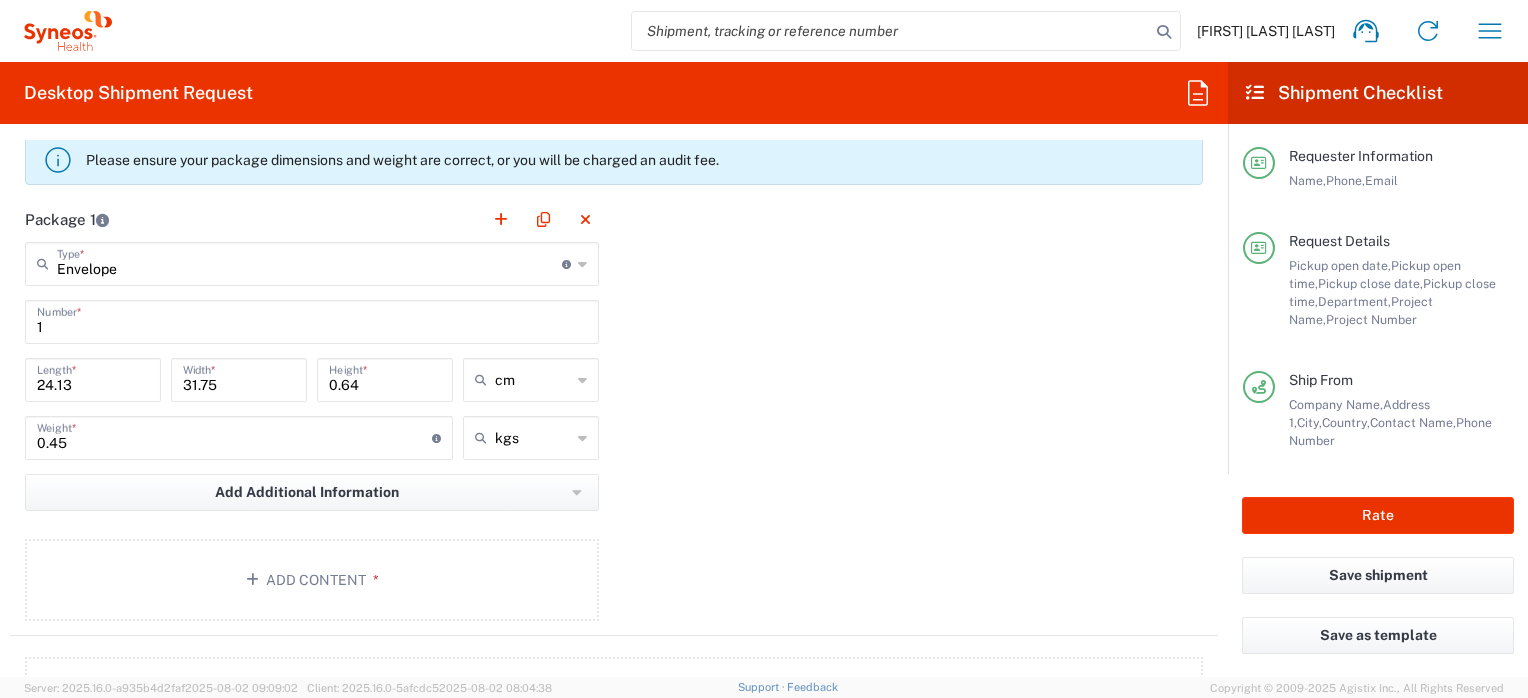 click 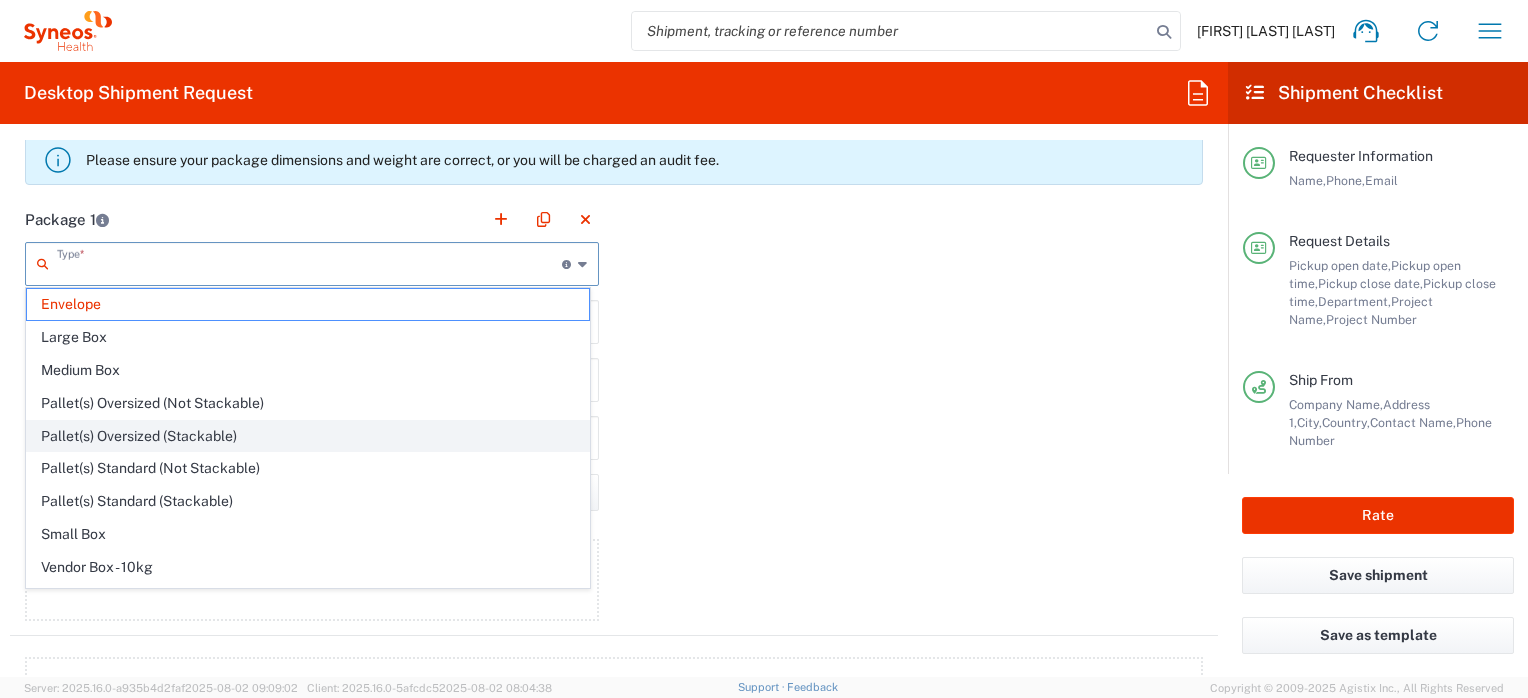 scroll, scrollTop: 56, scrollLeft: 0, axis: vertical 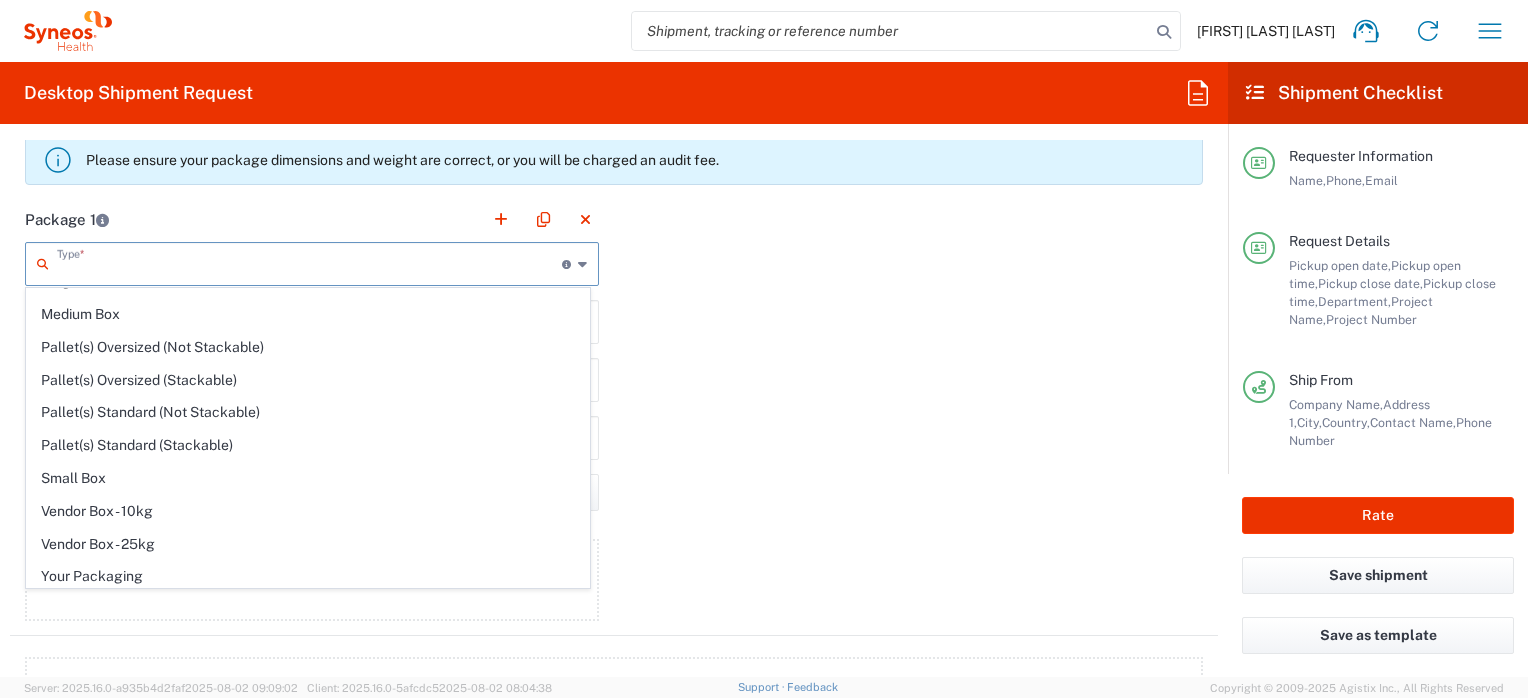 click on "Your Packaging" 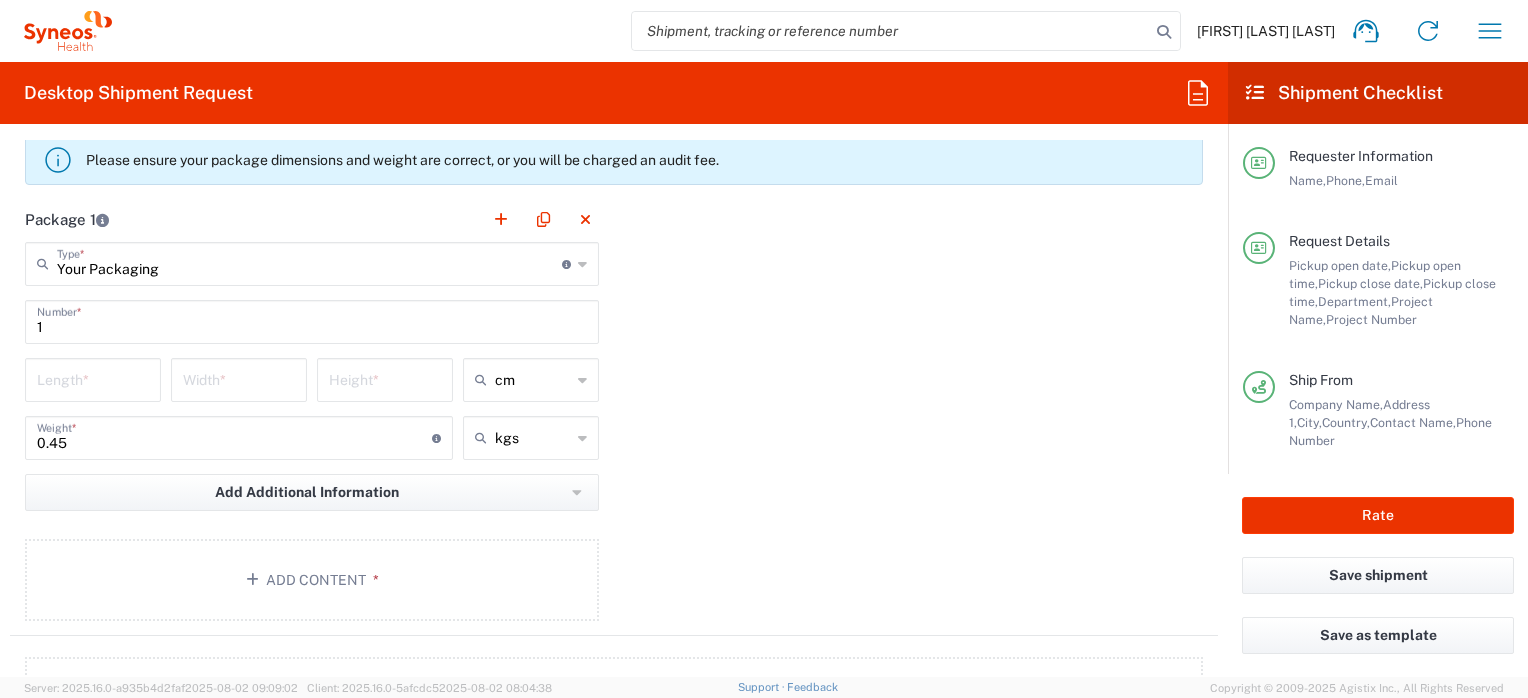 click at bounding box center [93, 378] 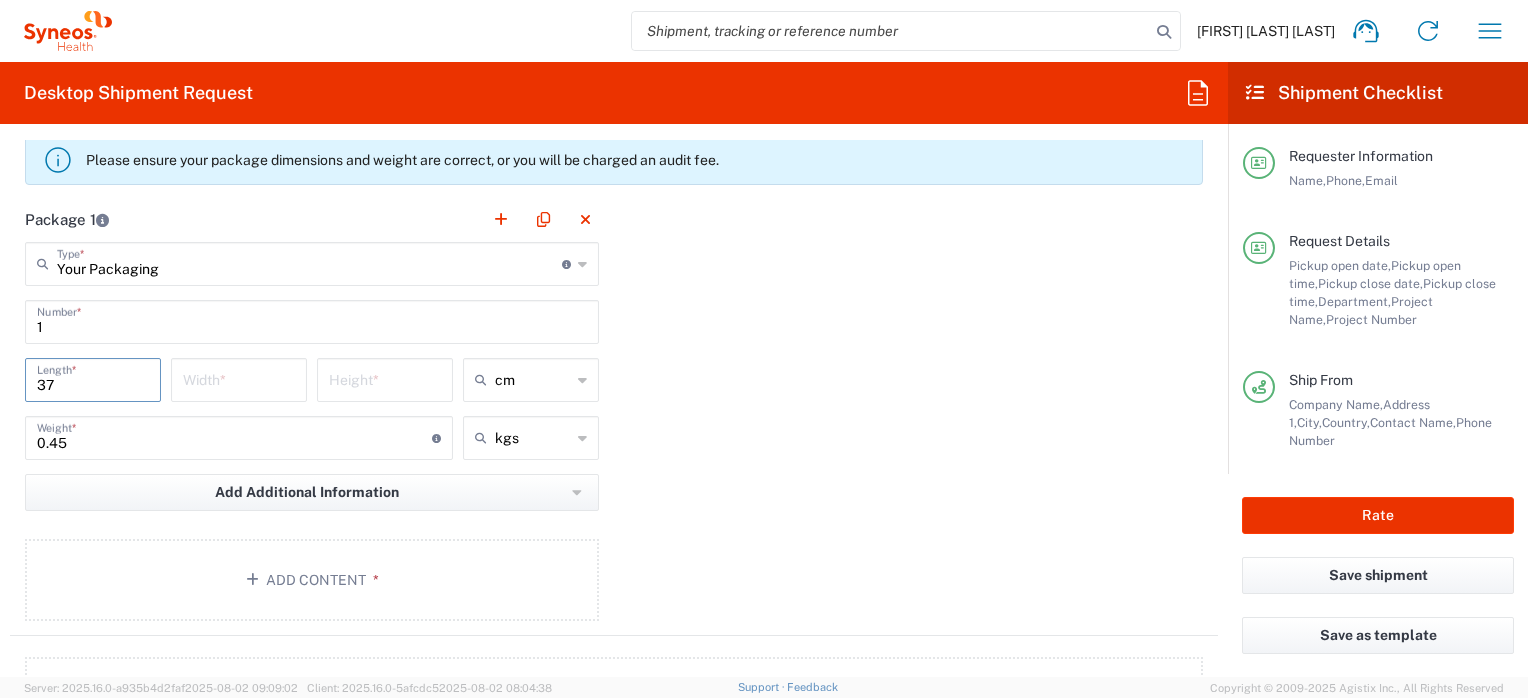 type on "37" 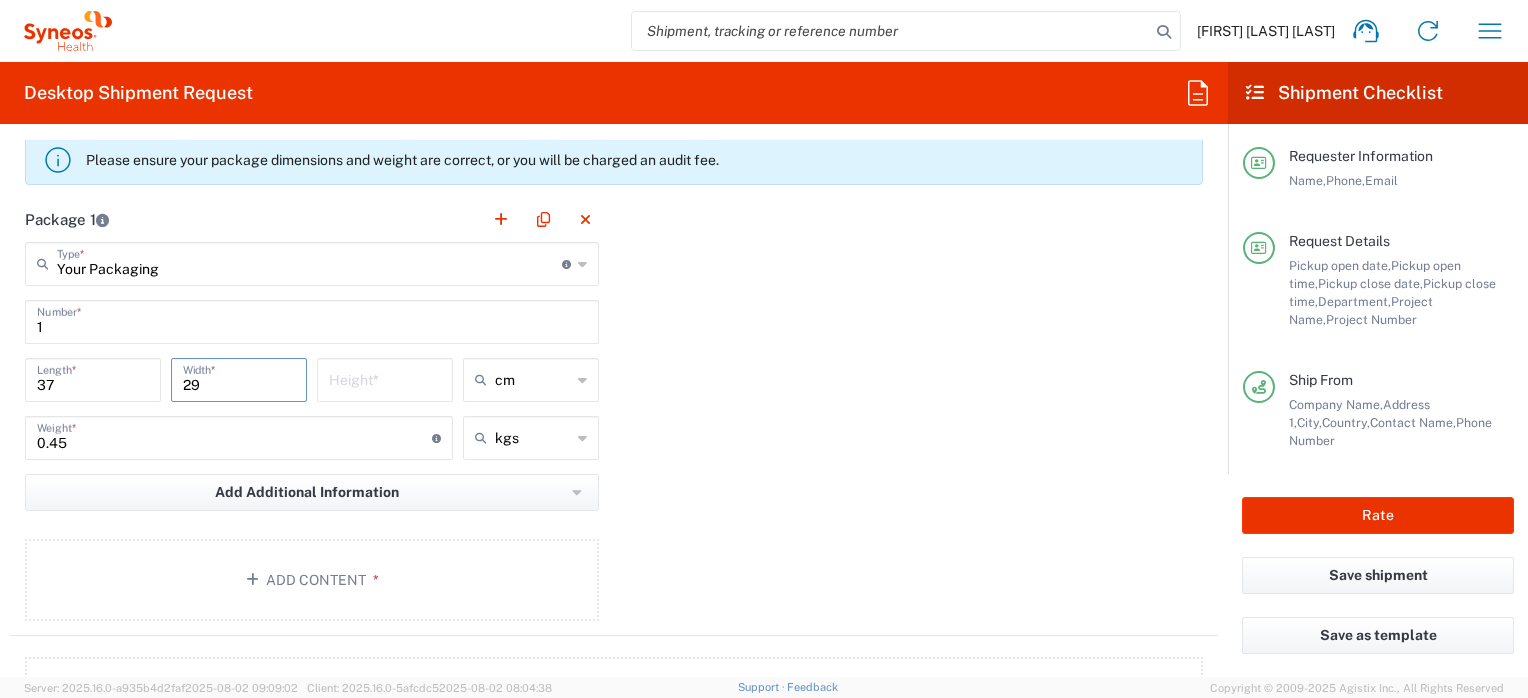 type on "29" 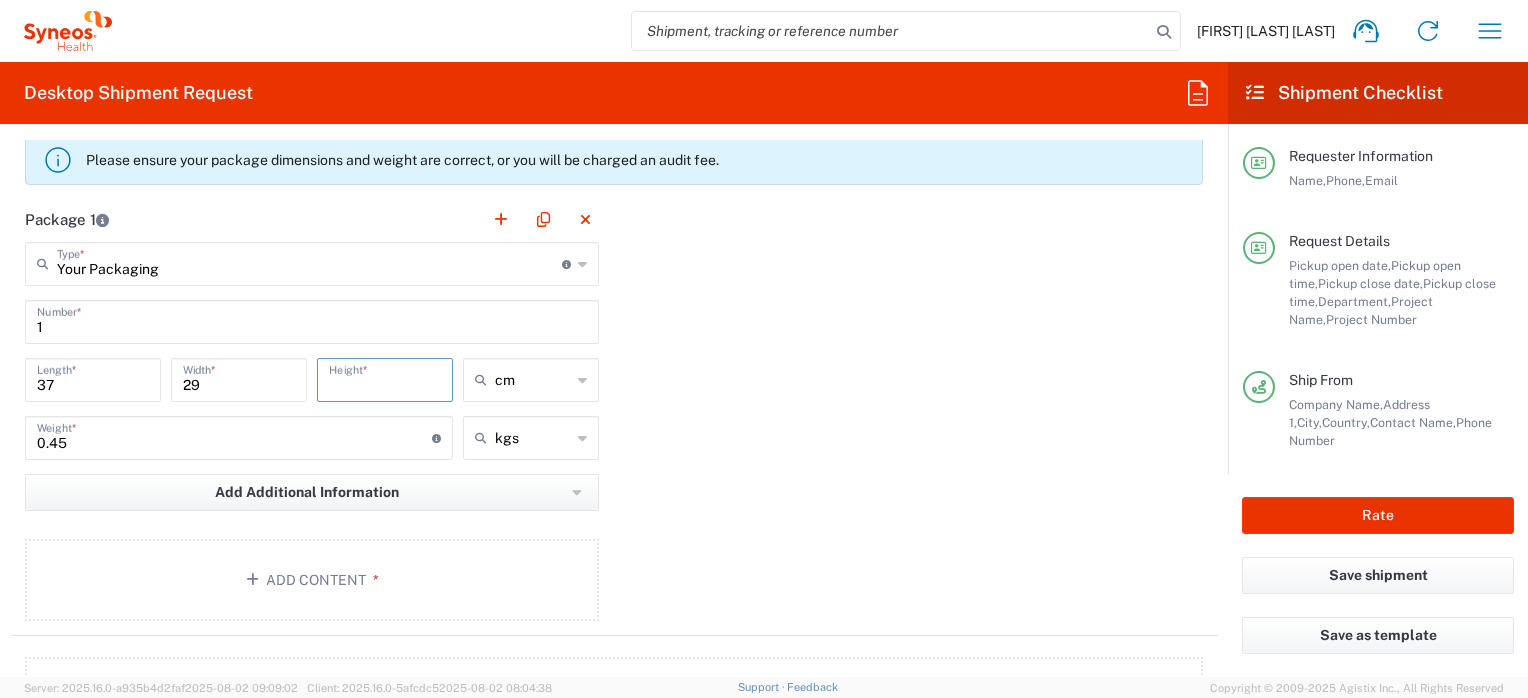 click at bounding box center [385, 378] 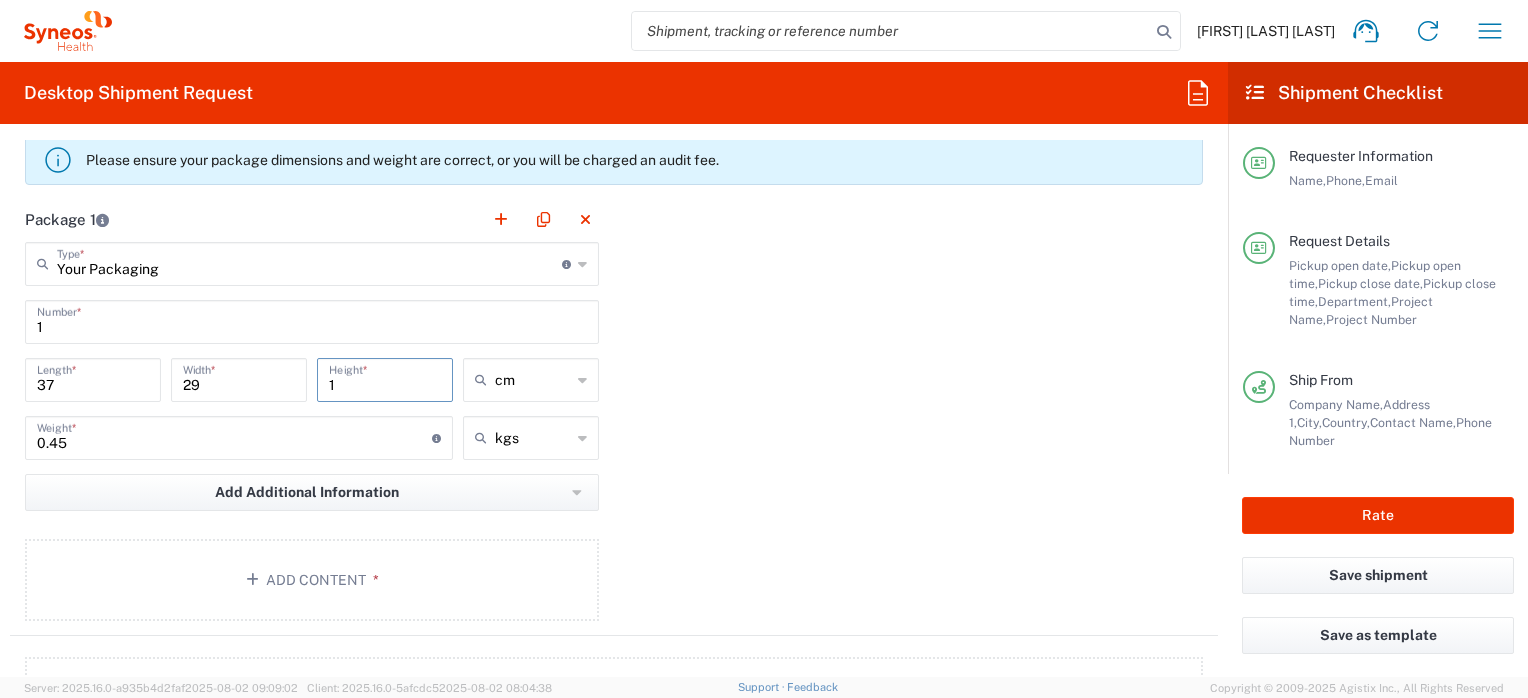 type on "1" 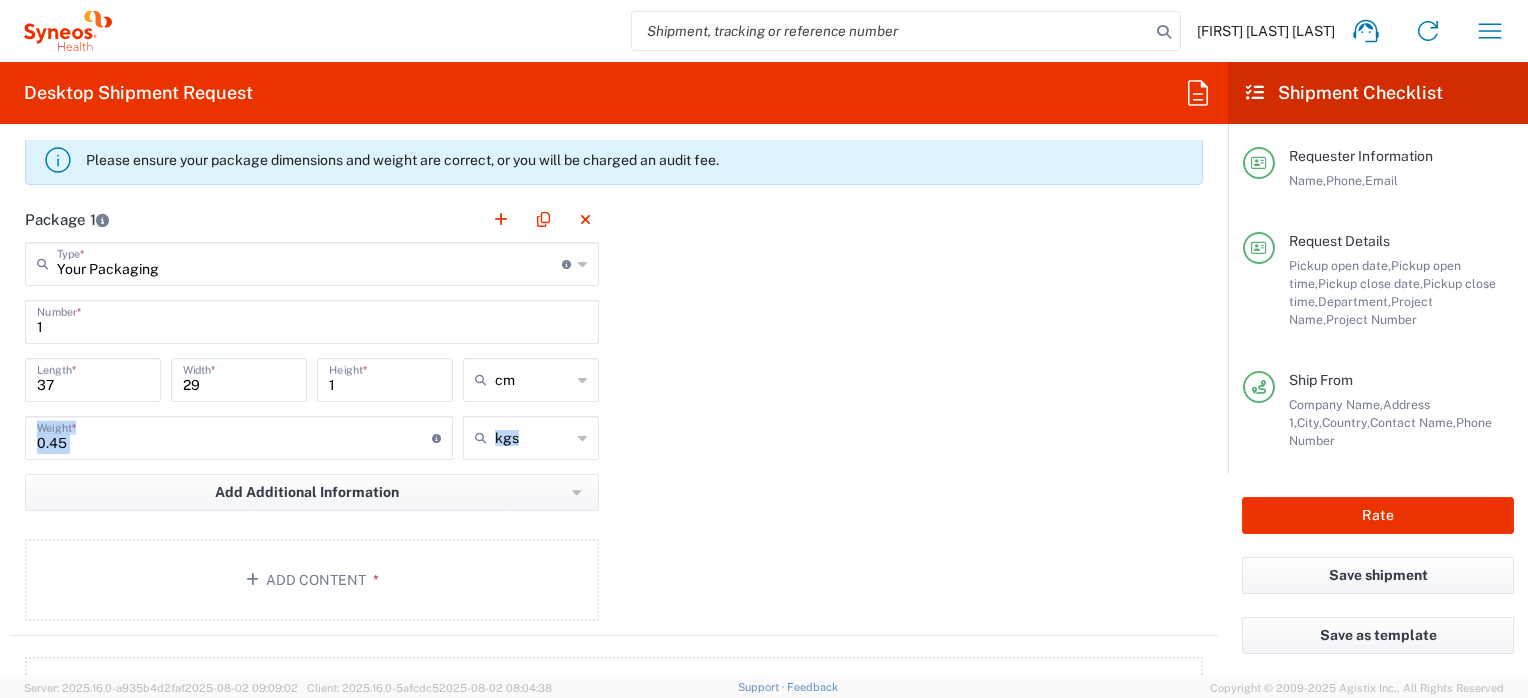 click on "0.45" at bounding box center [234, 436] 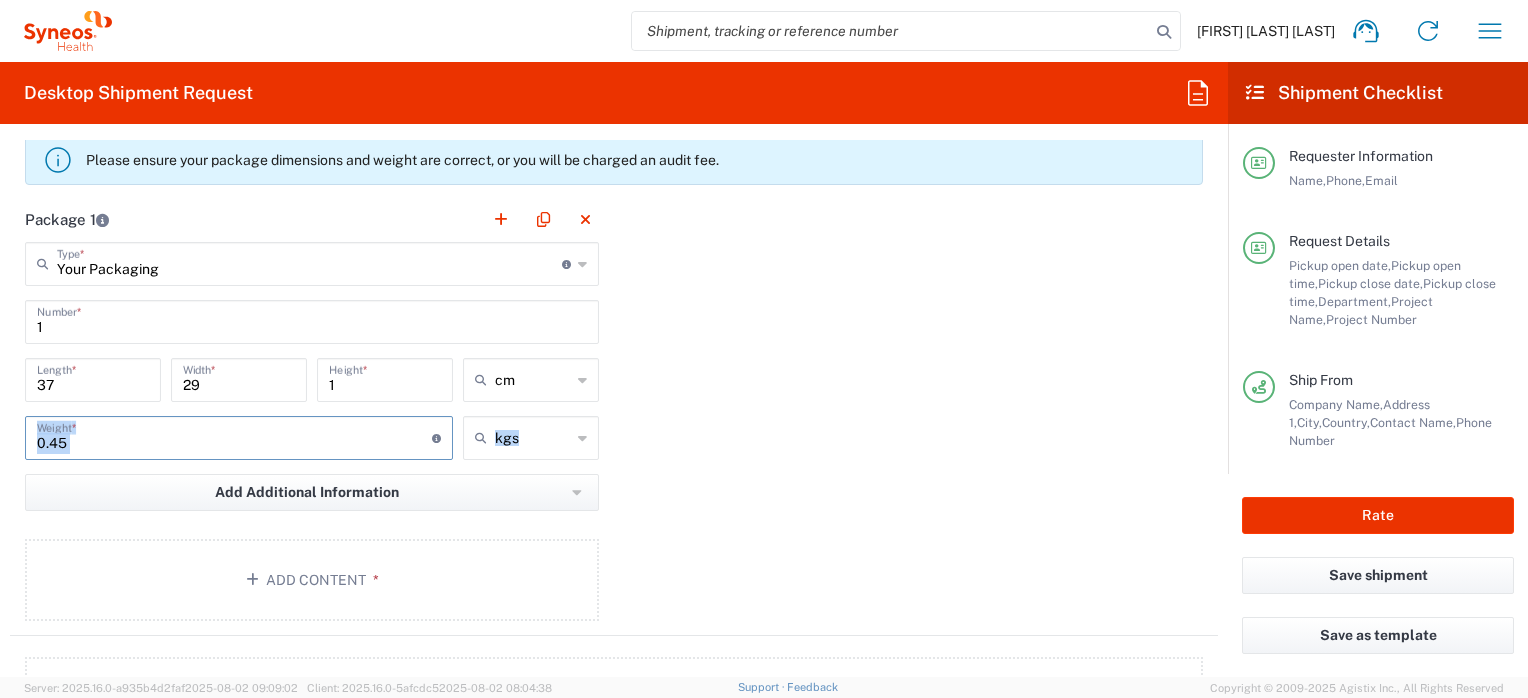 click on "0.45" at bounding box center (234, 436) 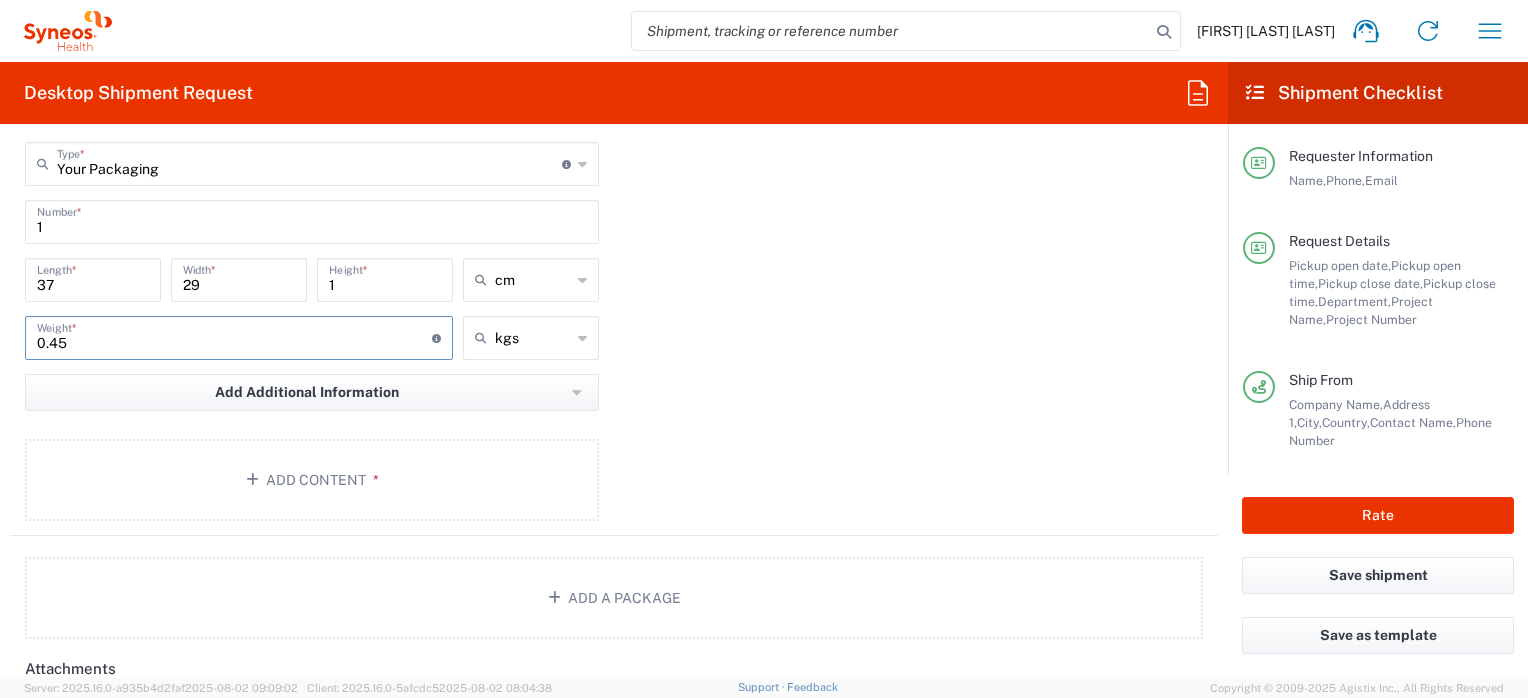 scroll, scrollTop: 2100, scrollLeft: 0, axis: vertical 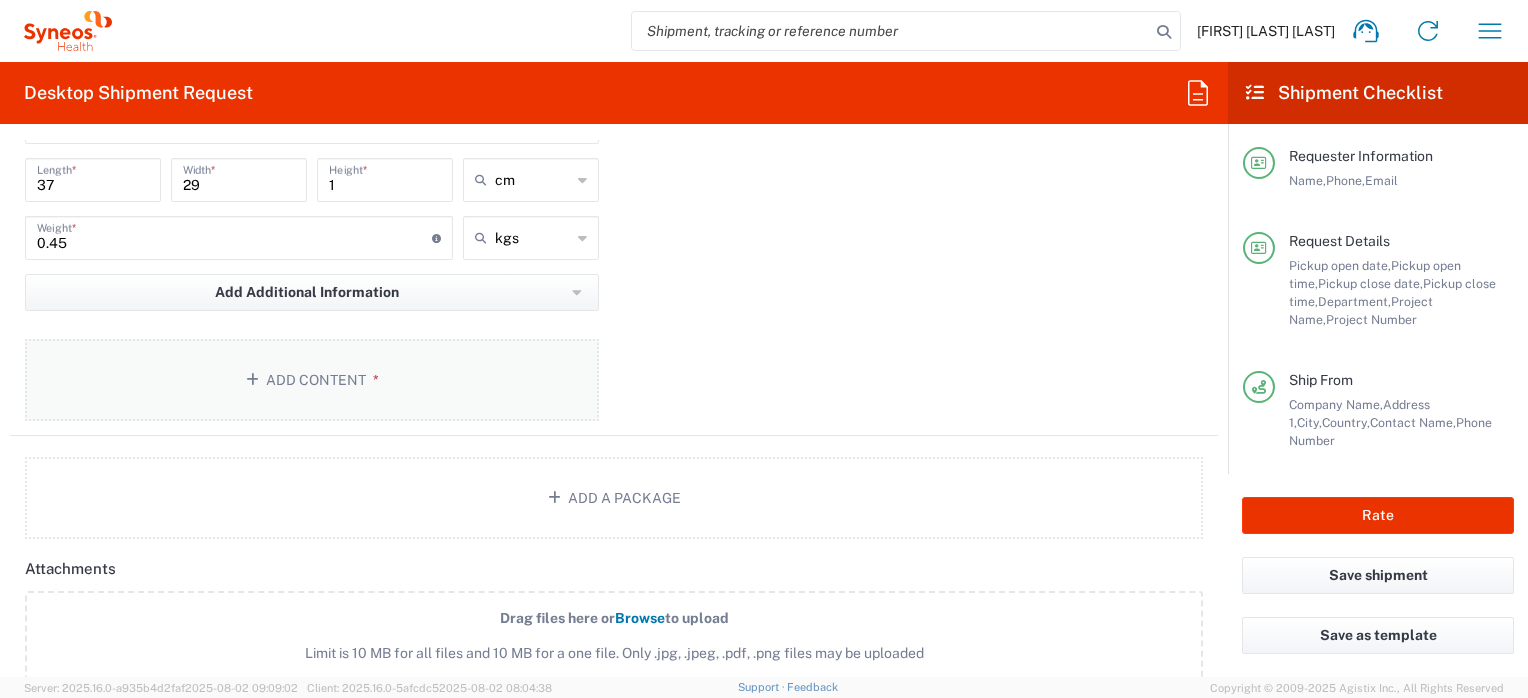 click on "Add Content *" 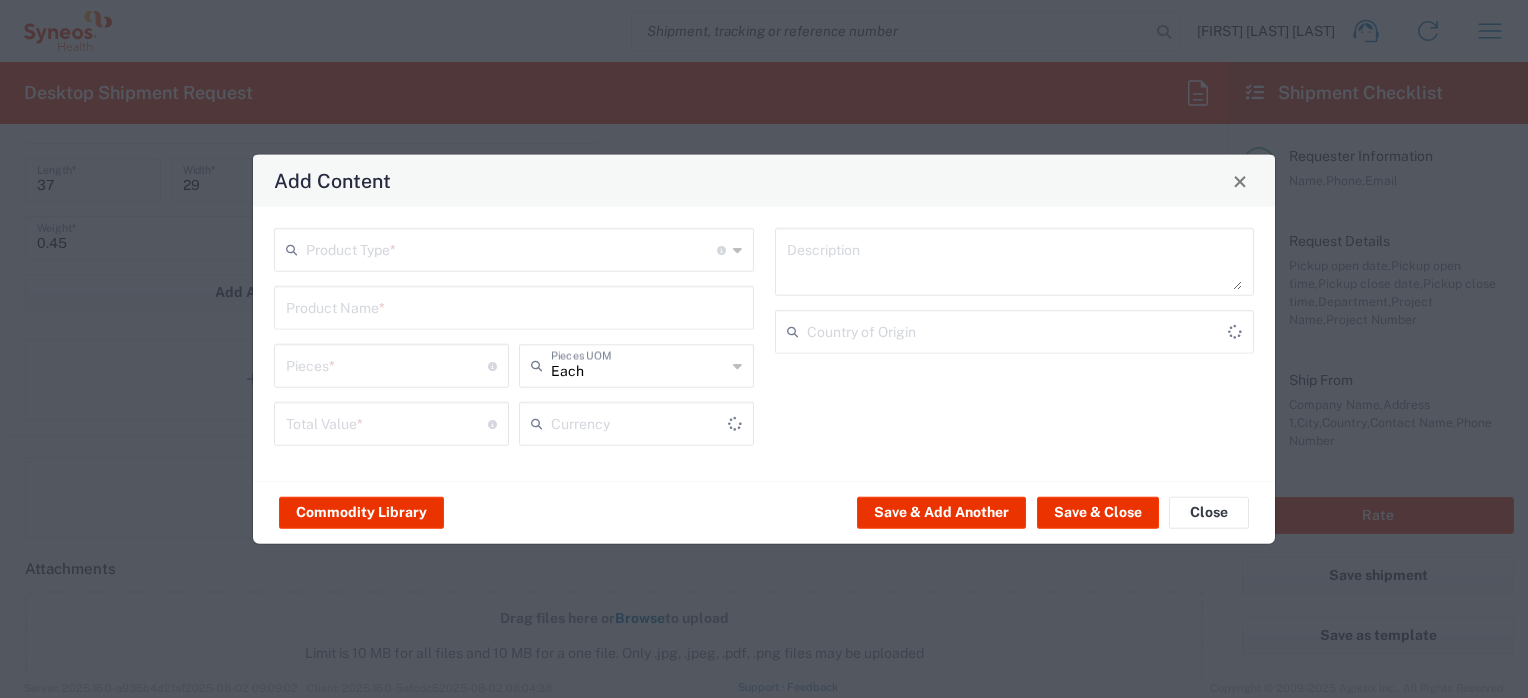 type on "US Dollar" 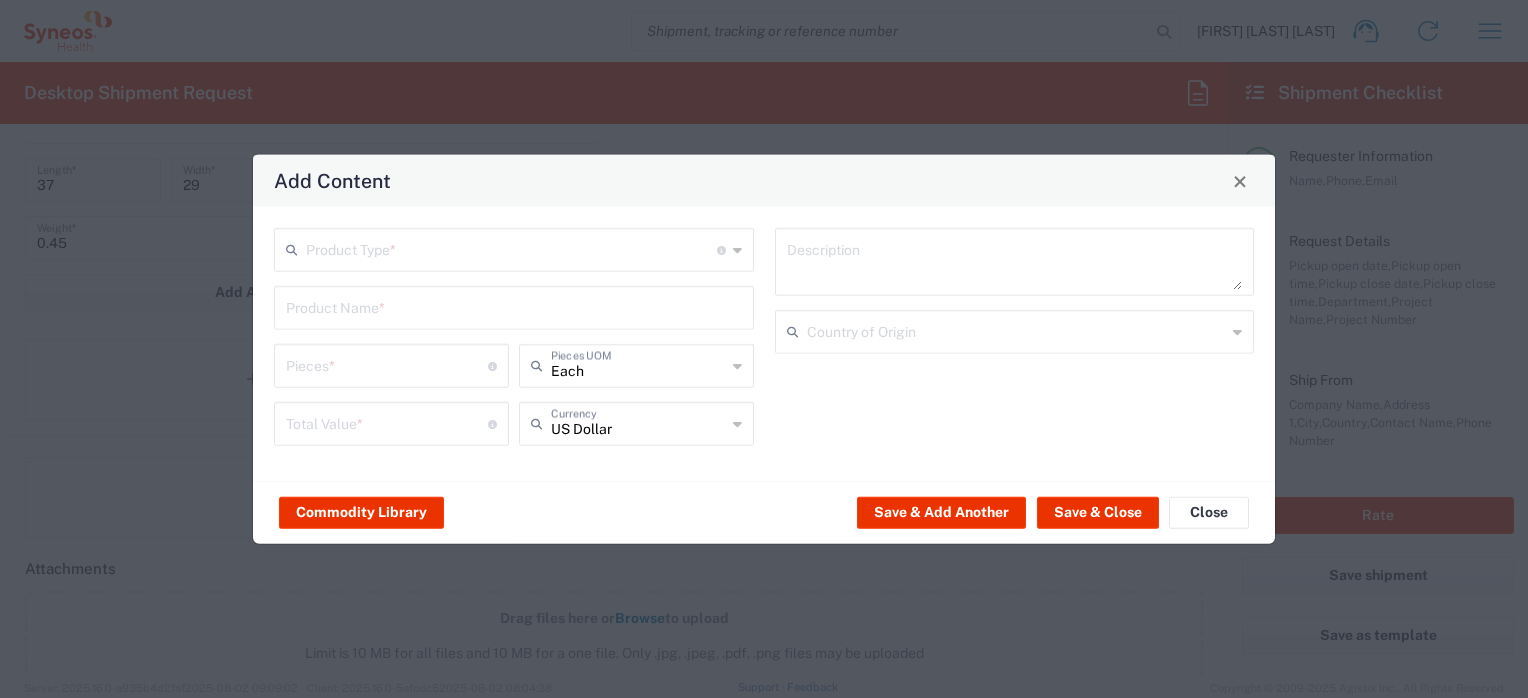 click at bounding box center [511, 248] 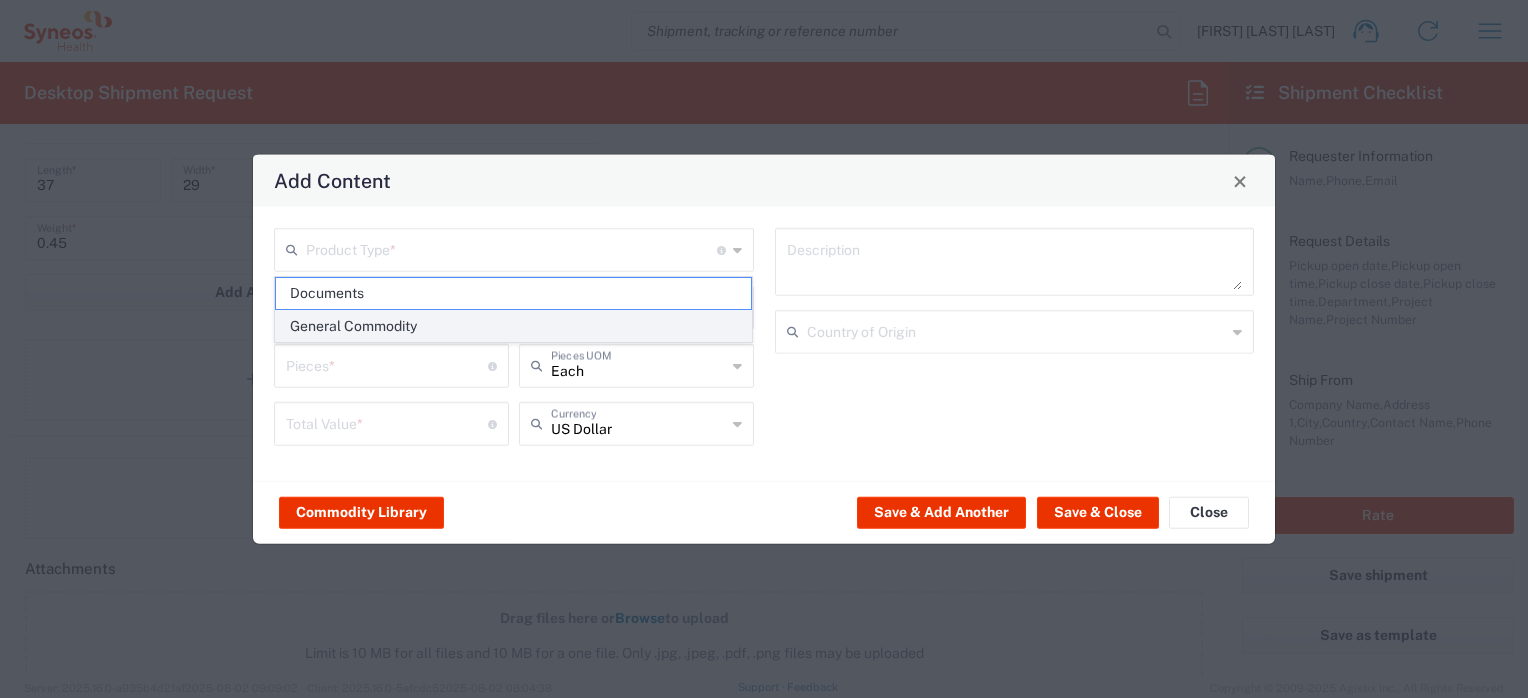 click on "General Commodity" 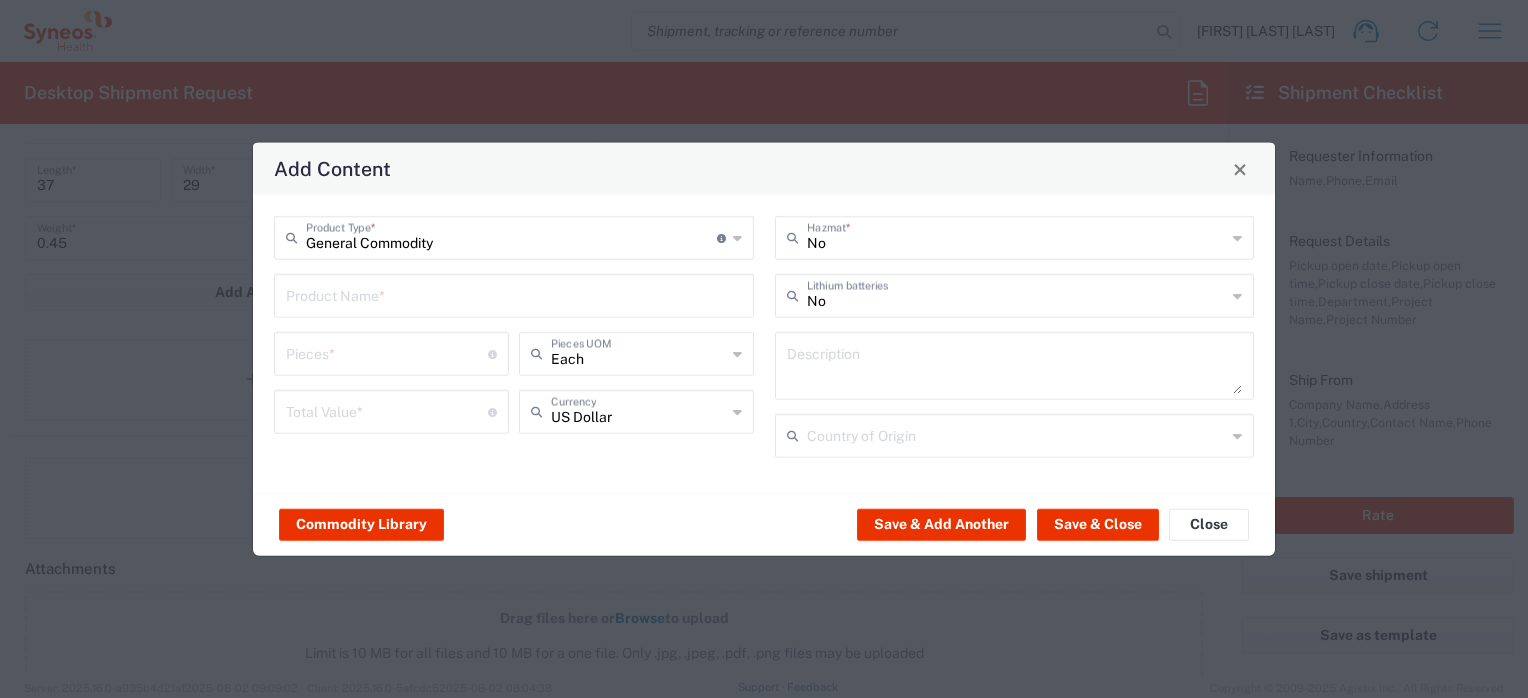 click at bounding box center (514, 294) 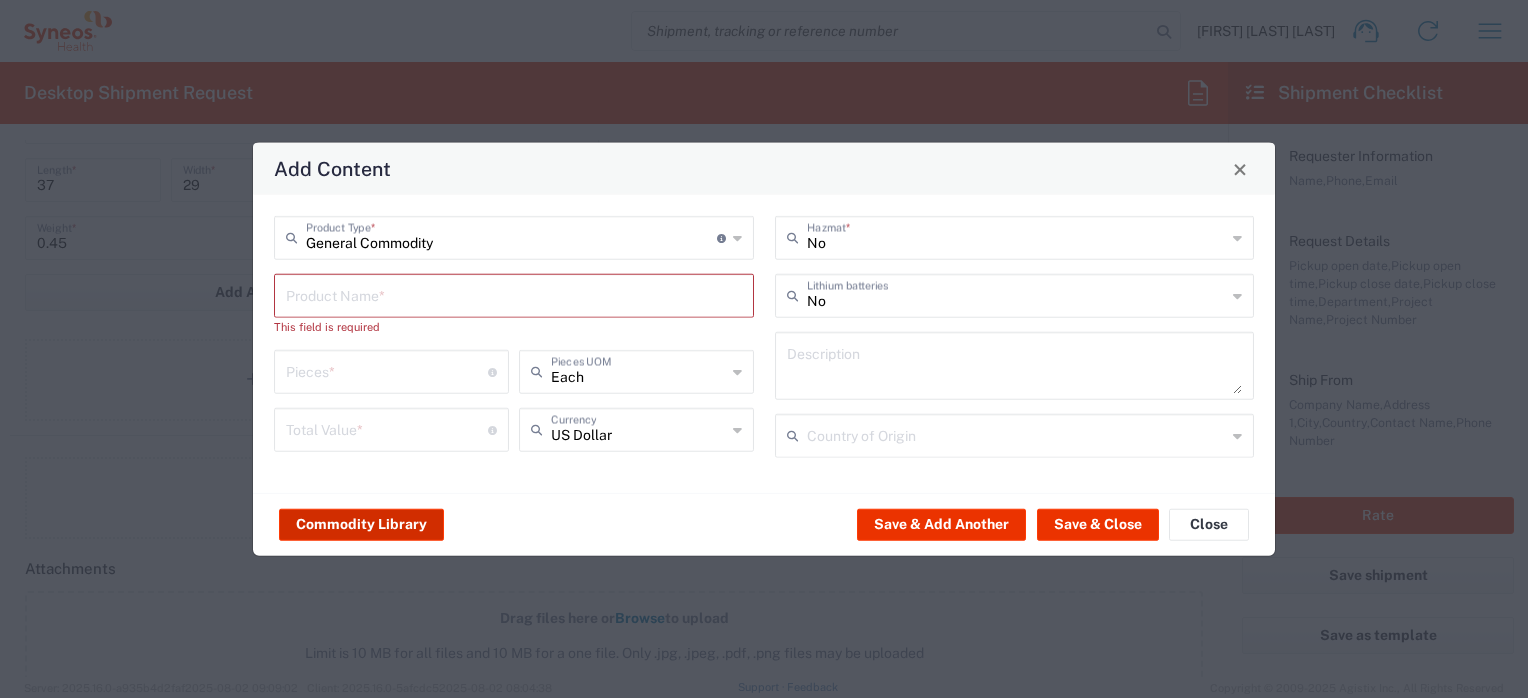 click on "Commodity Library" 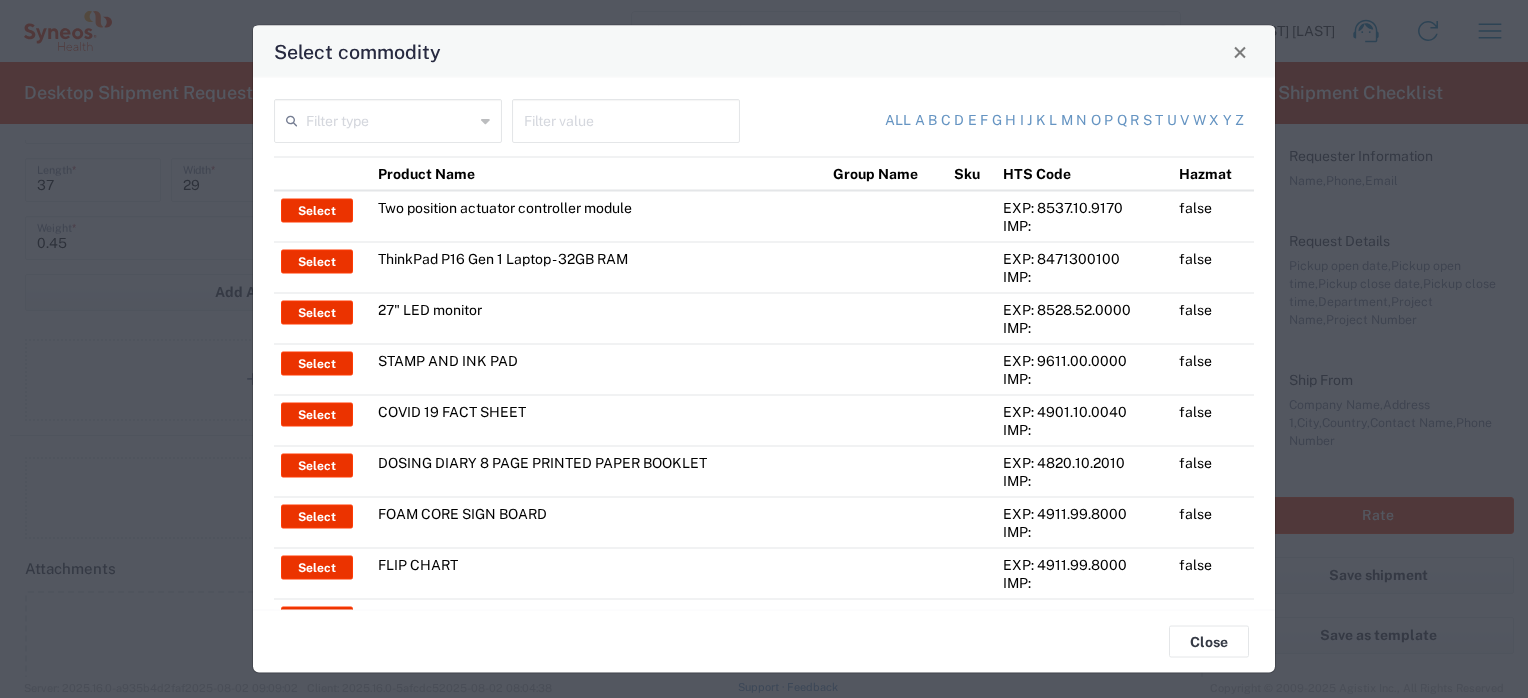 click at bounding box center [390, 119] 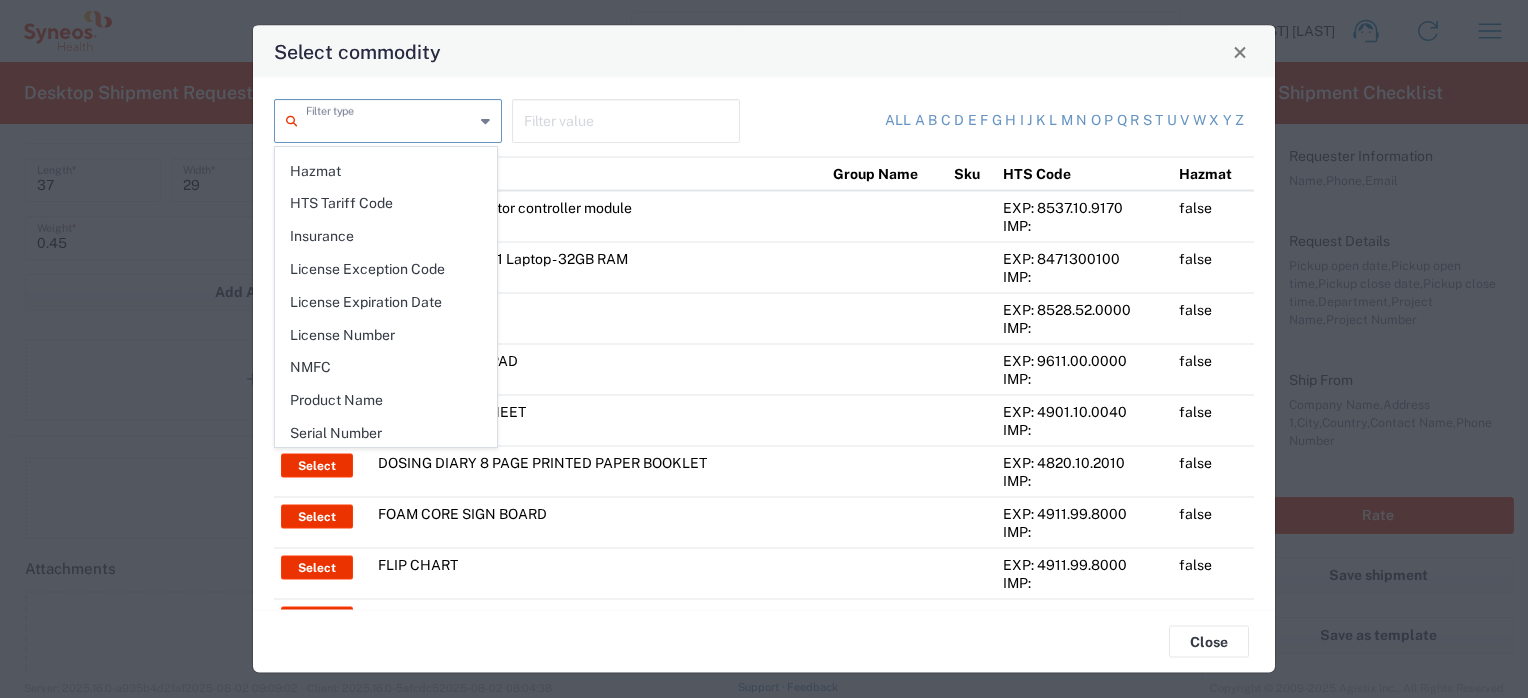 scroll, scrollTop: 283, scrollLeft: 0, axis: vertical 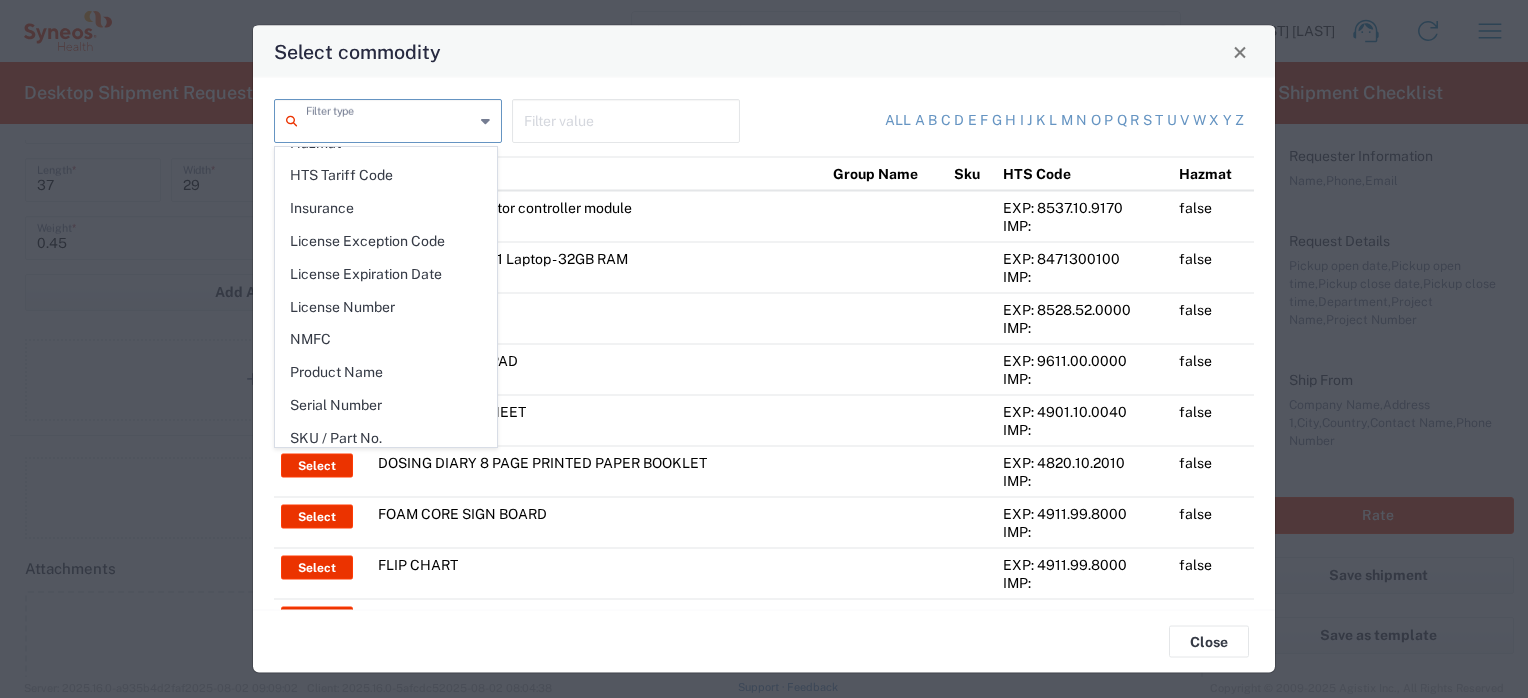 drag, startPoint x: 384, startPoint y: 361, endPoint x: 479, endPoint y: 385, distance: 97.984695 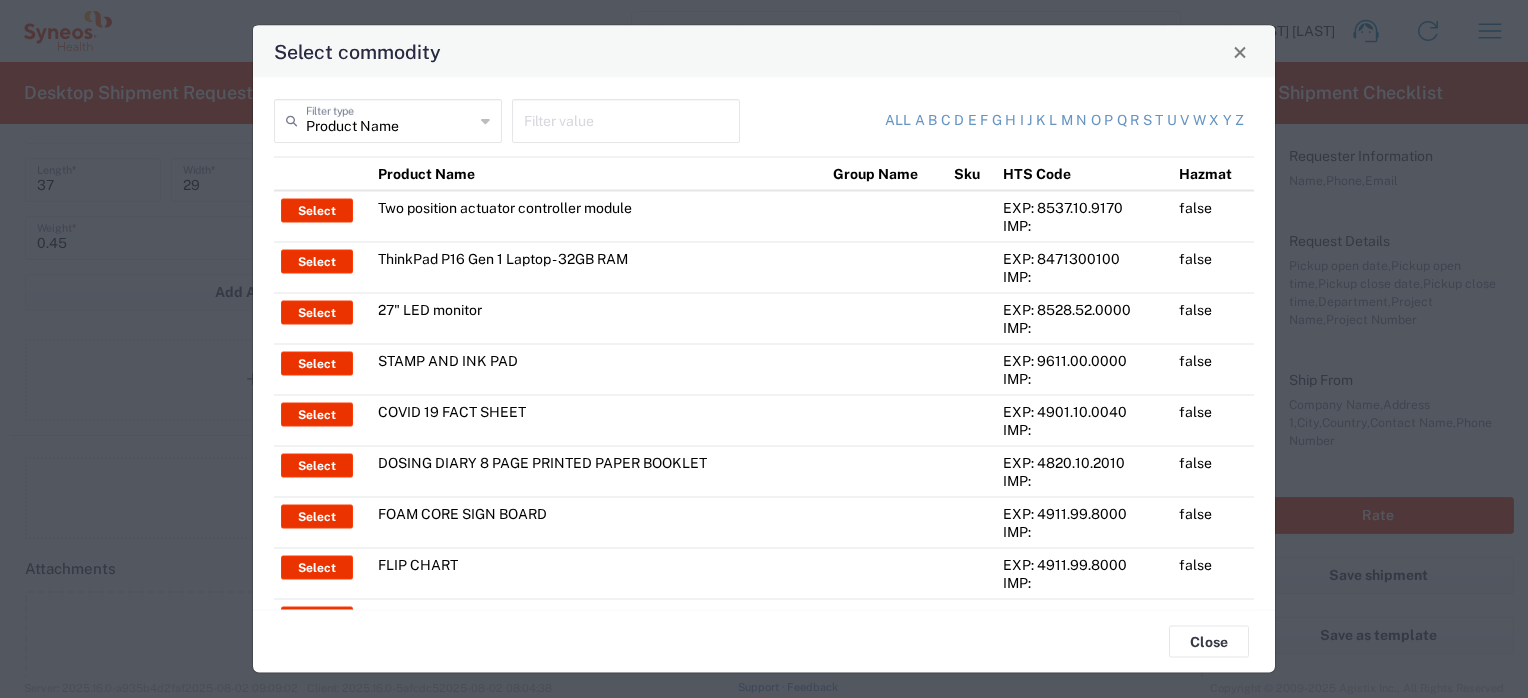 click at bounding box center (626, 119) 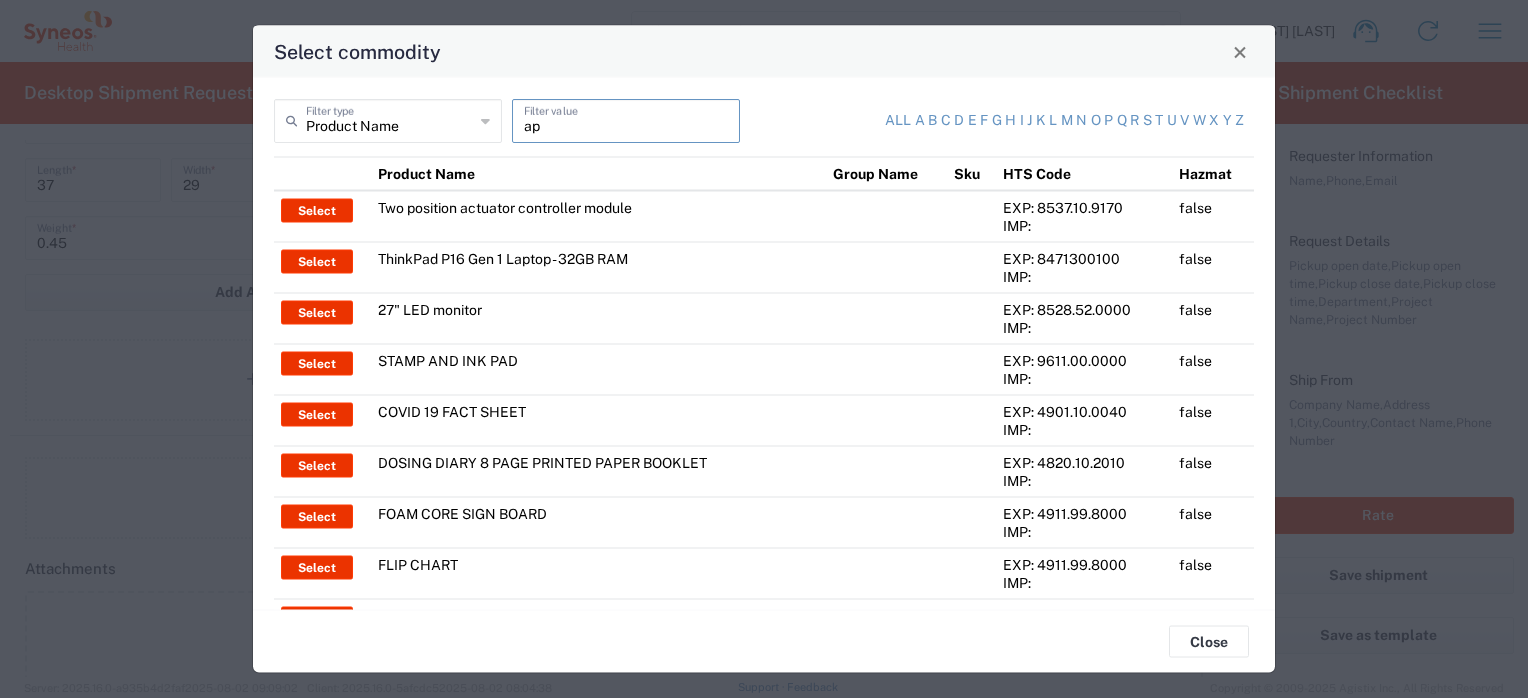type on "a" 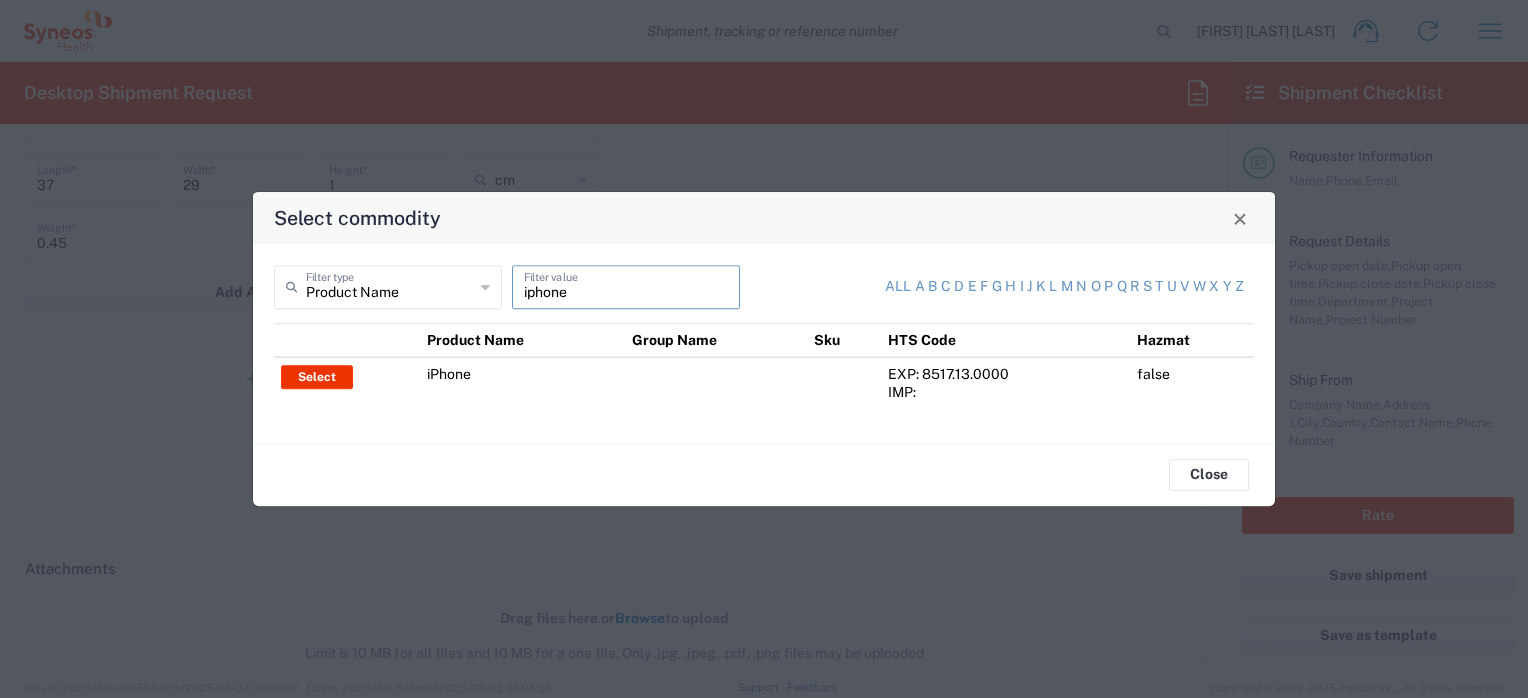 type on "iphone" 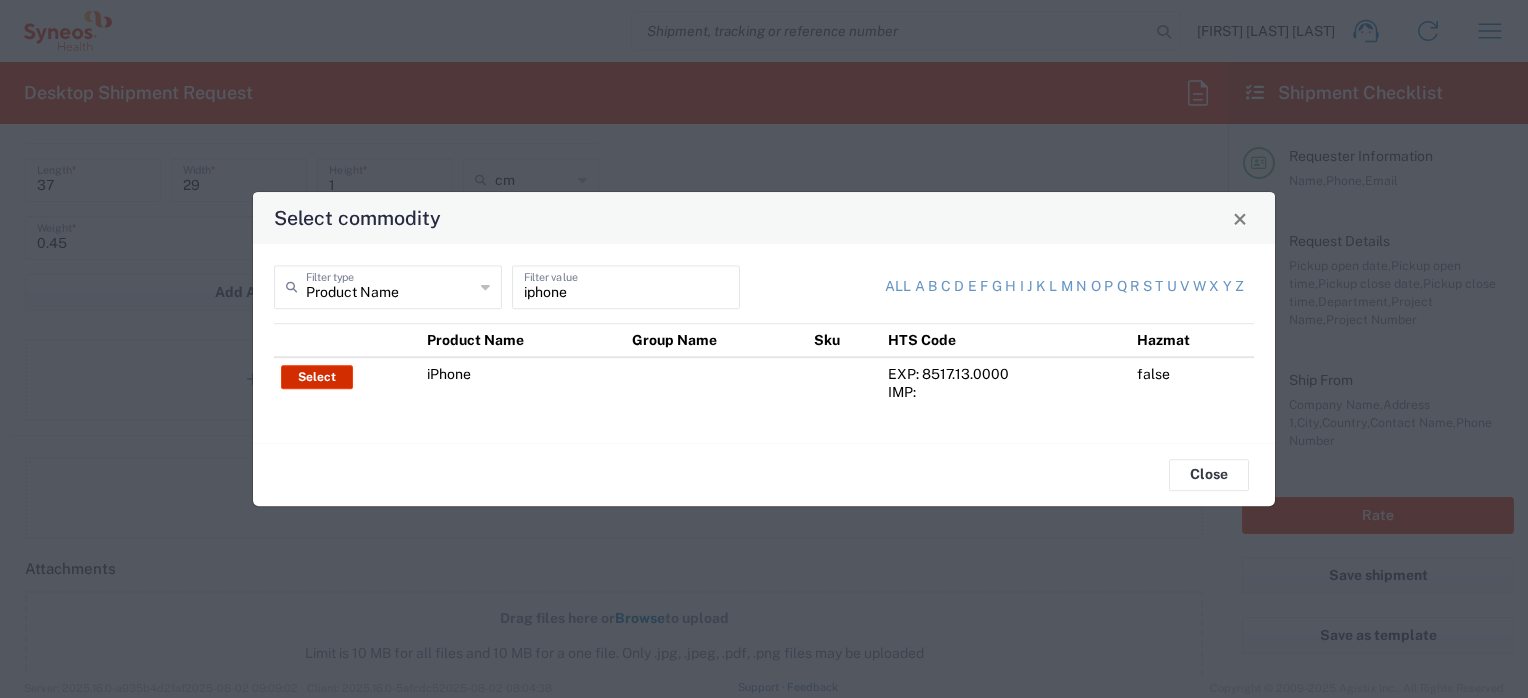 click on "Select" 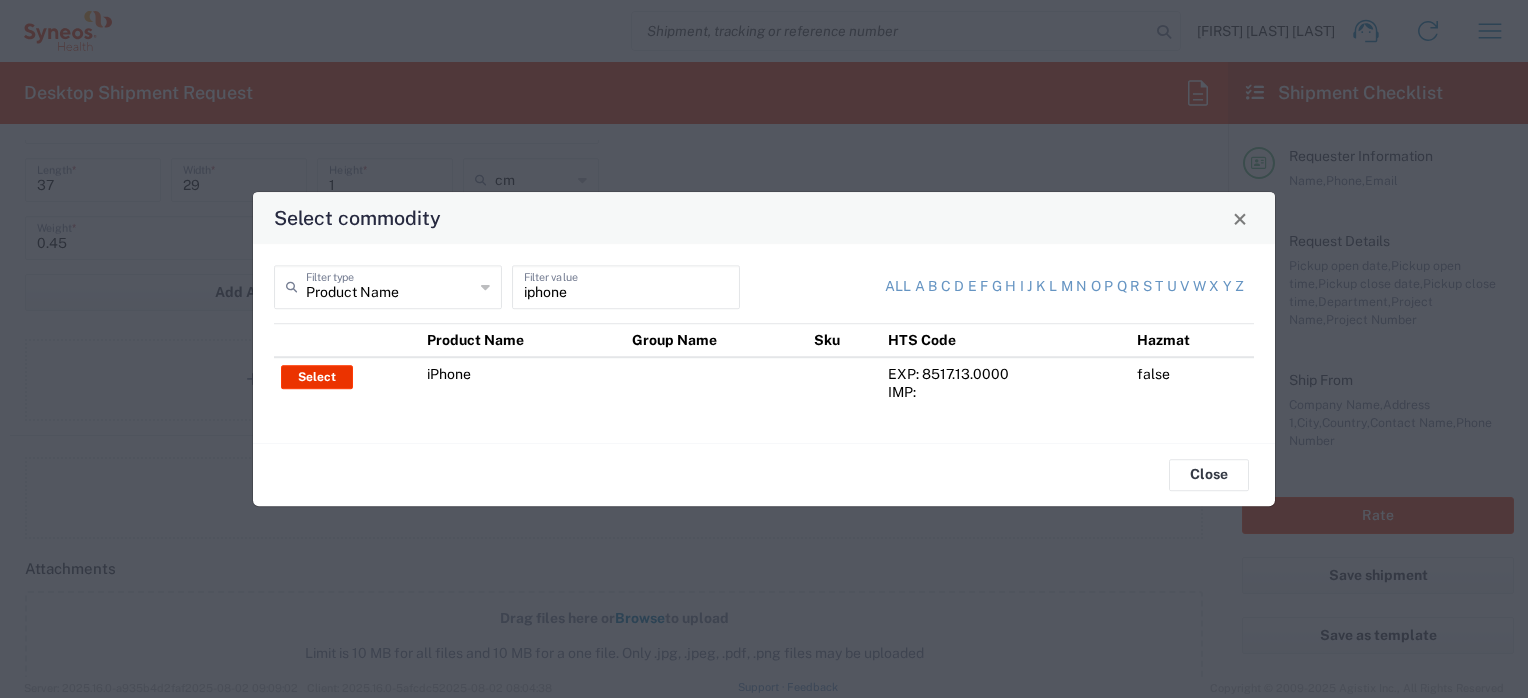type on "iPhone" 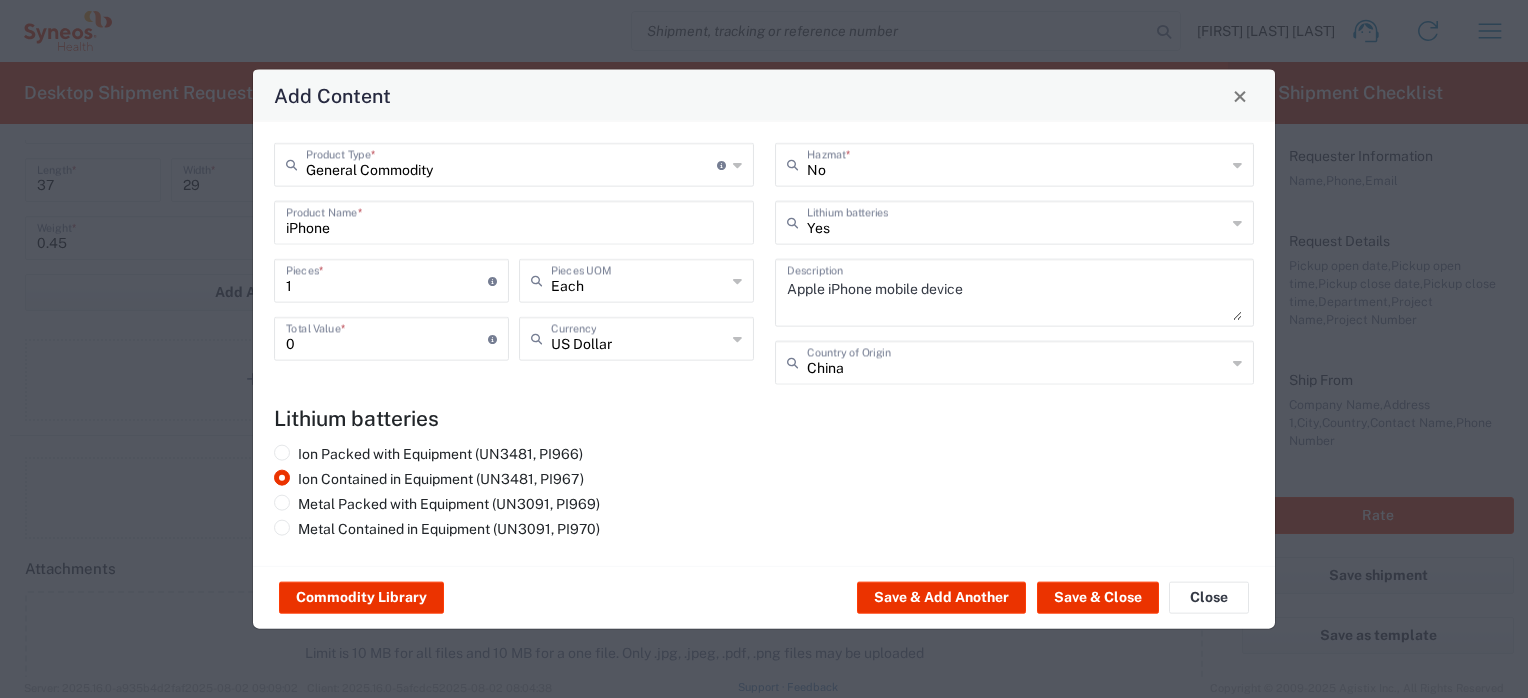 click on "0" at bounding box center (387, 337) 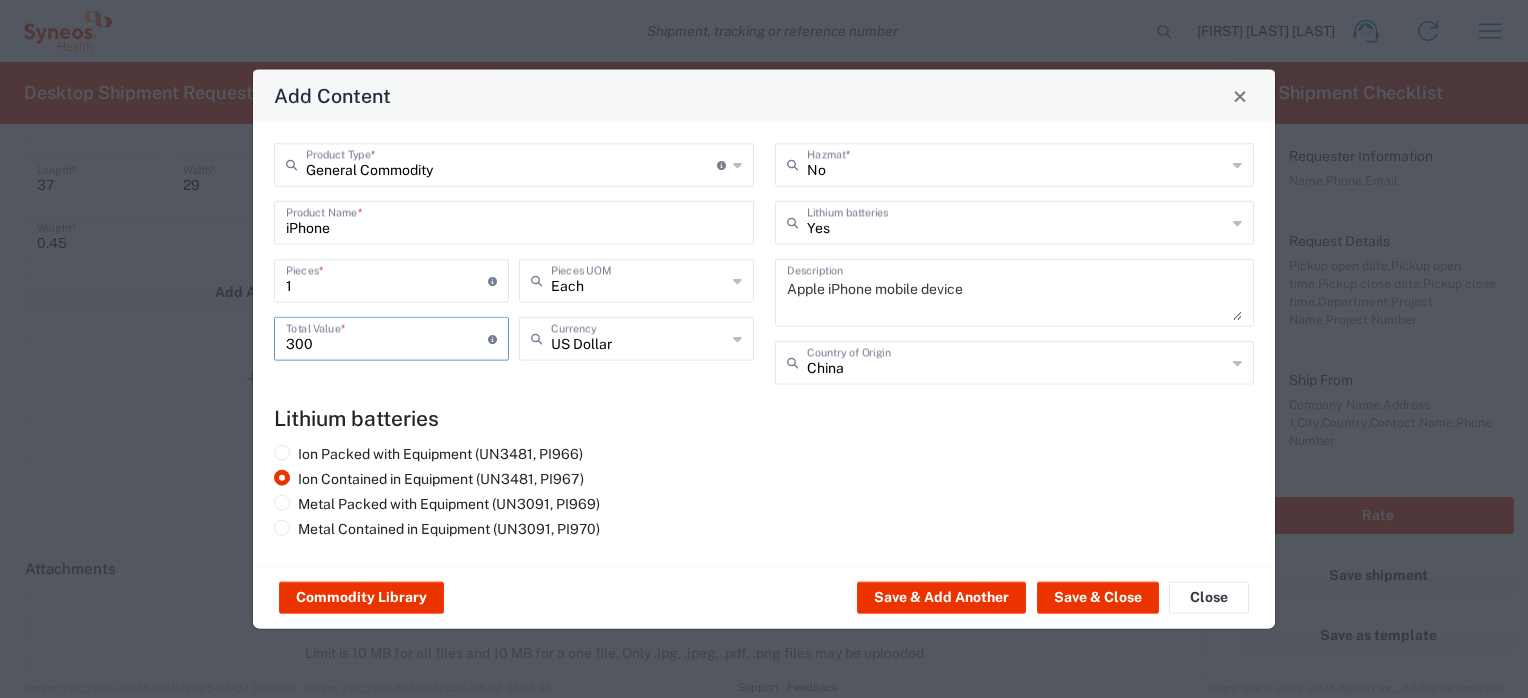 type on "300" 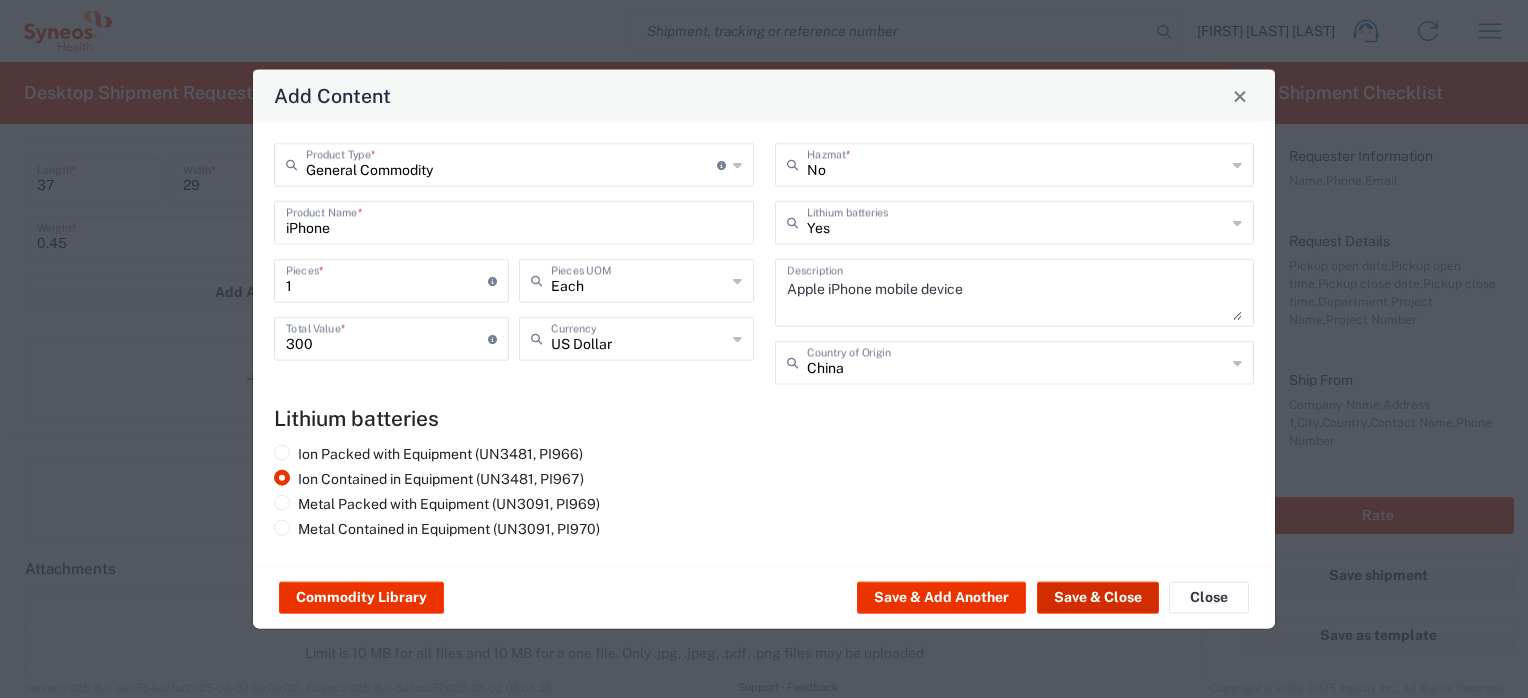 drag, startPoint x: 1113, startPoint y: 593, endPoint x: 1184, endPoint y: 660, distance: 97.62172 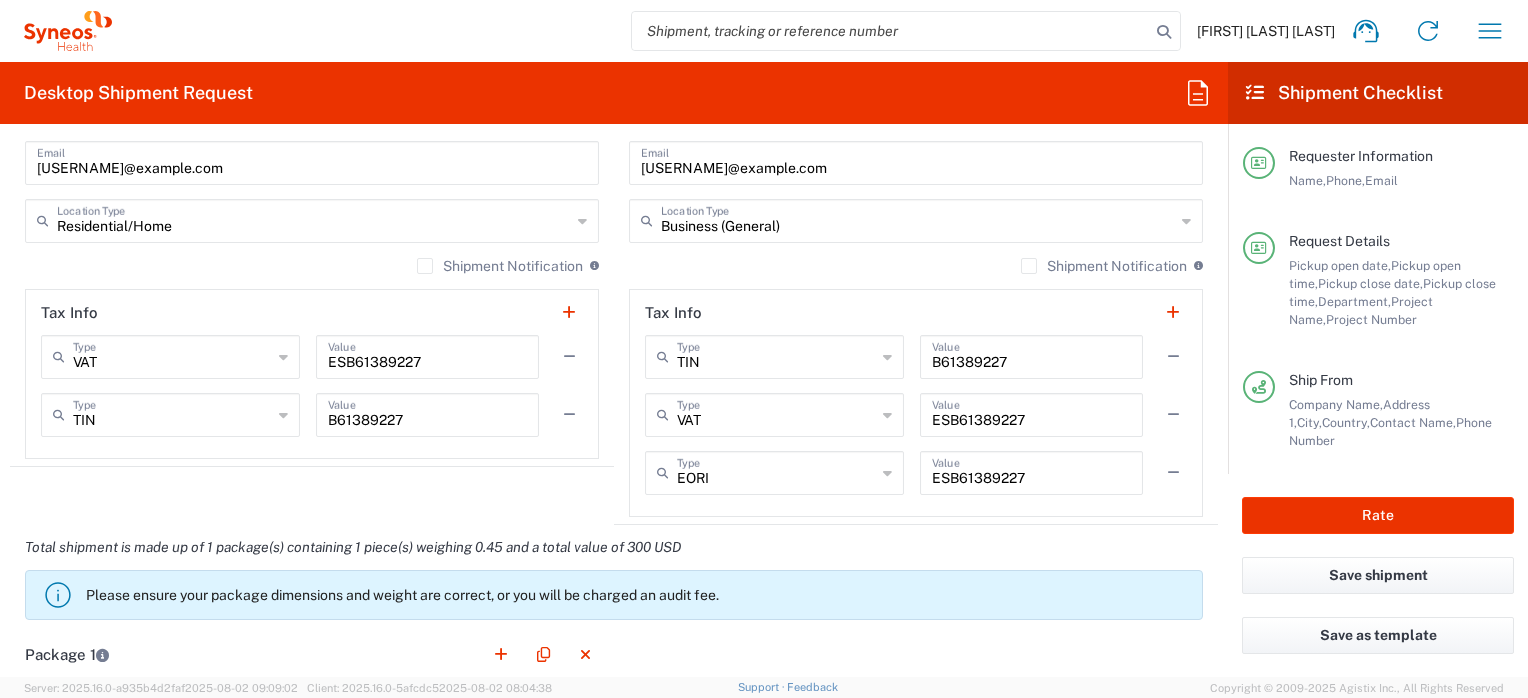 scroll, scrollTop: 1458, scrollLeft: 0, axis: vertical 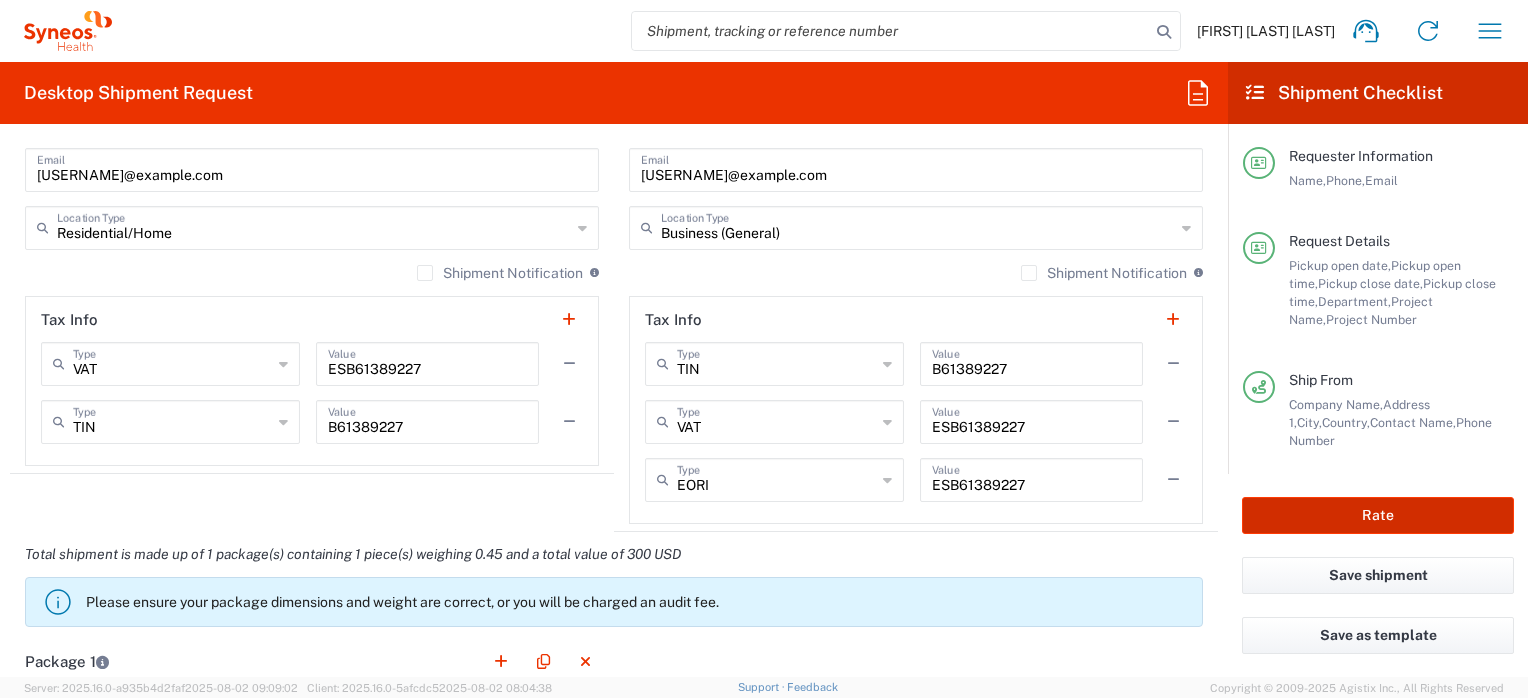 click on "Rate" 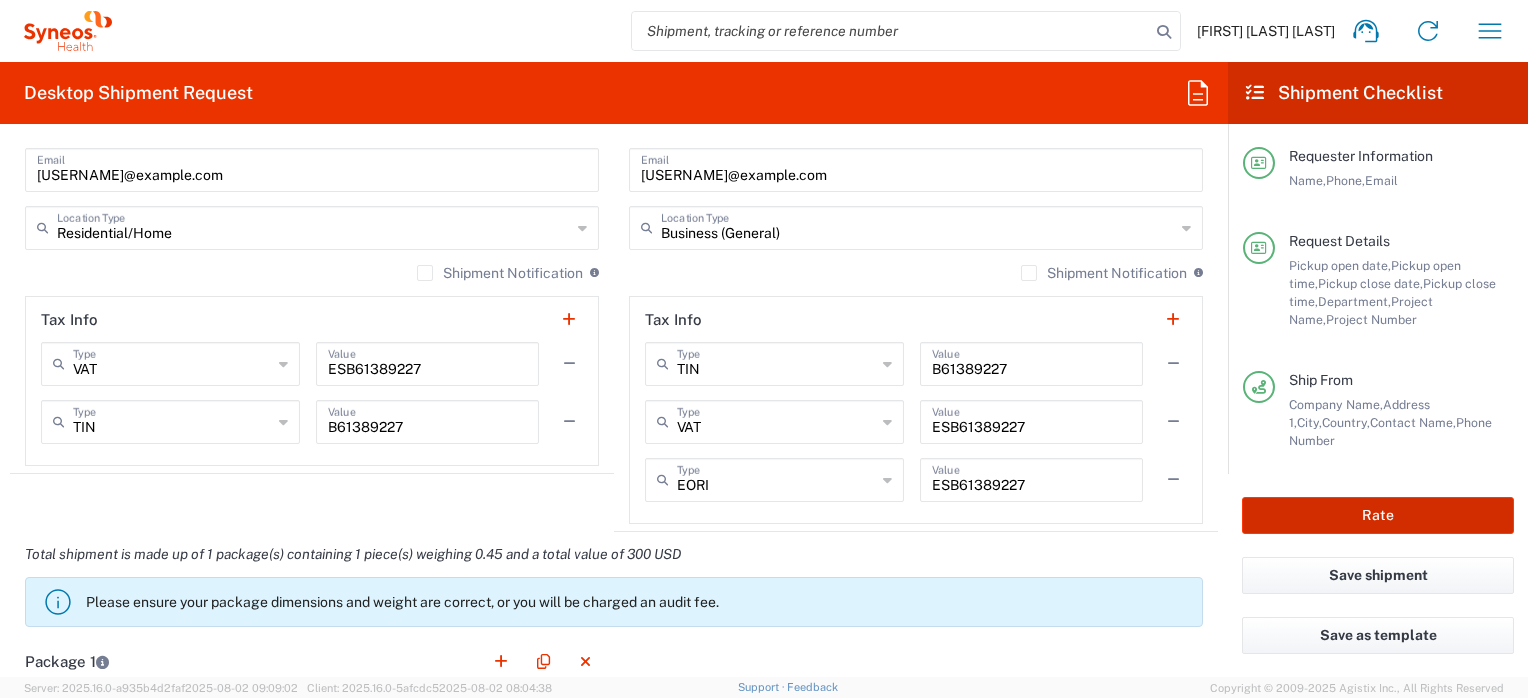 type on "3110 DEPARTMENTAL EXPENSE" 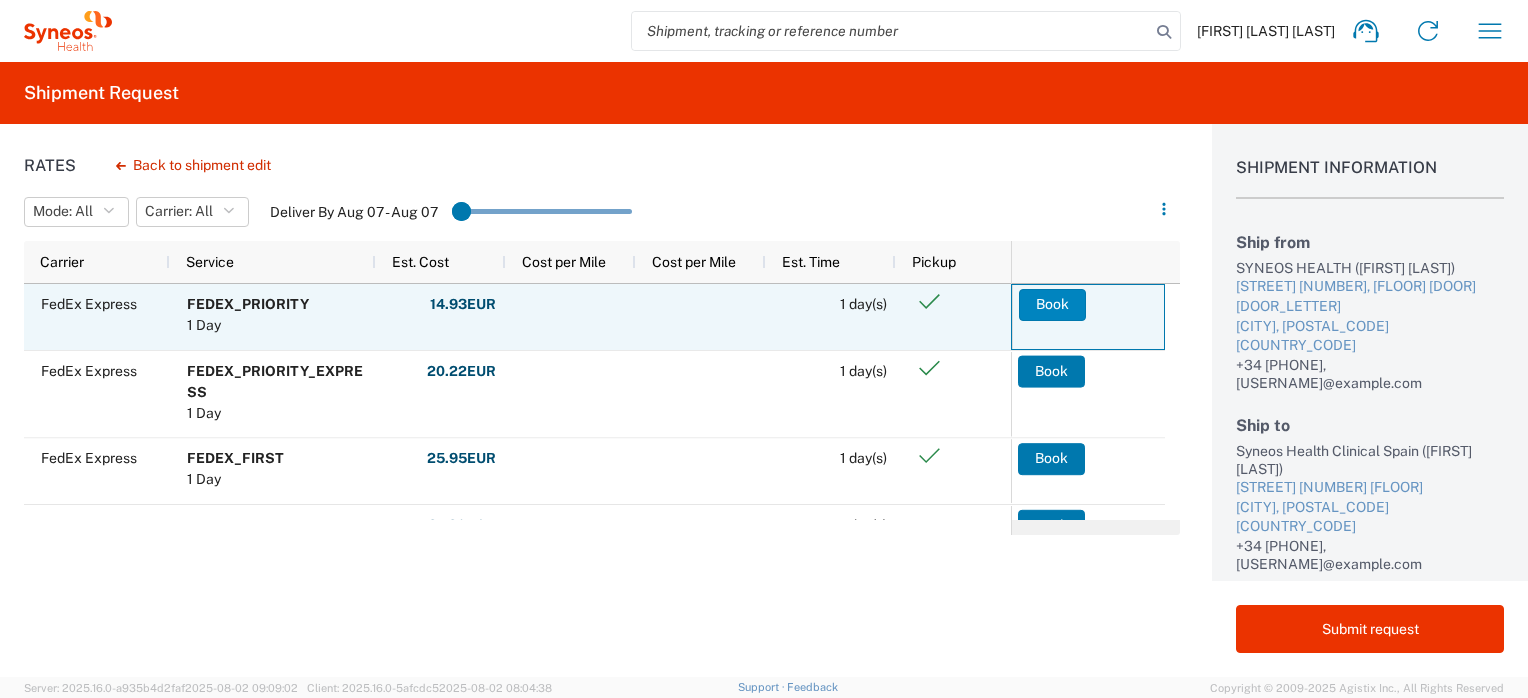 click on "Book" 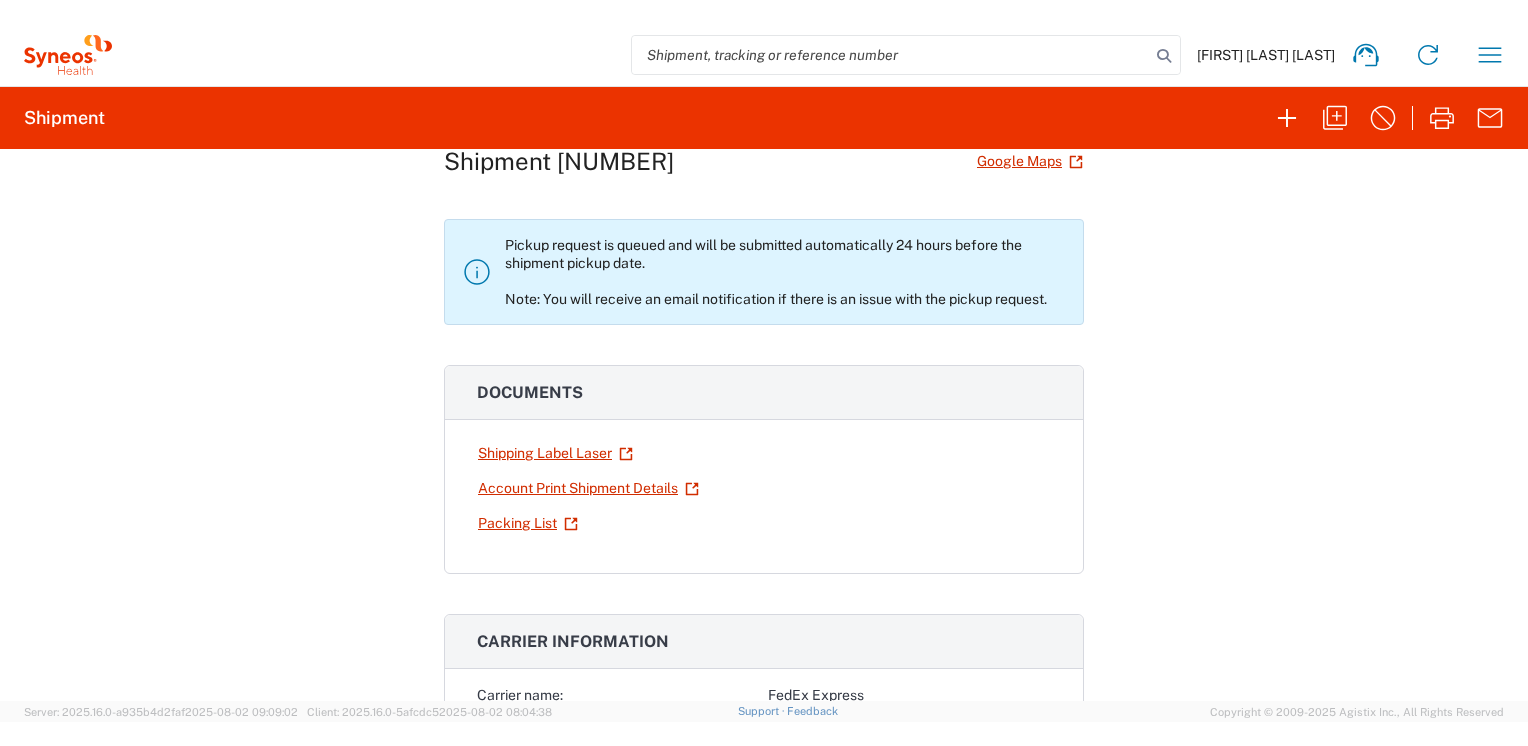 scroll, scrollTop: 100, scrollLeft: 0, axis: vertical 